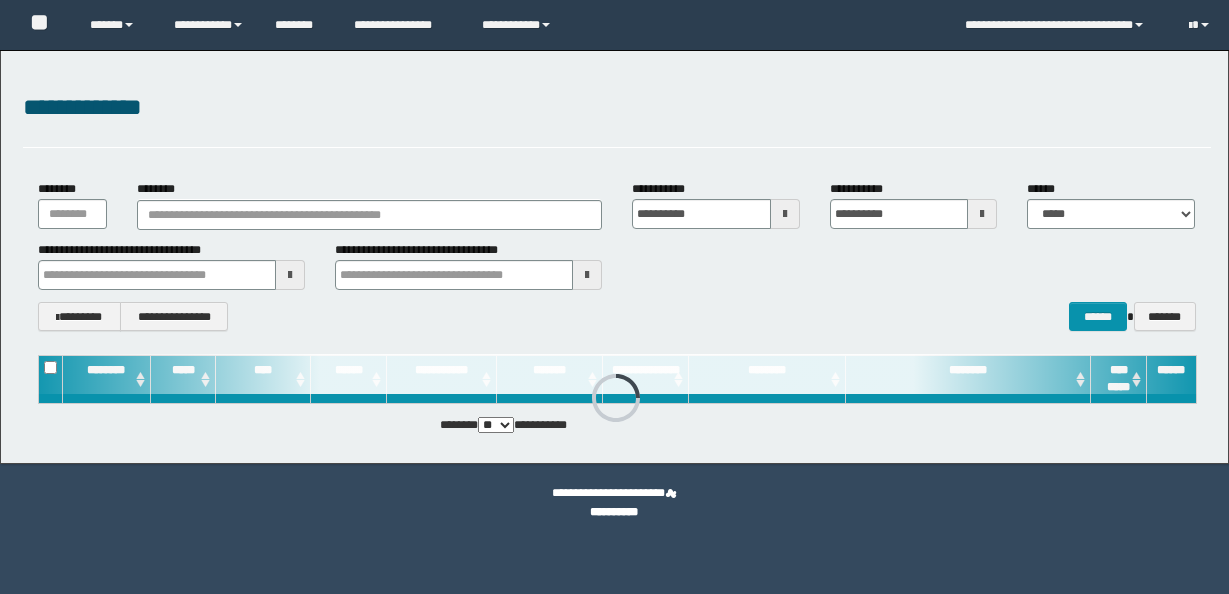 scroll, scrollTop: 0, scrollLeft: 0, axis: both 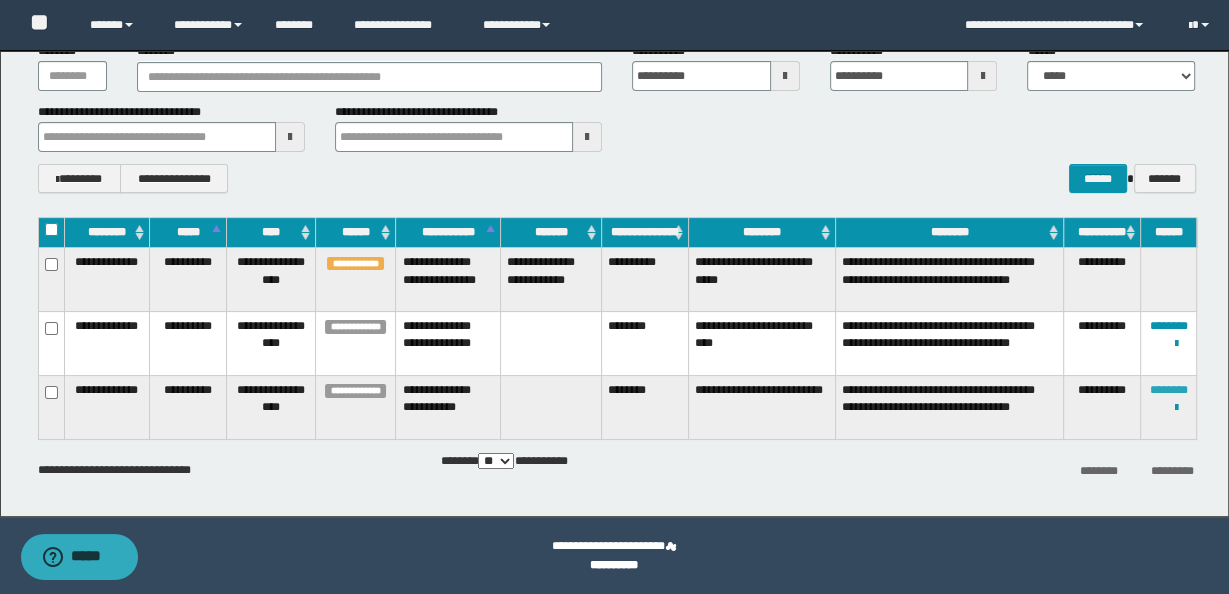 click on "********" at bounding box center [1168, 390] 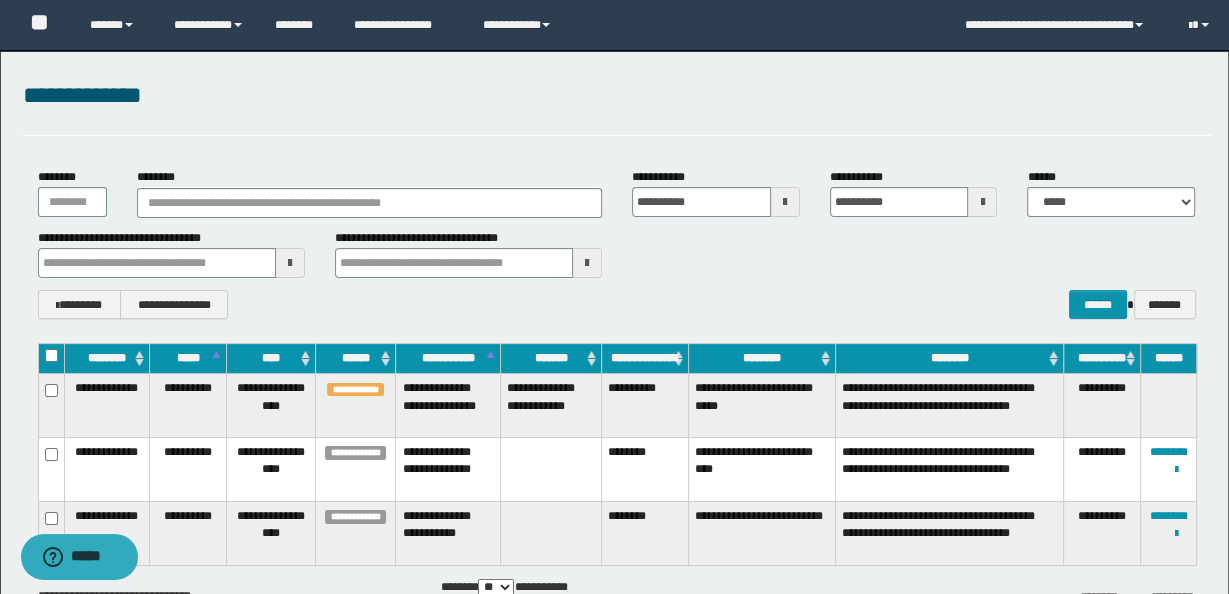 scroll, scrollTop: 115, scrollLeft: 0, axis: vertical 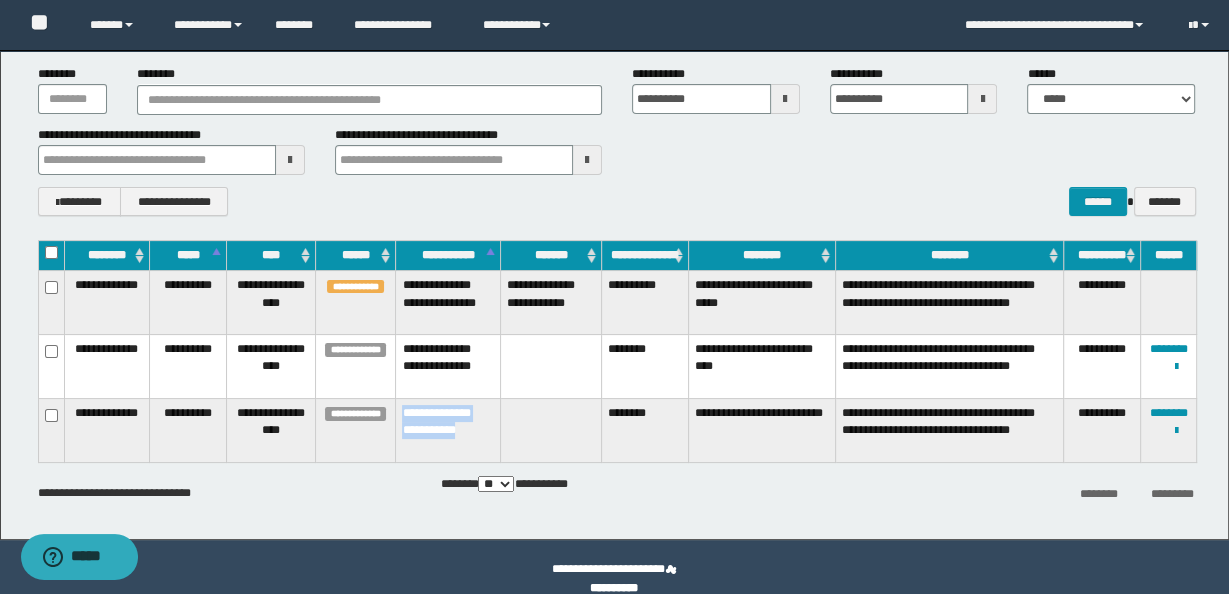 drag, startPoint x: 401, startPoint y: 429, endPoint x: 511, endPoint y: 447, distance: 111.463 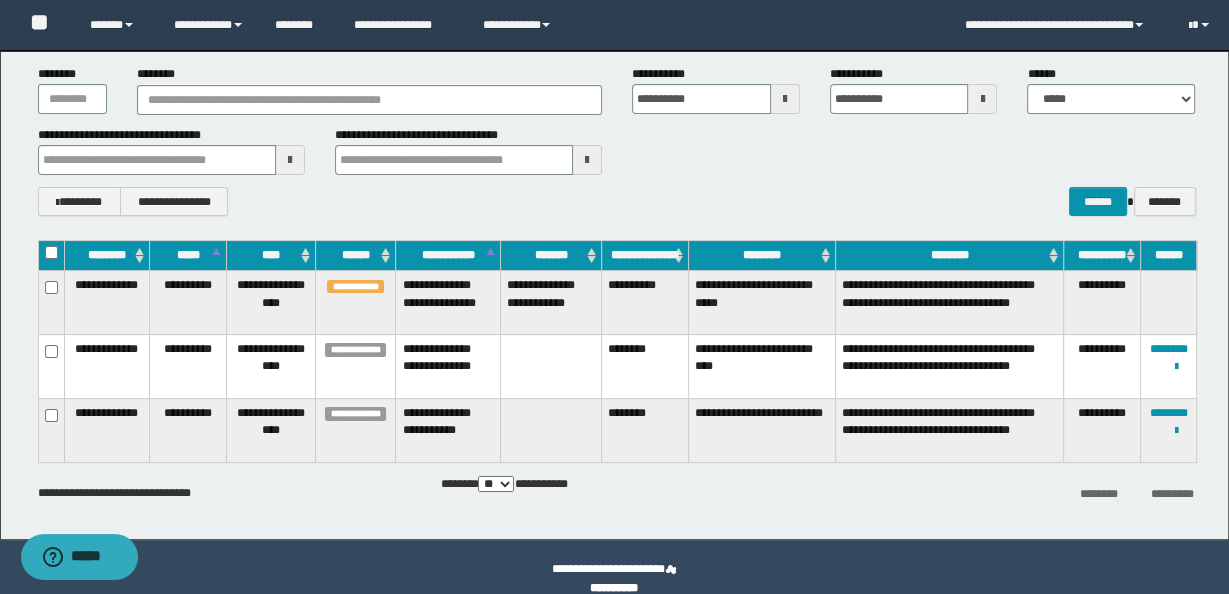 click on "**********" at bounding box center [761, 303] 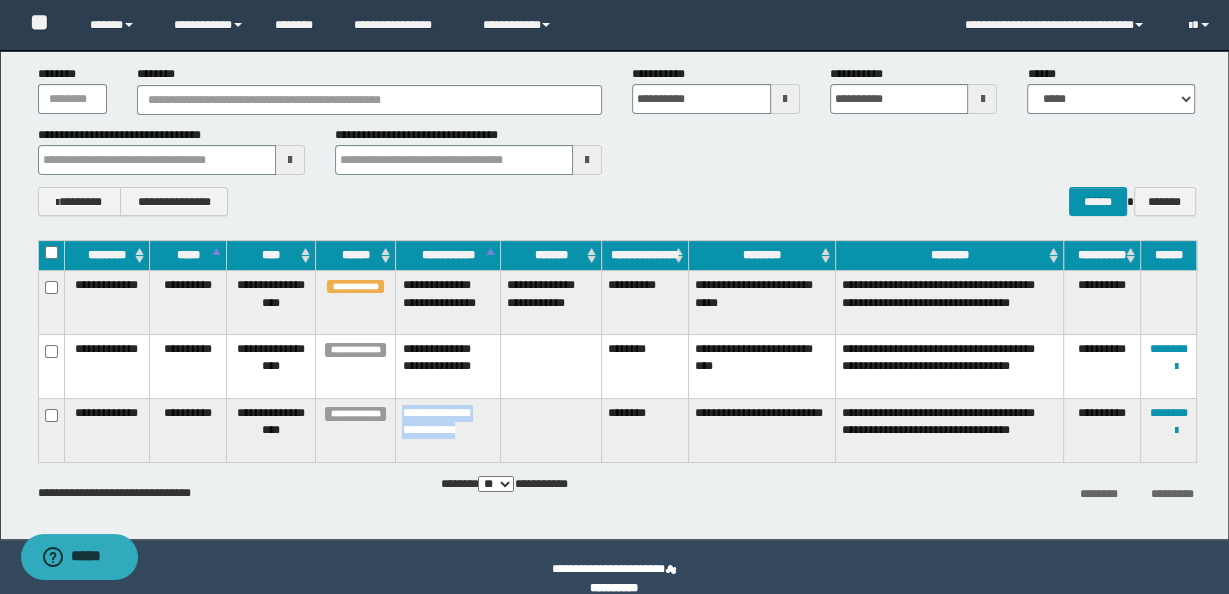 drag, startPoint x: 401, startPoint y: 431, endPoint x: 485, endPoint y: 441, distance: 84.59315 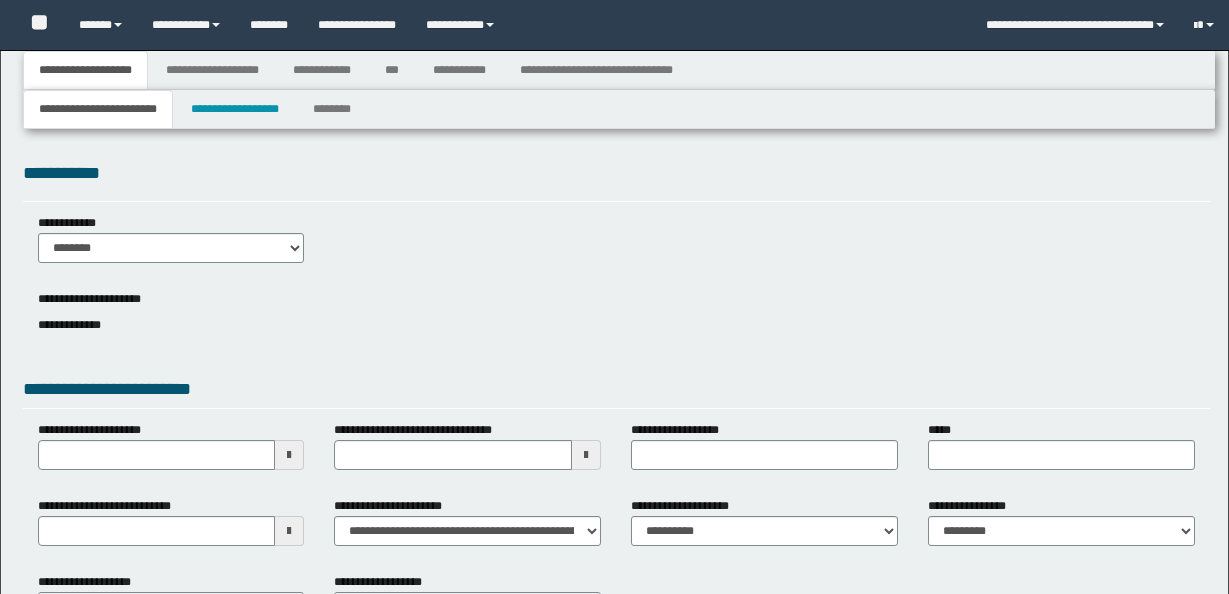 scroll, scrollTop: 0, scrollLeft: 0, axis: both 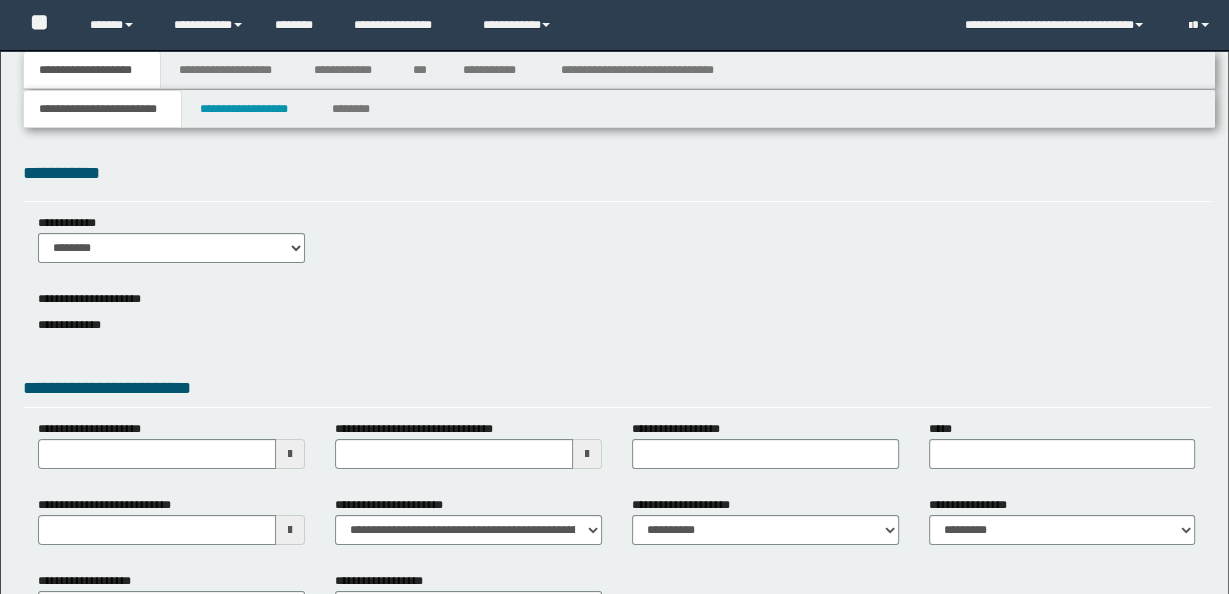 select on "*" 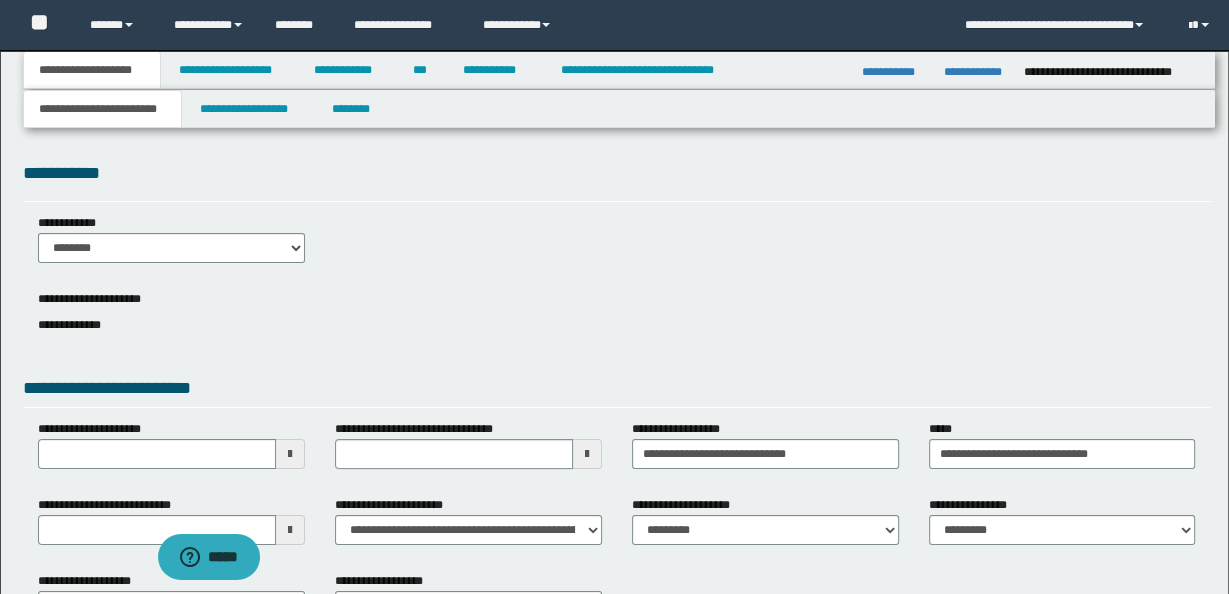scroll, scrollTop: 0, scrollLeft: 0, axis: both 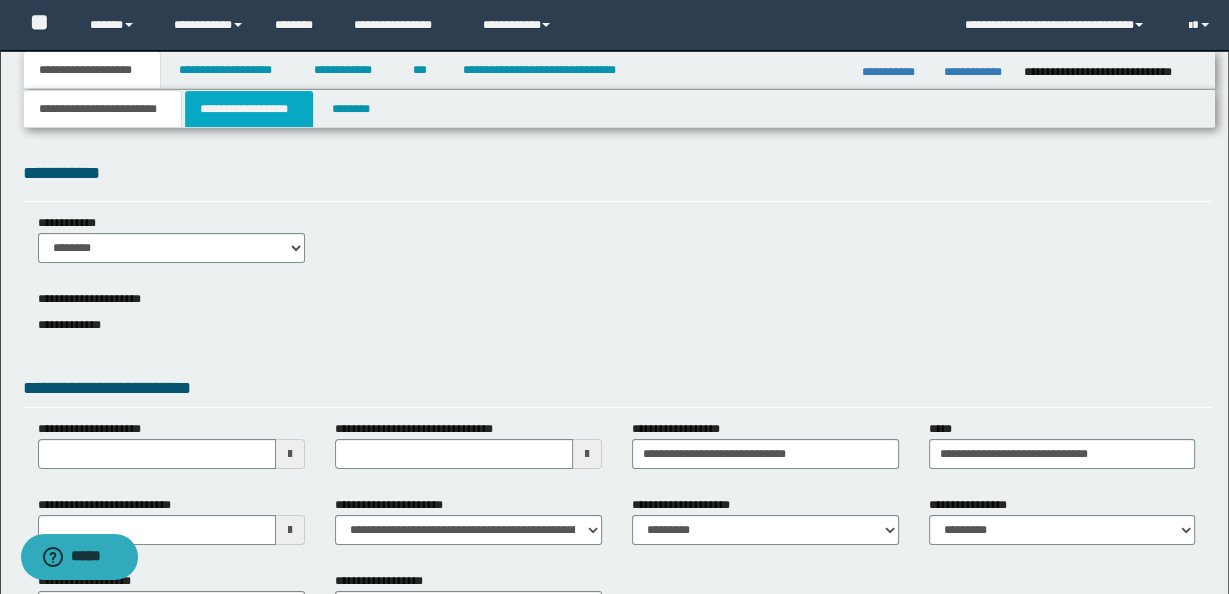 click on "**********" at bounding box center (249, 109) 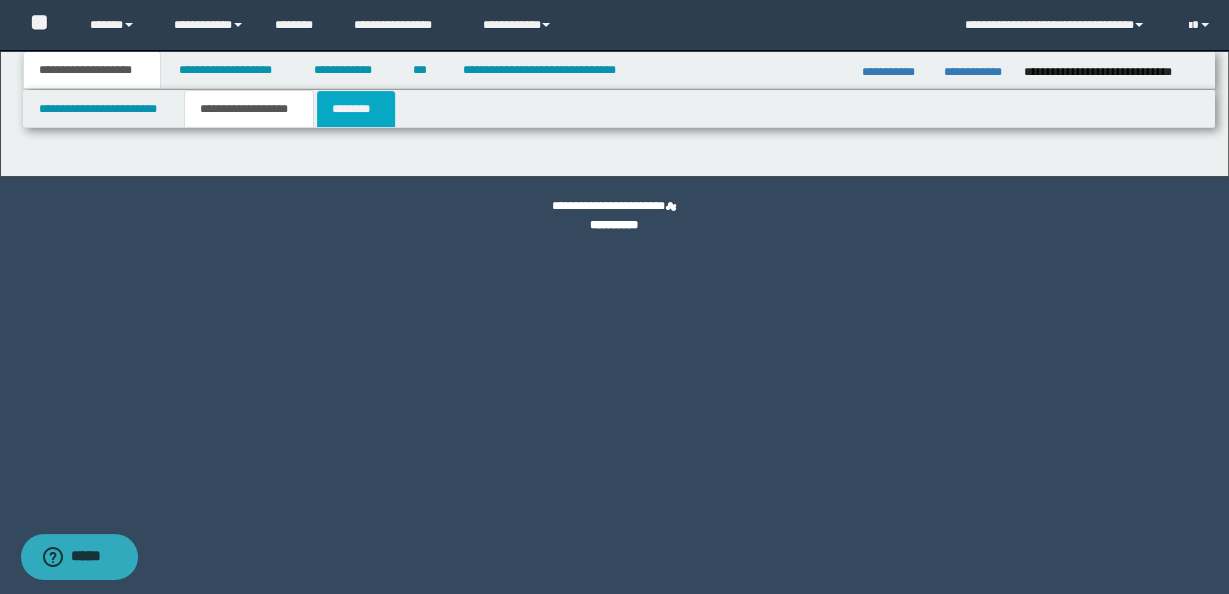 type on "********" 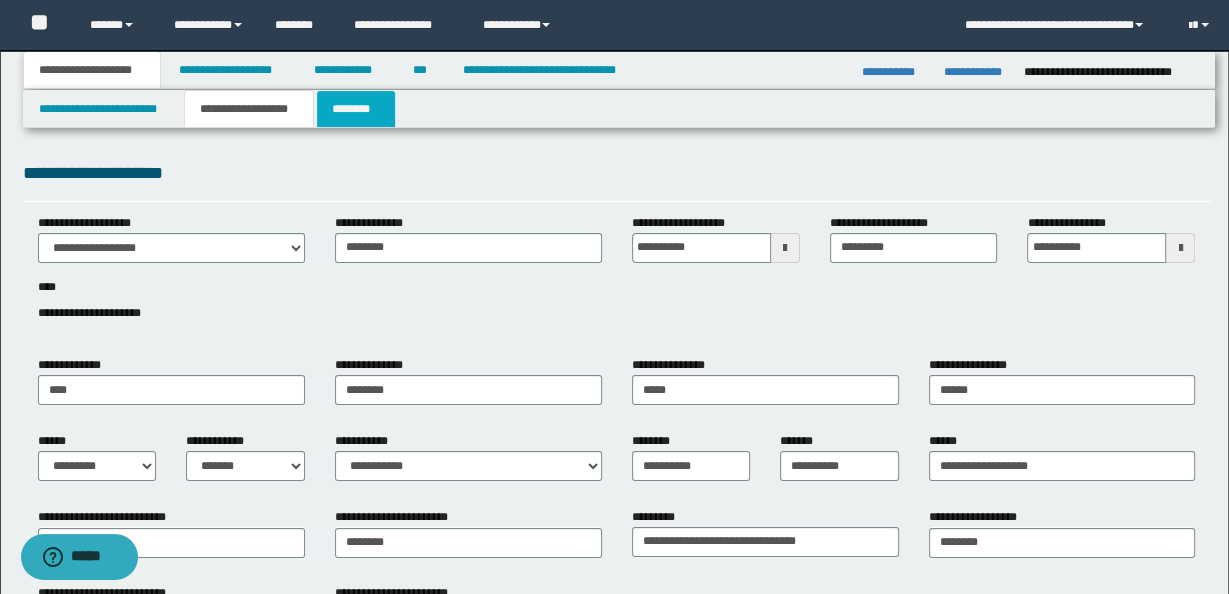 click on "********" at bounding box center [356, 109] 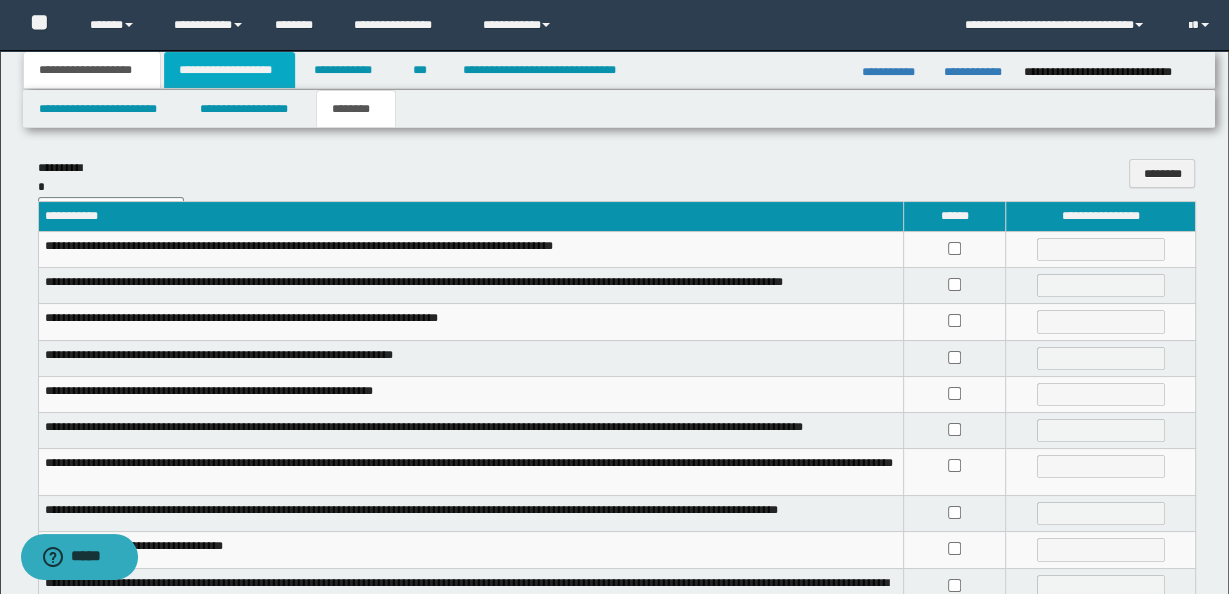 click on "**********" at bounding box center (229, 70) 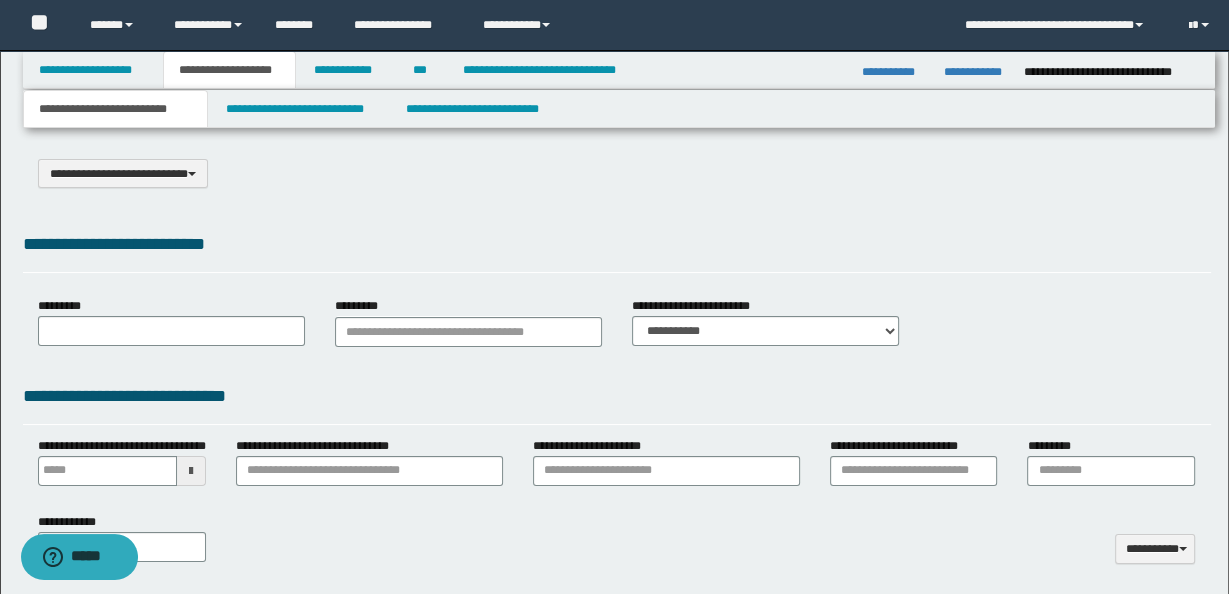 scroll, scrollTop: 0, scrollLeft: 0, axis: both 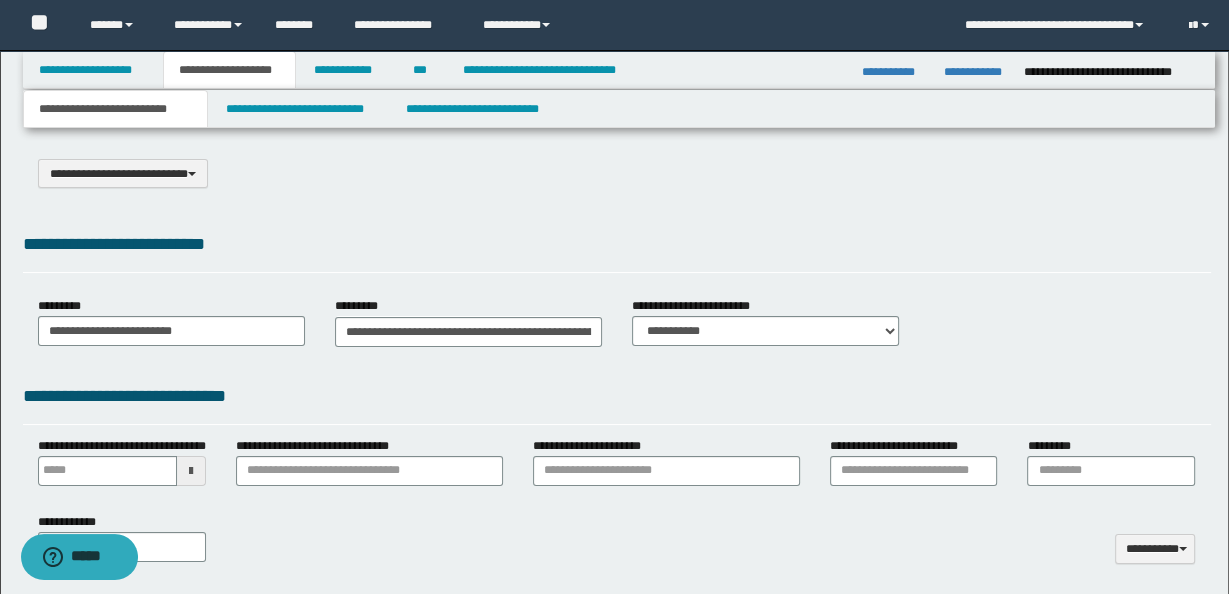 type on "**********" 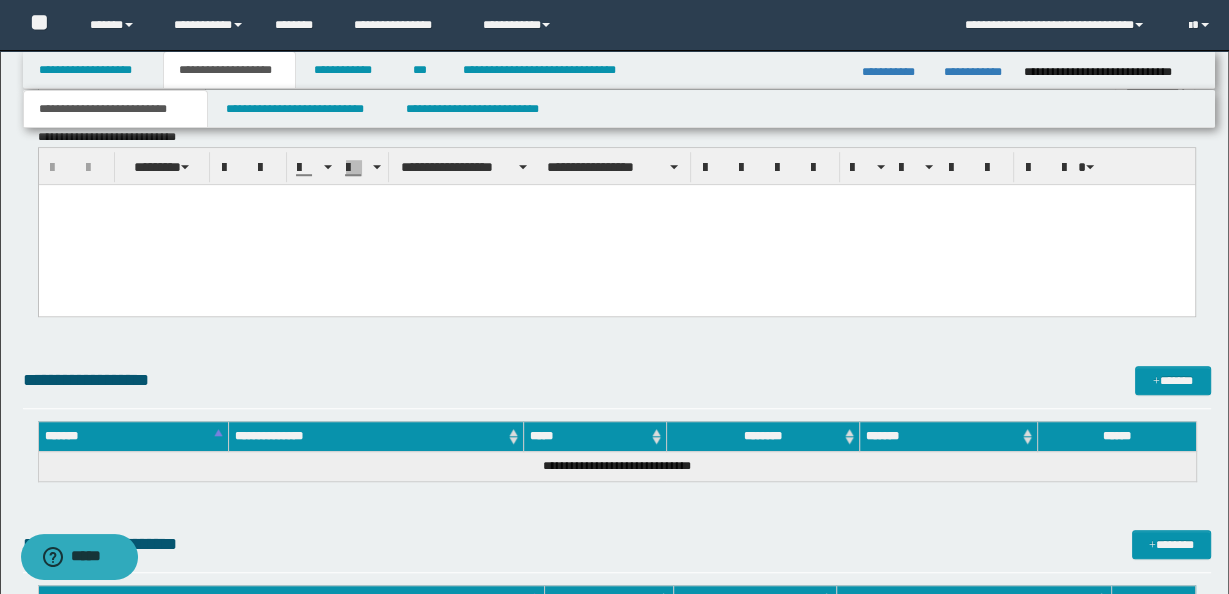 scroll, scrollTop: 1429, scrollLeft: 0, axis: vertical 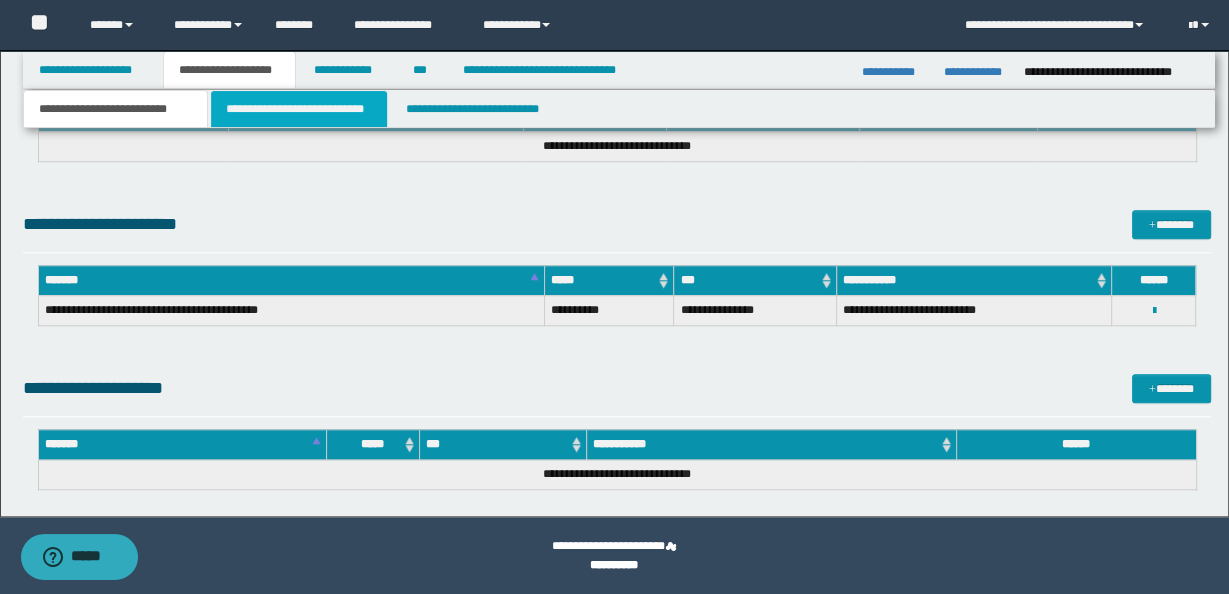 click on "**********" at bounding box center (299, 109) 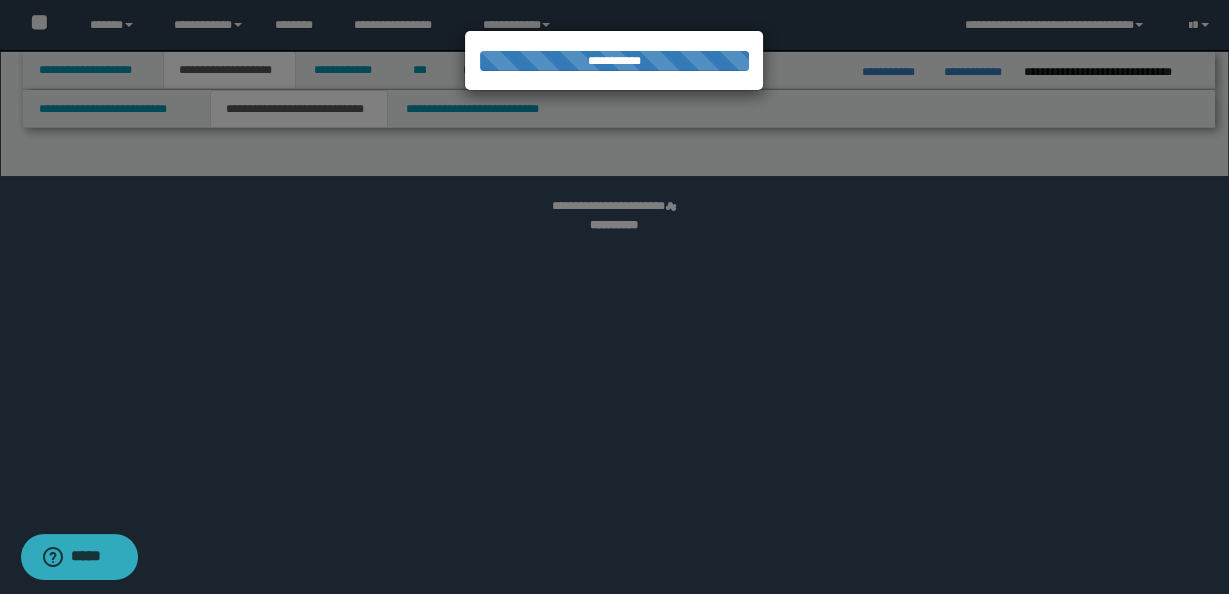 select on "*" 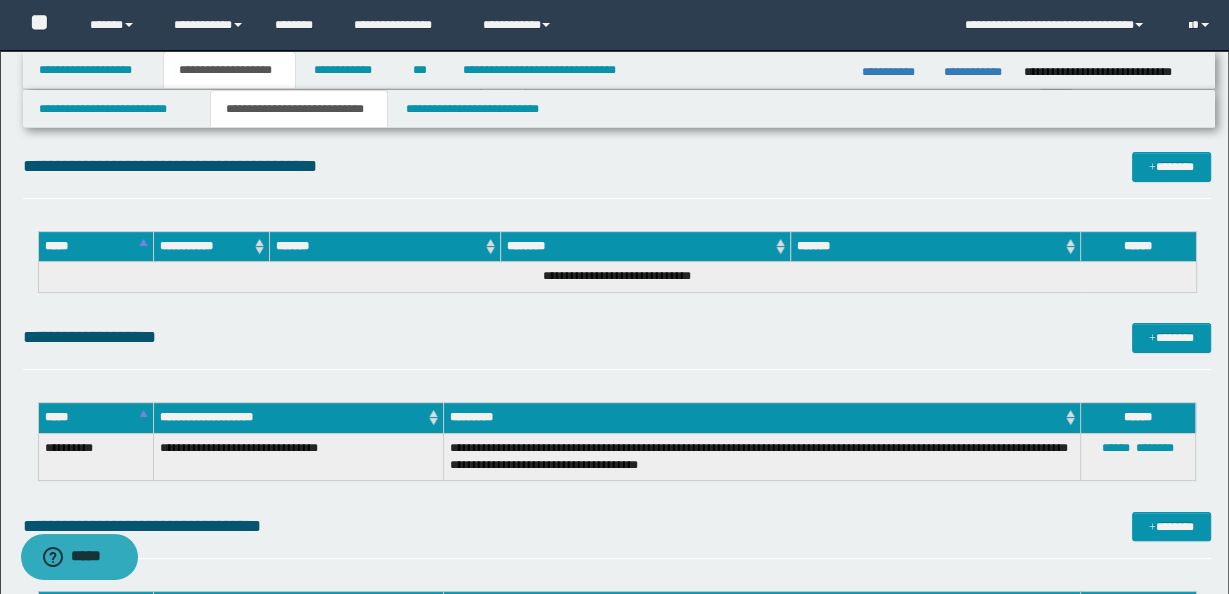 scroll, scrollTop: 0, scrollLeft: 0, axis: both 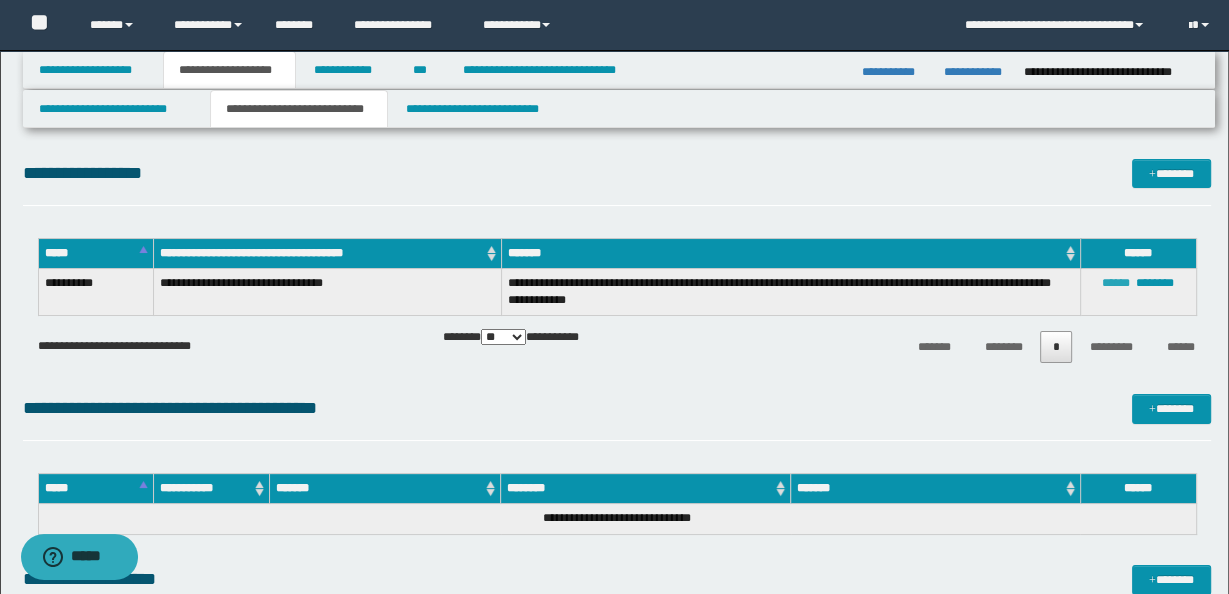 click on "******" at bounding box center (1116, 283) 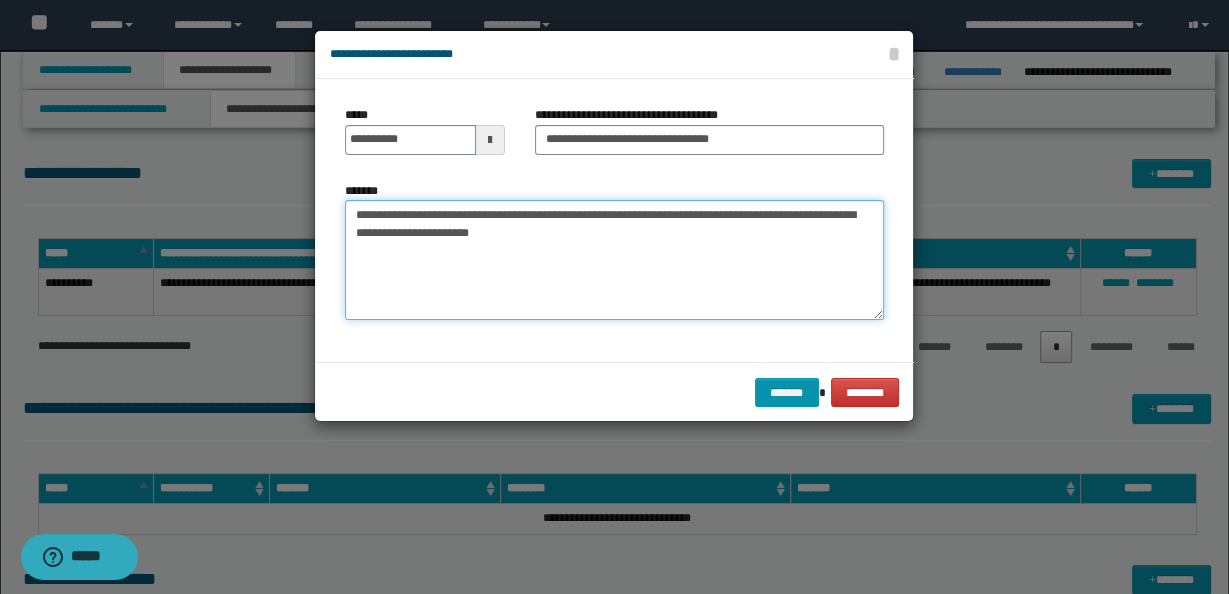 click on "**********" at bounding box center [614, 260] 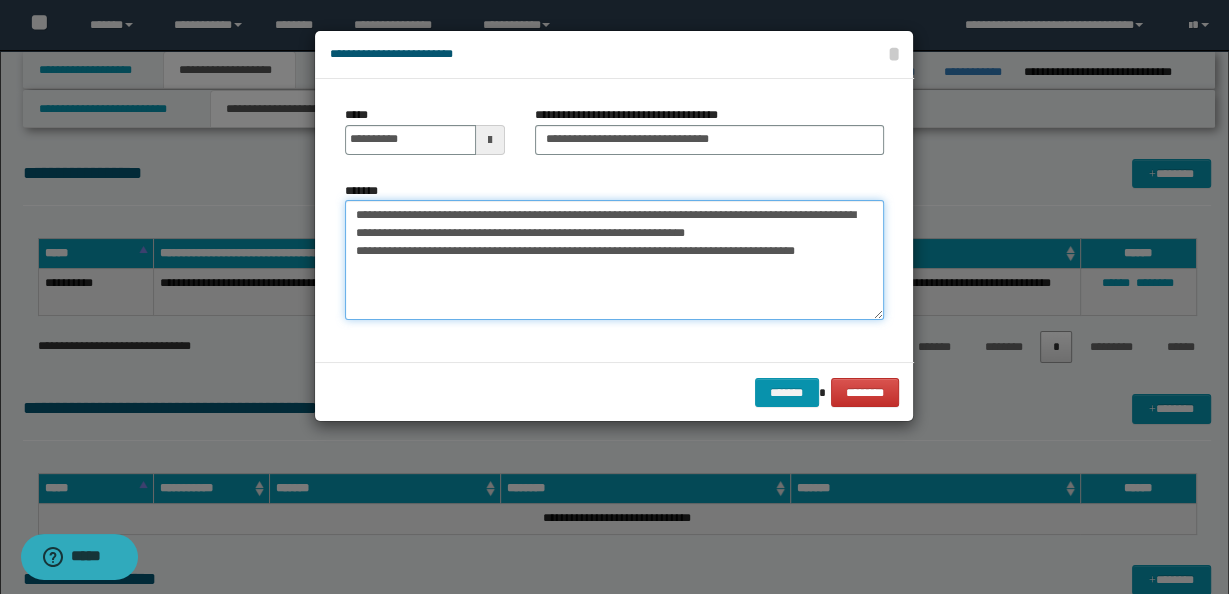 click on "**********" at bounding box center (614, 260) 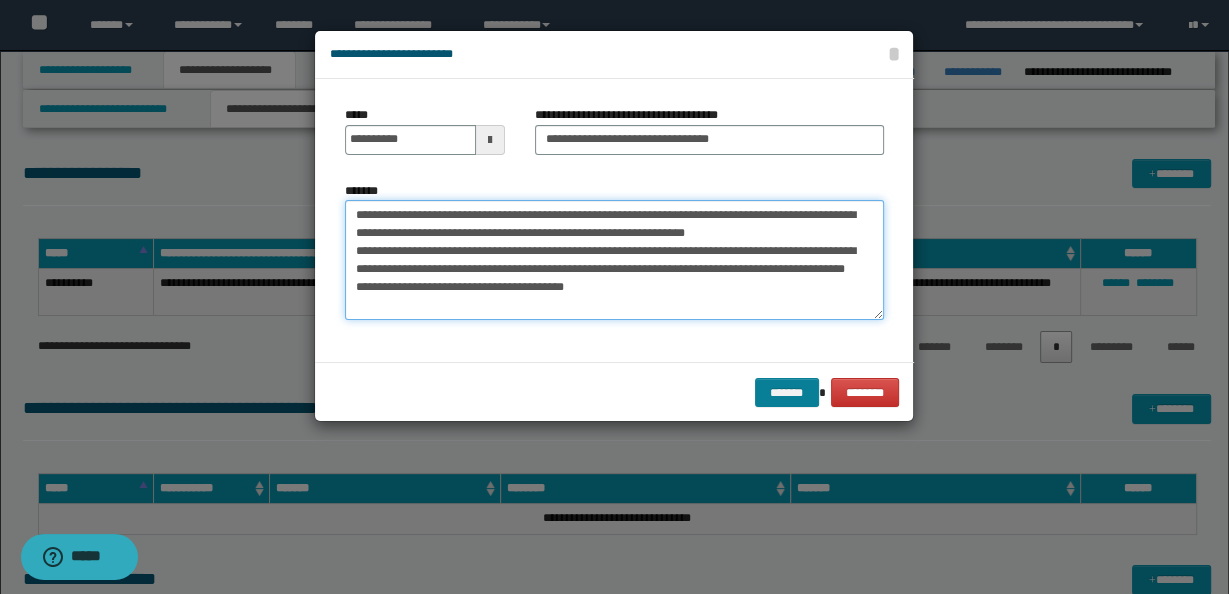 type on "**********" 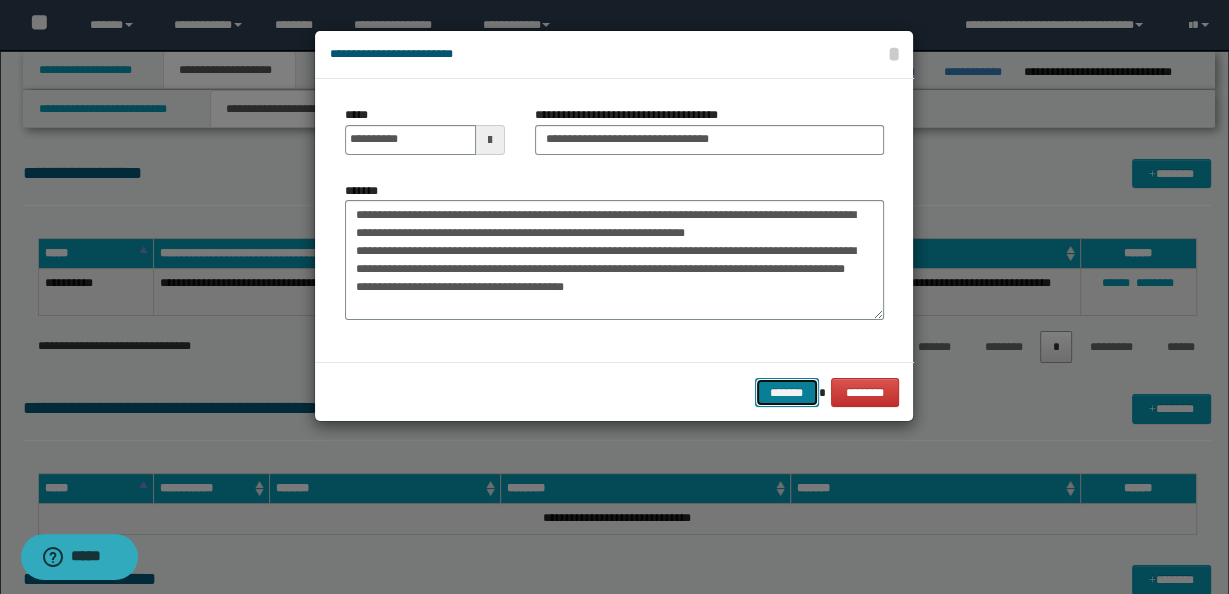 click on "*******" at bounding box center (787, 392) 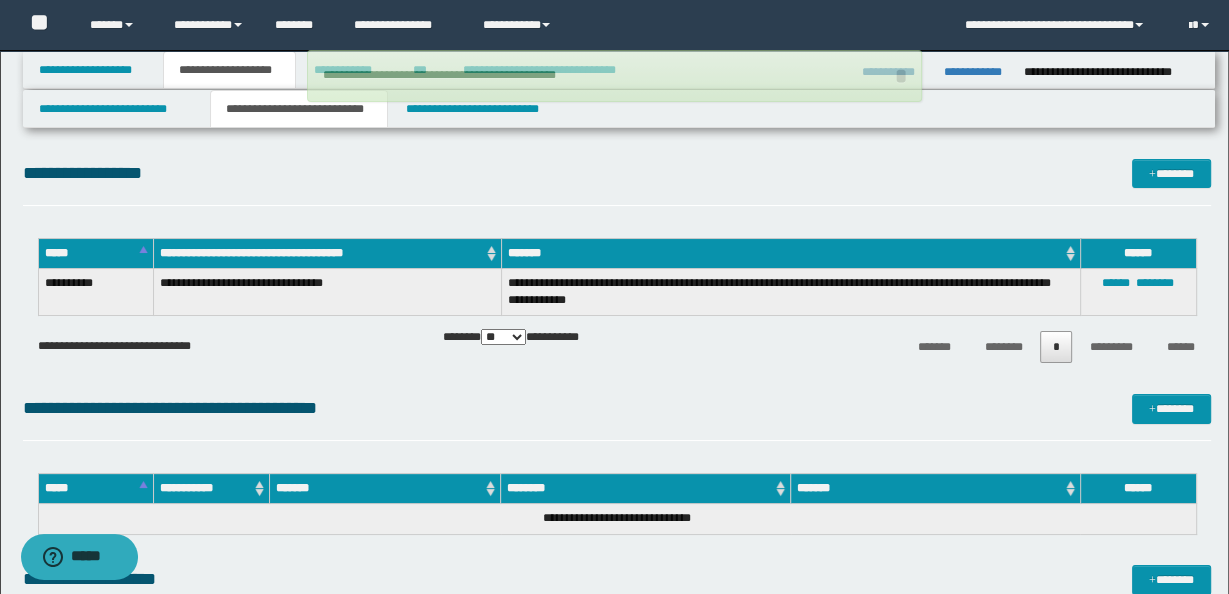 type 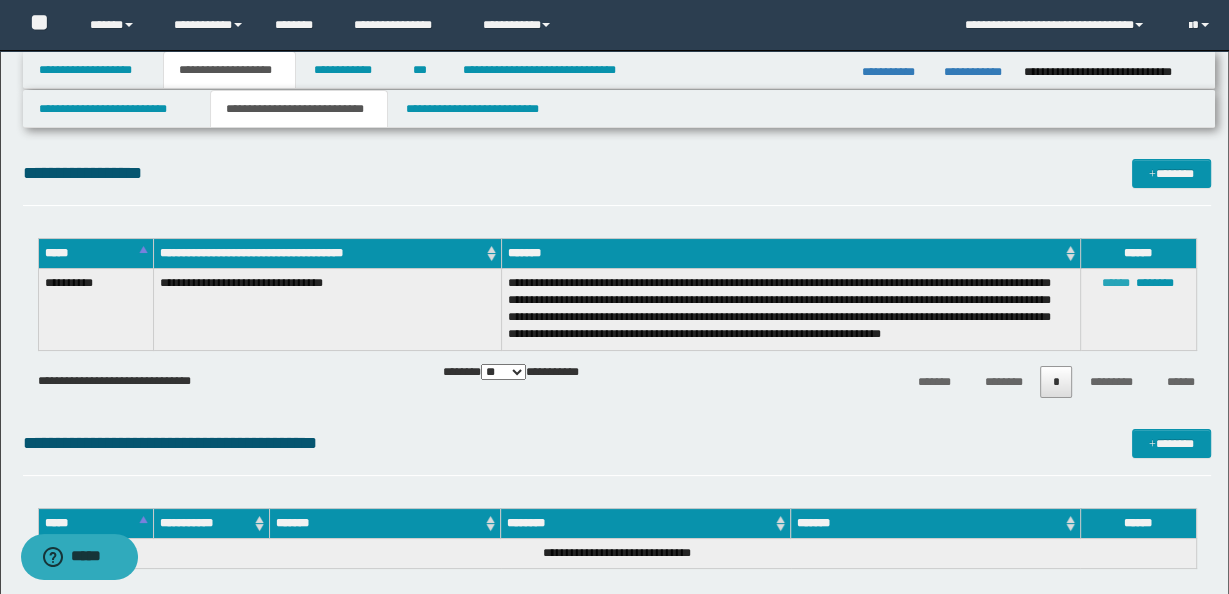 click on "******" at bounding box center [1116, 283] 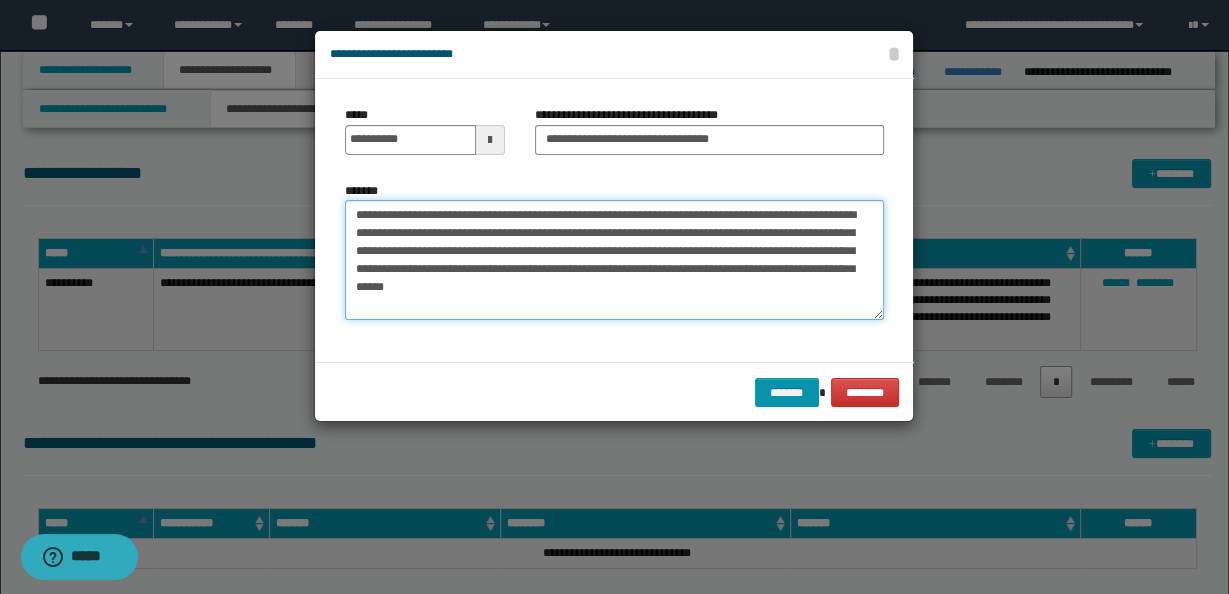 click on "**********" at bounding box center (614, 260) 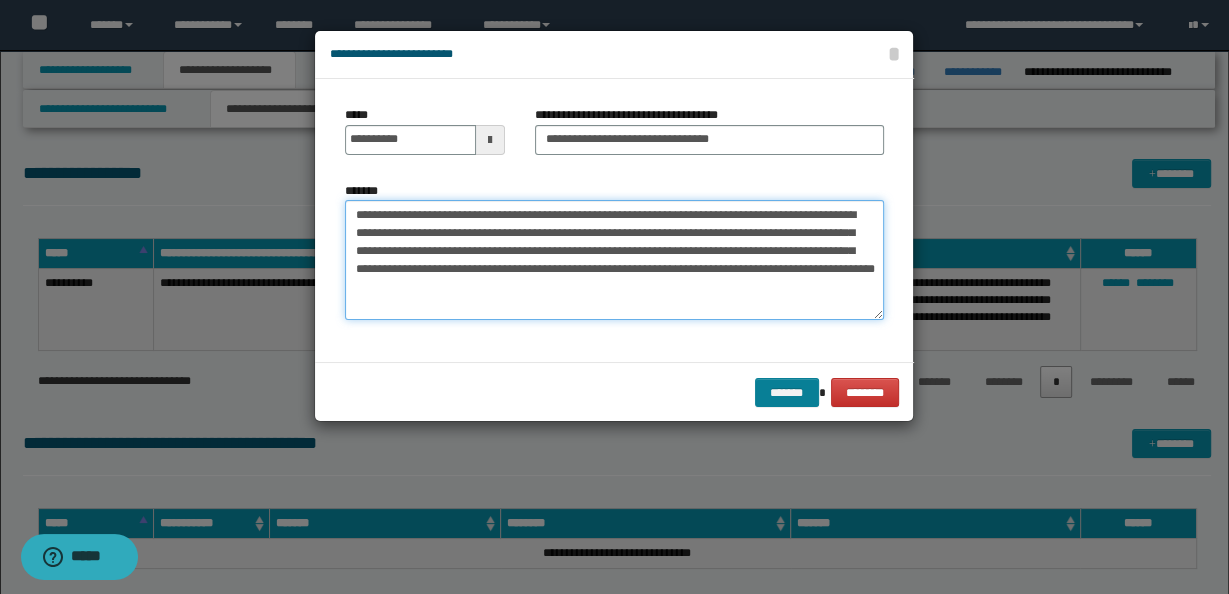 type on "**********" 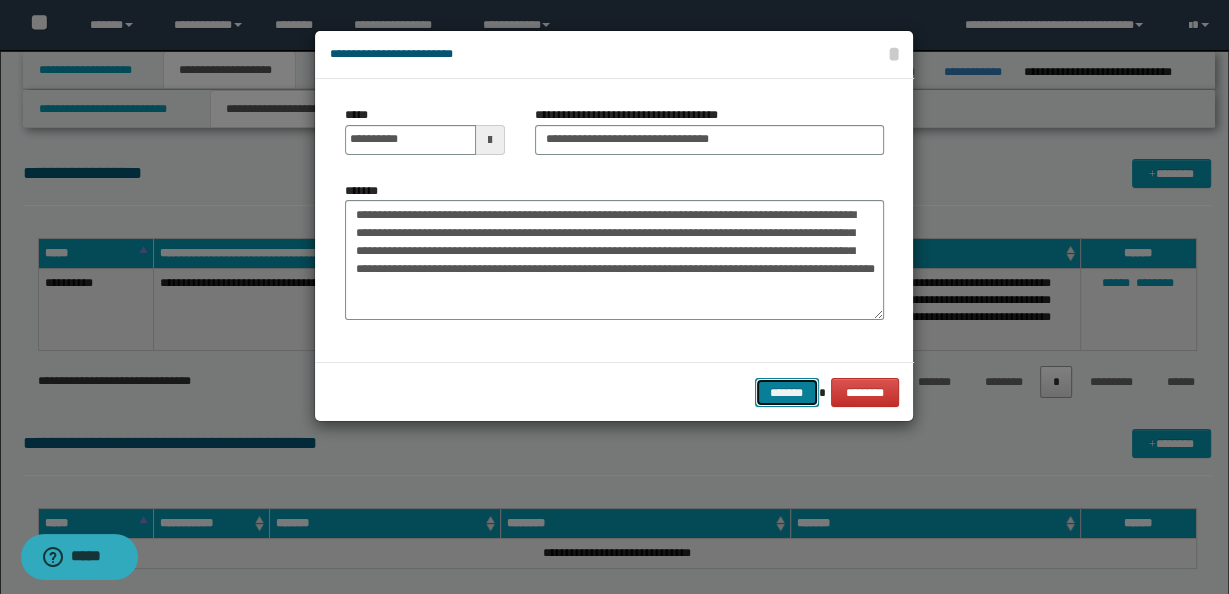 click on "*******" at bounding box center (787, 392) 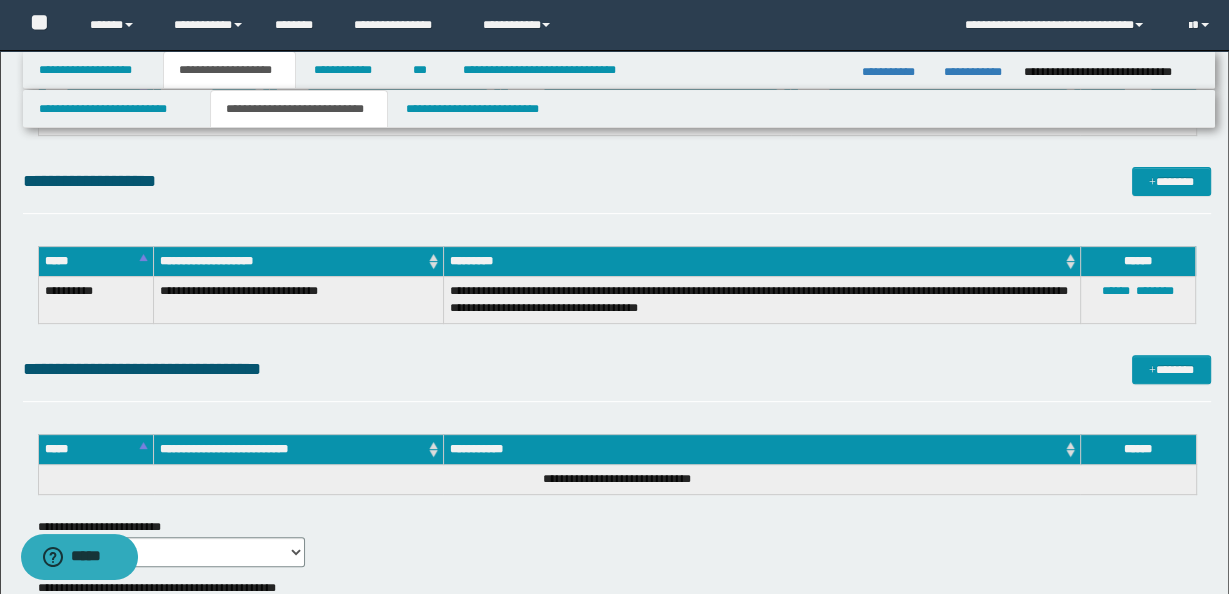 scroll, scrollTop: 428, scrollLeft: 0, axis: vertical 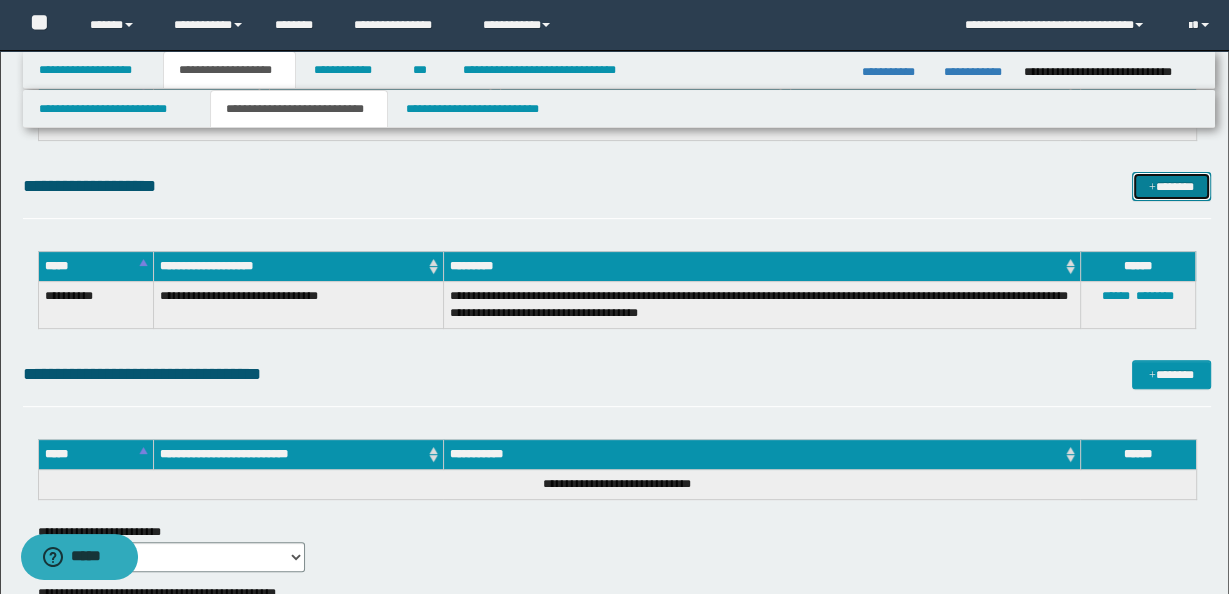 click on "*******" at bounding box center (1171, 186) 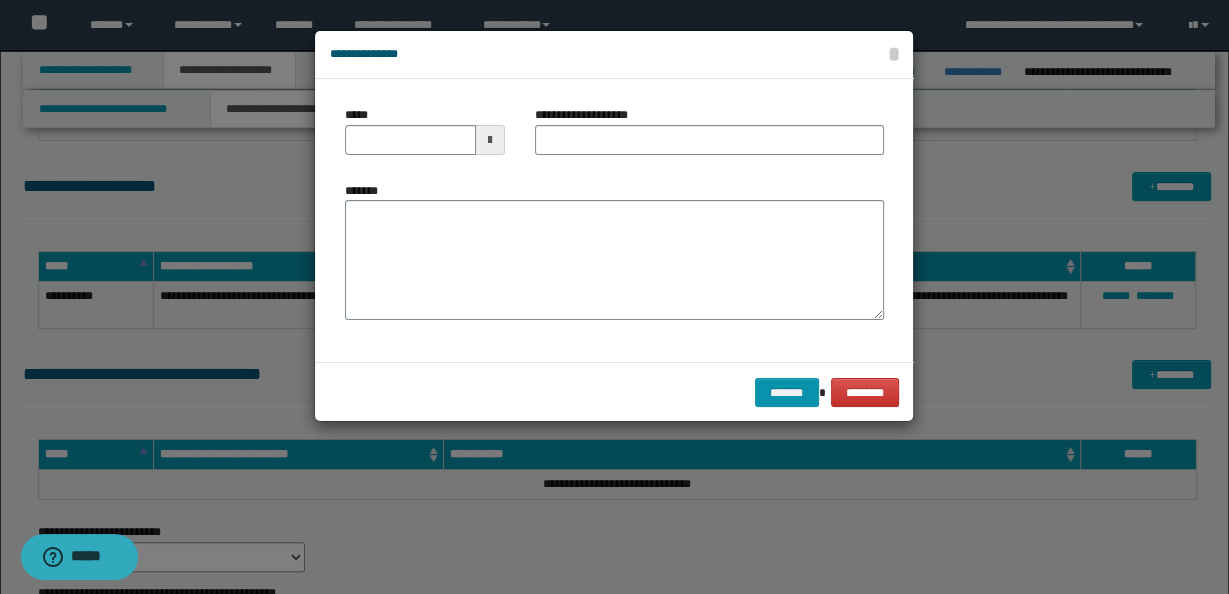 type 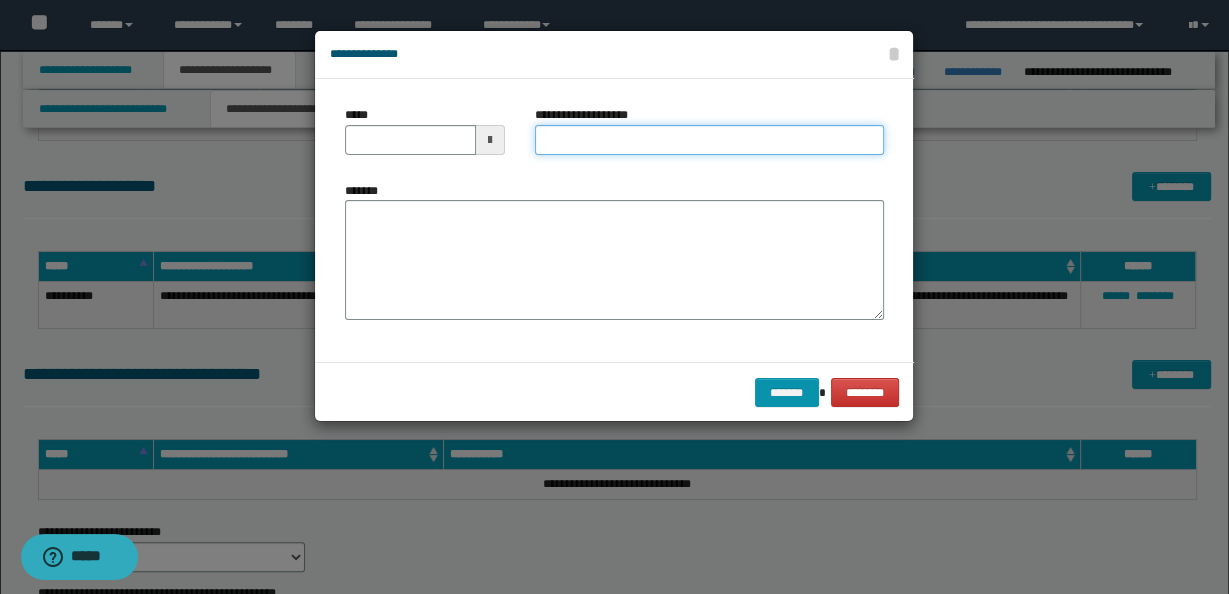 click on "**********" at bounding box center (709, 140) 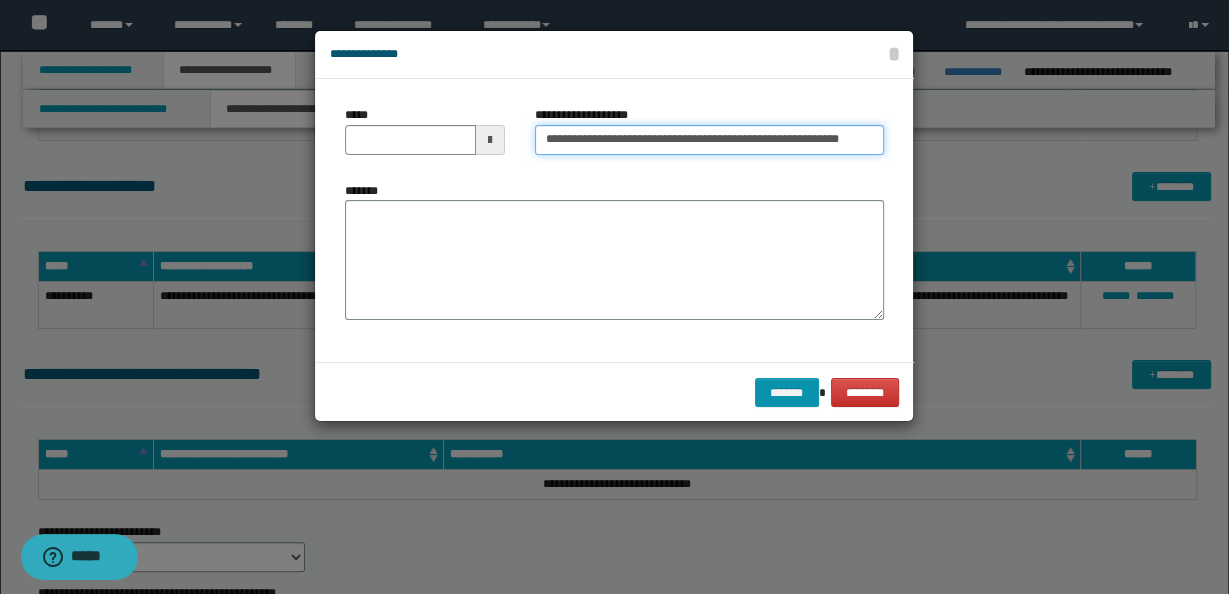 type on "**********" 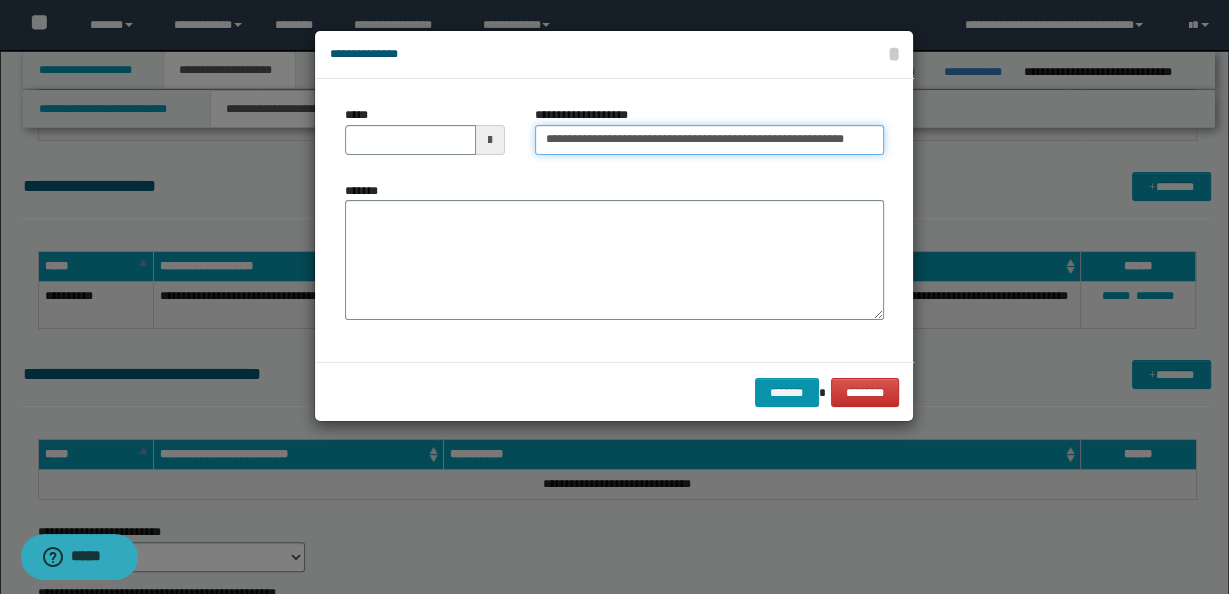 scroll, scrollTop: 0, scrollLeft: 6, axis: horizontal 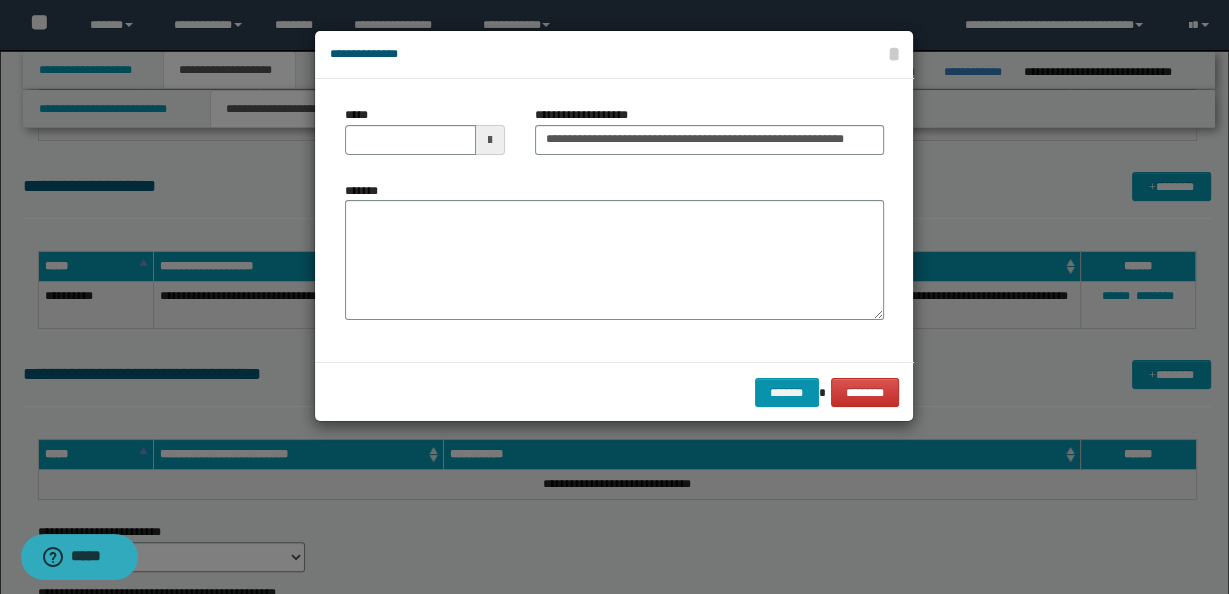 click at bounding box center [490, 140] 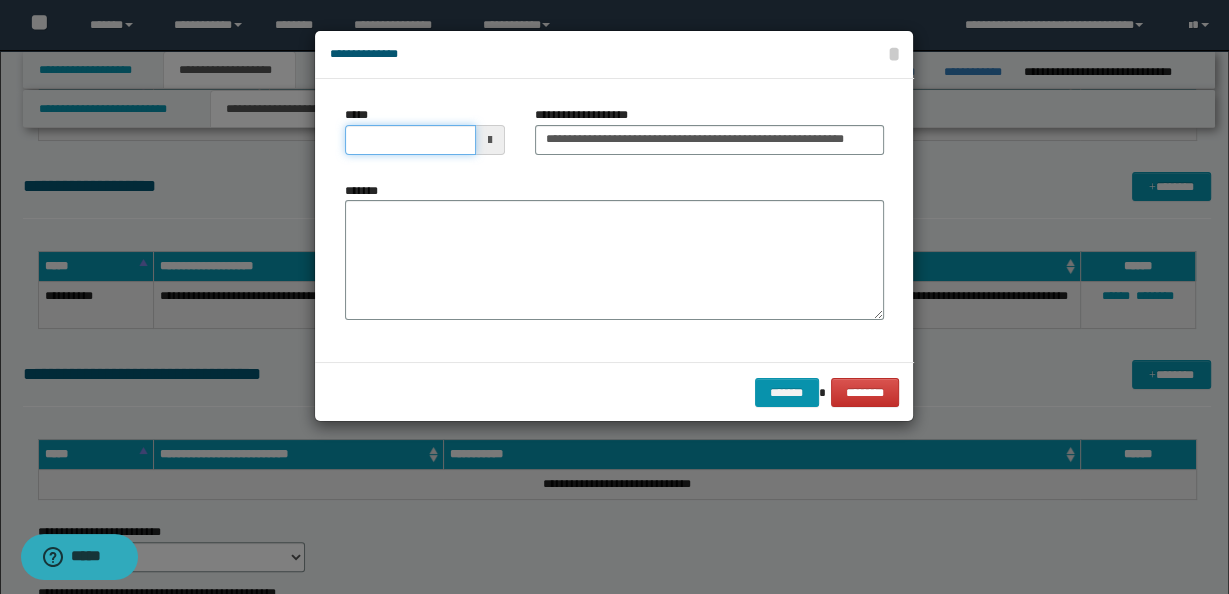 scroll, scrollTop: 0, scrollLeft: 0, axis: both 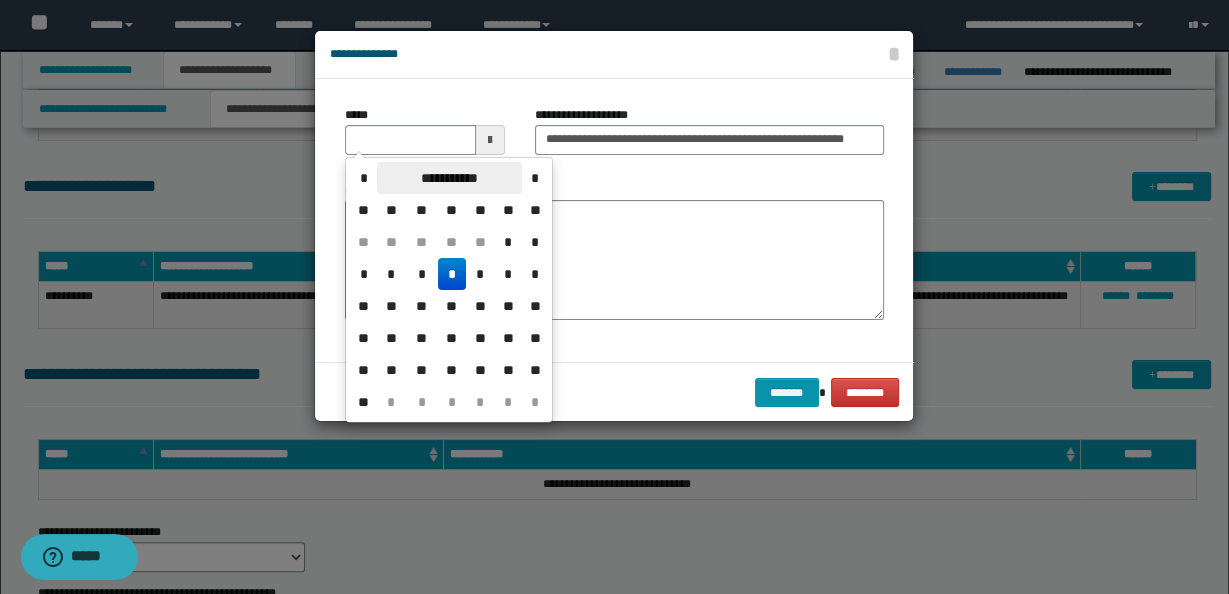 click on "**********" at bounding box center [449, 178] 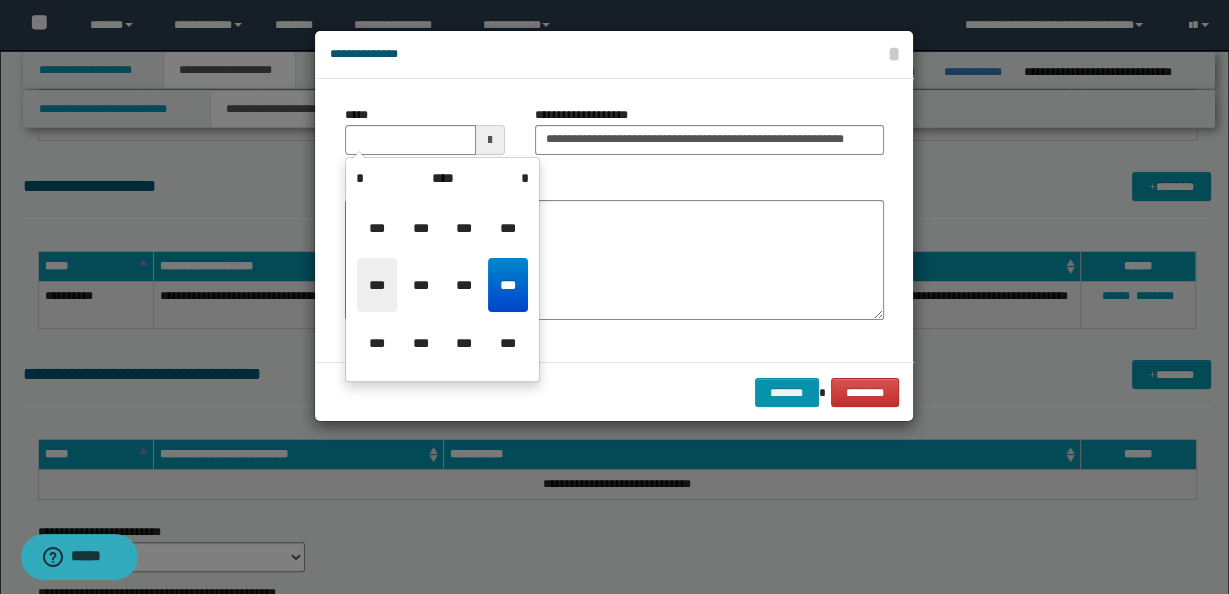 click on "***" at bounding box center (377, 285) 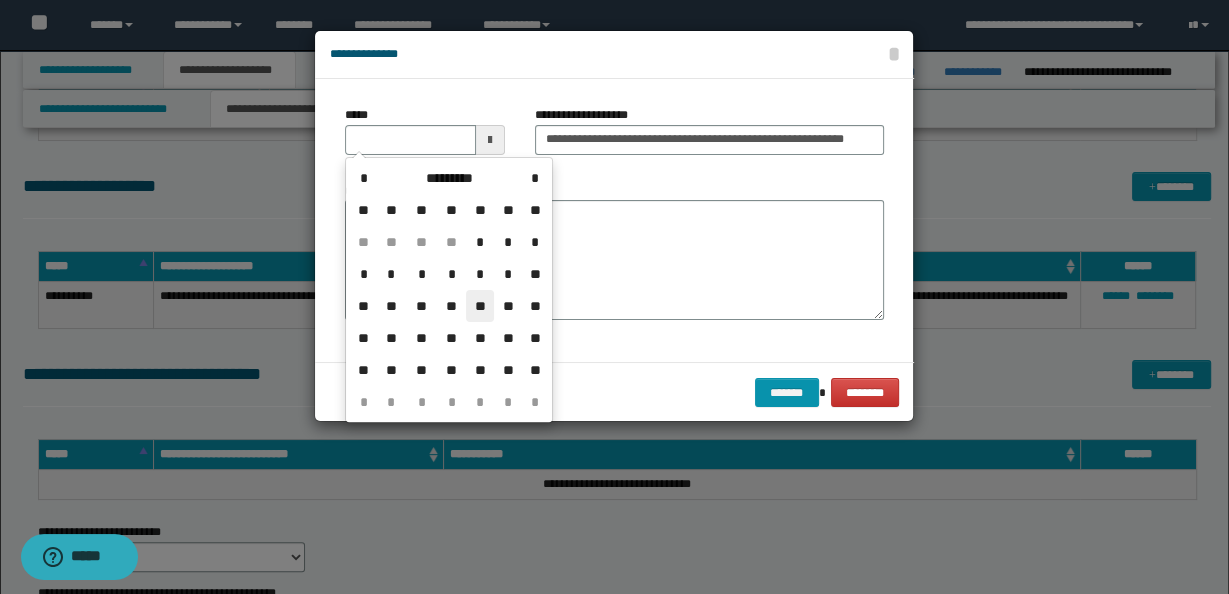 click on "**" at bounding box center [480, 306] 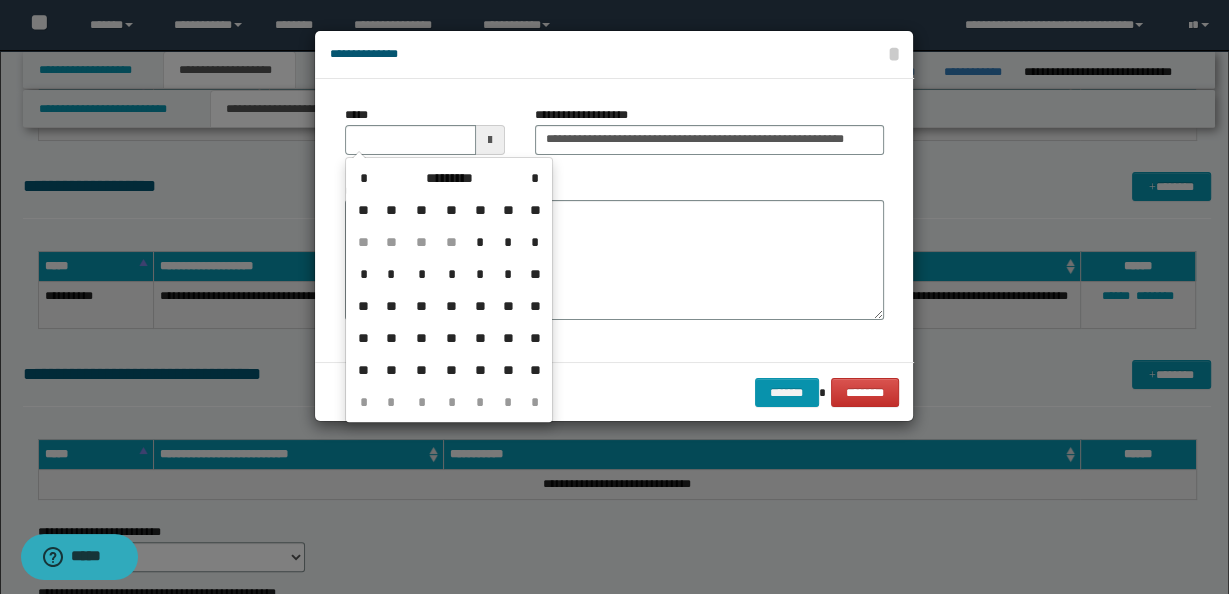type on "**********" 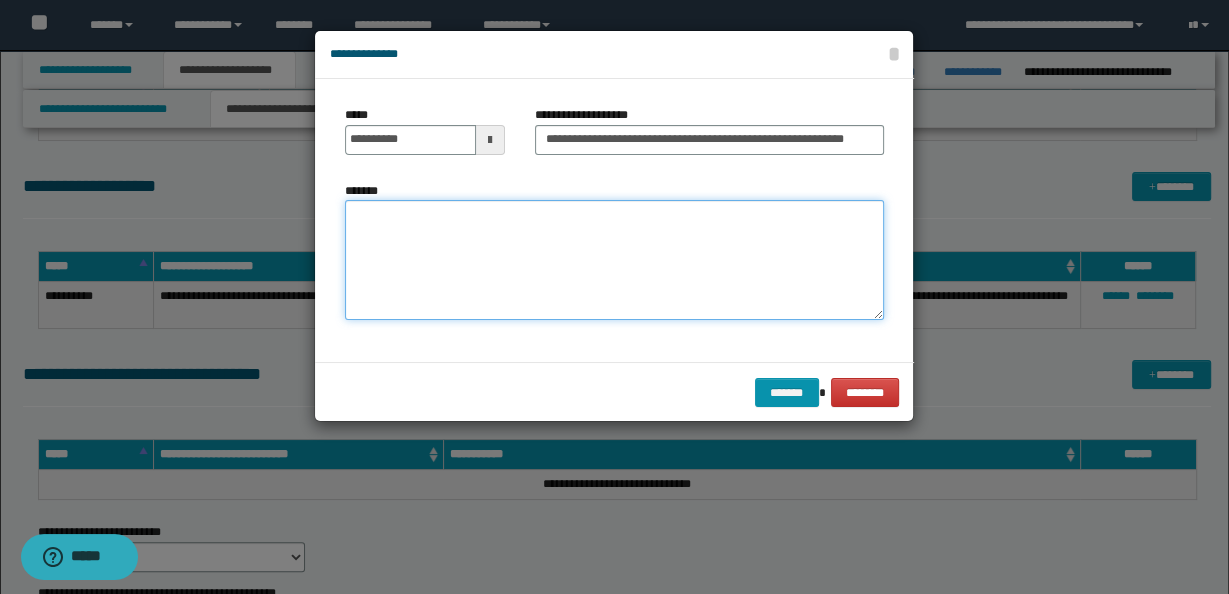 click on "*******" at bounding box center [614, 260] 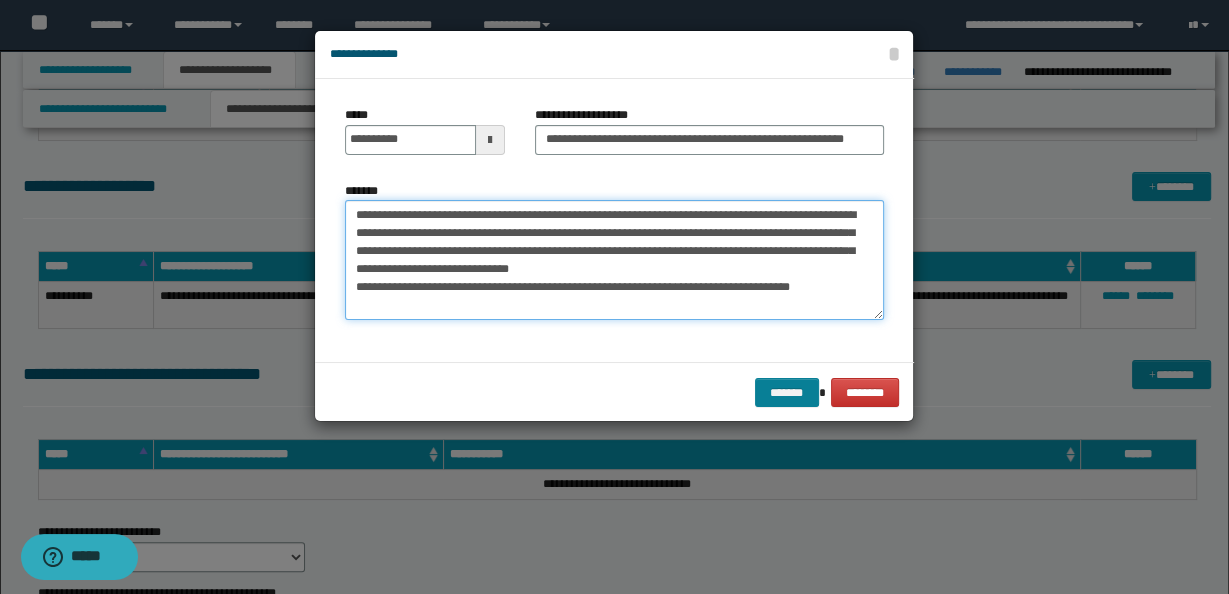 type on "**********" 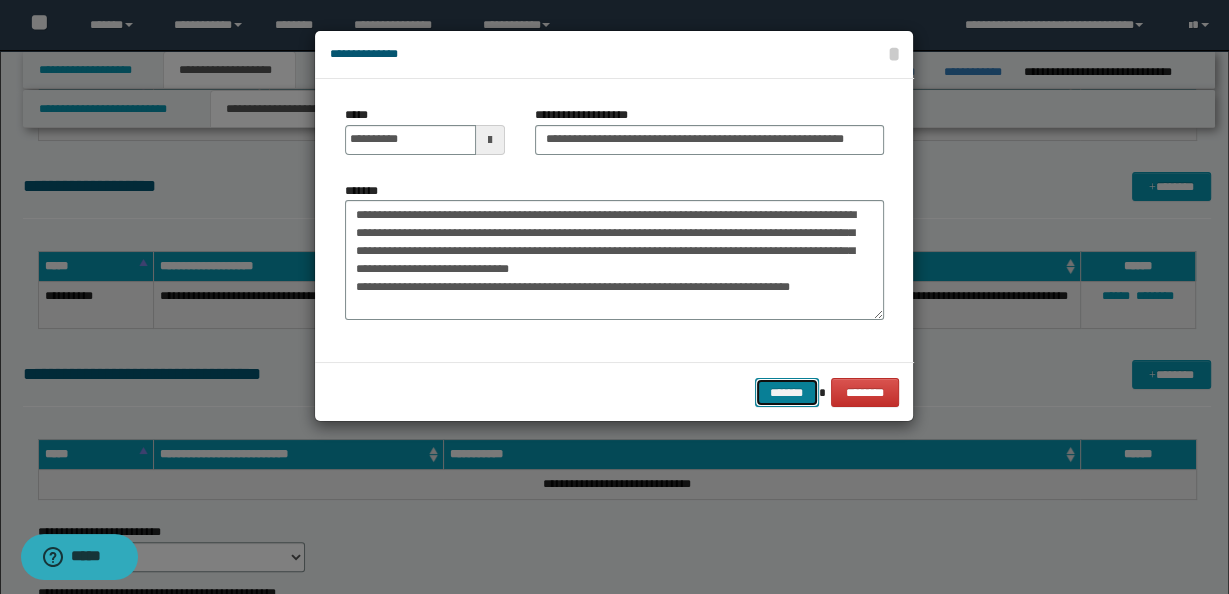 click on "*******" at bounding box center [787, 392] 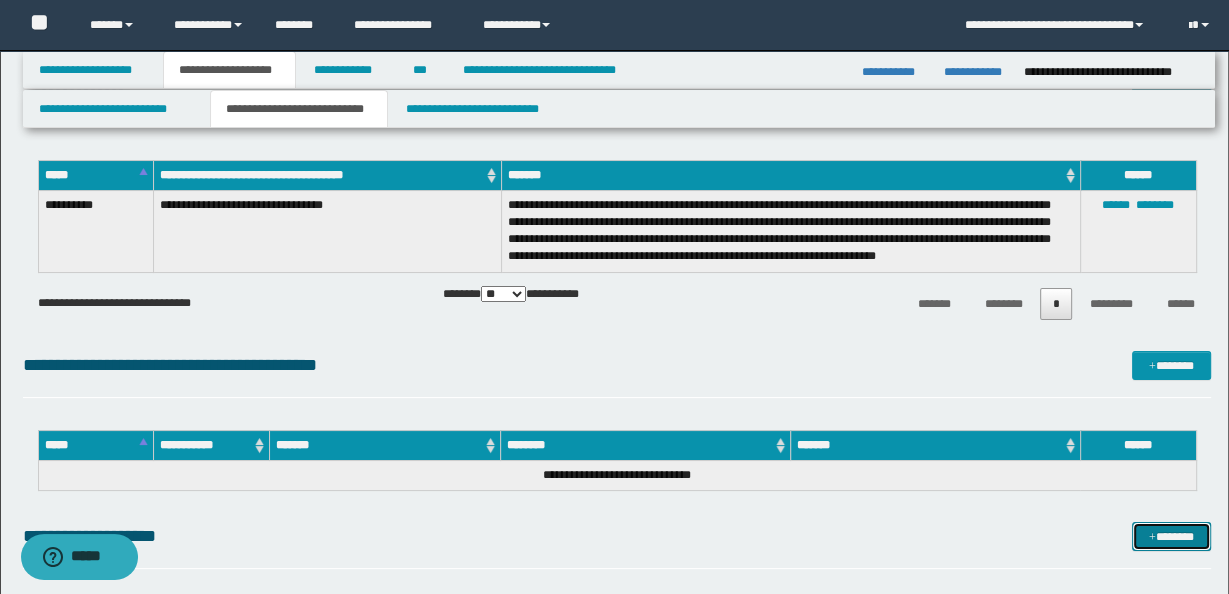 scroll, scrollTop: 0, scrollLeft: 0, axis: both 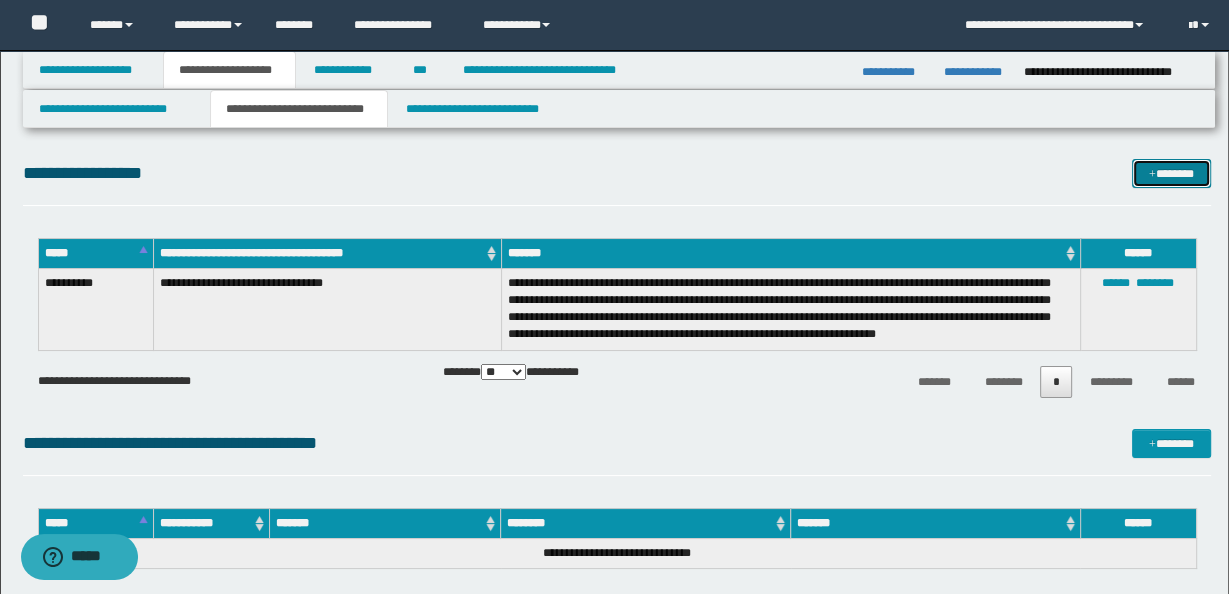 click on "*******" at bounding box center [1171, 173] 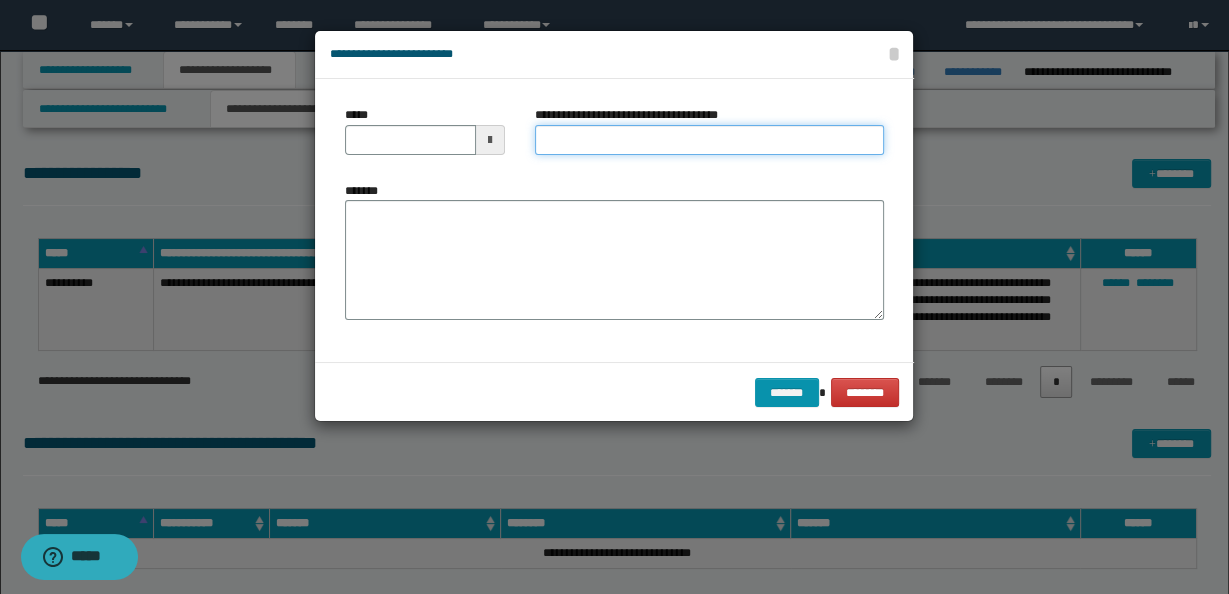 click on "**********" at bounding box center (709, 140) 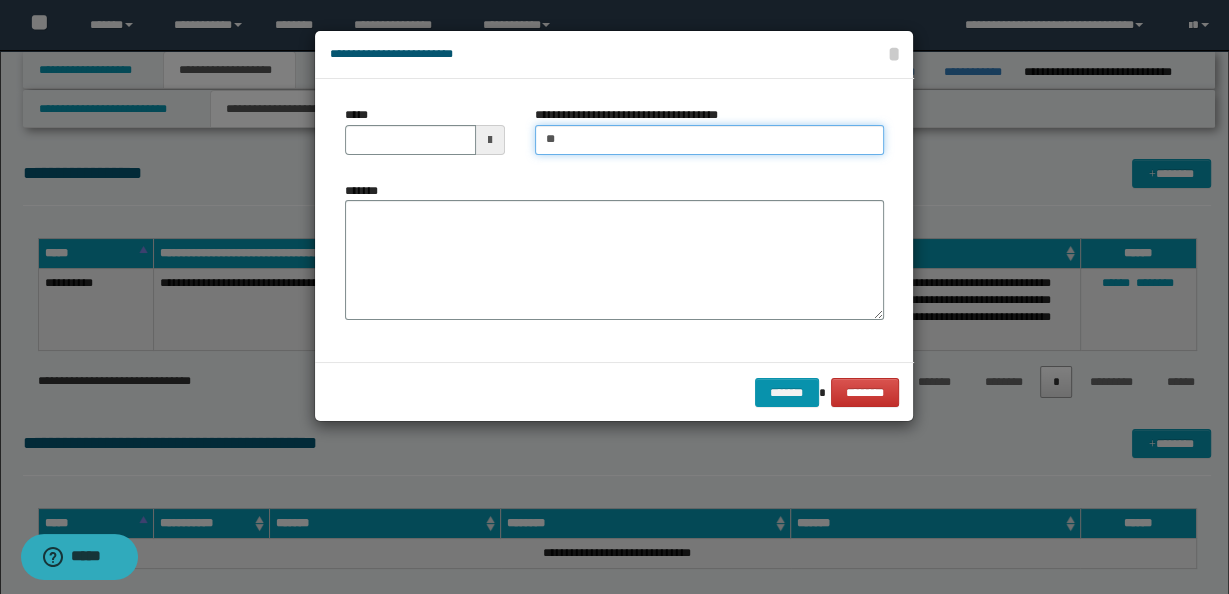 type on "*" 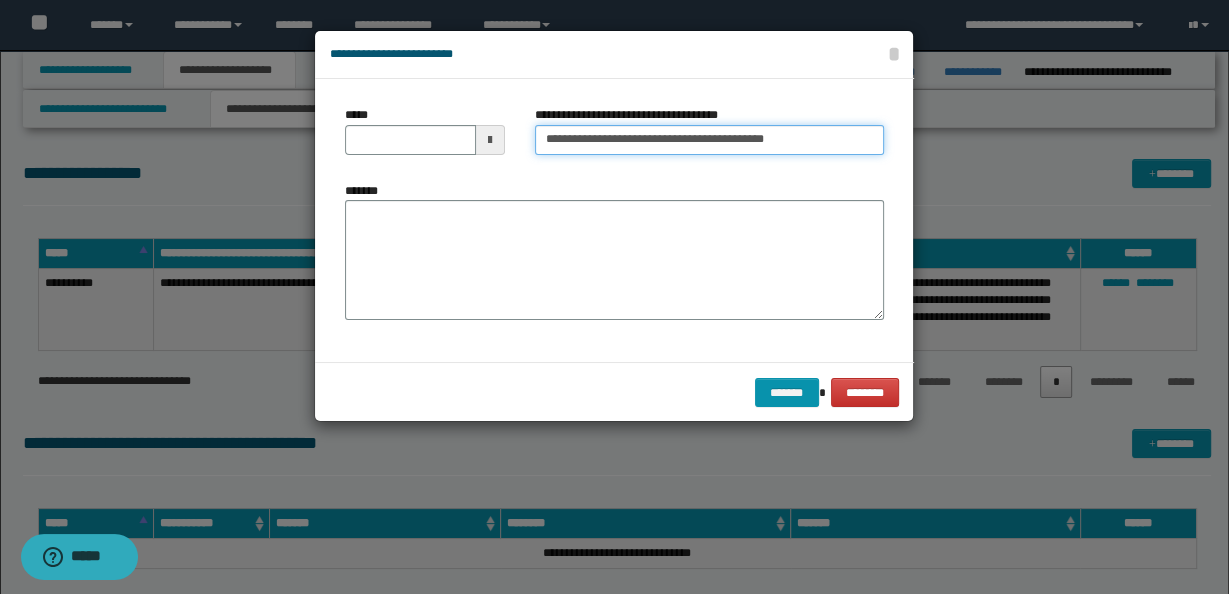 type on "**********" 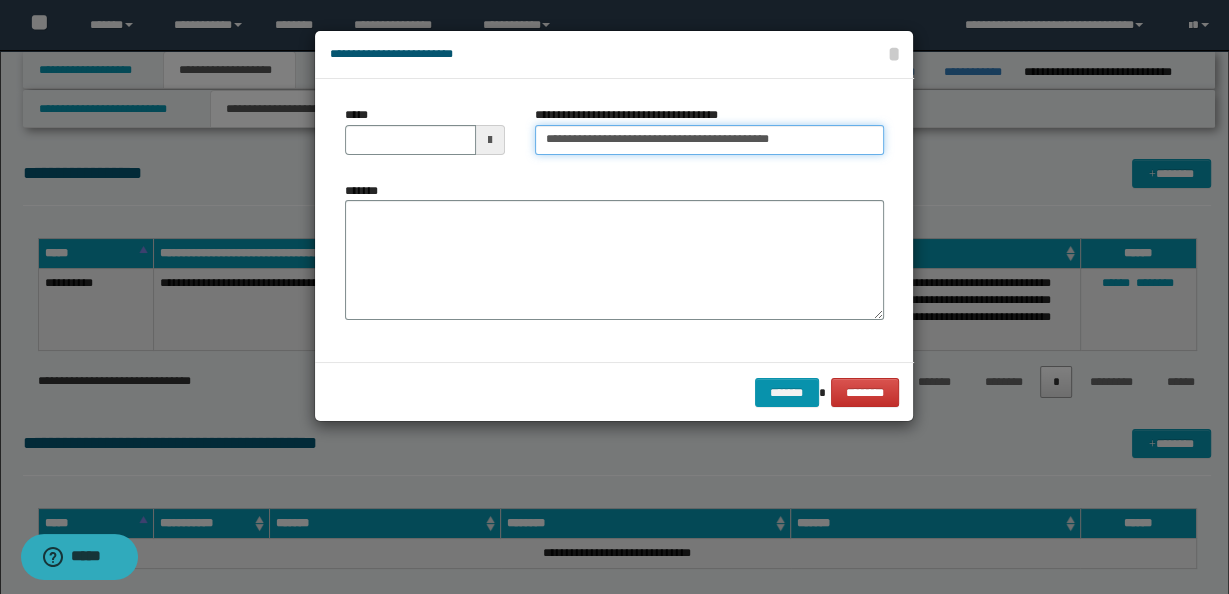 type 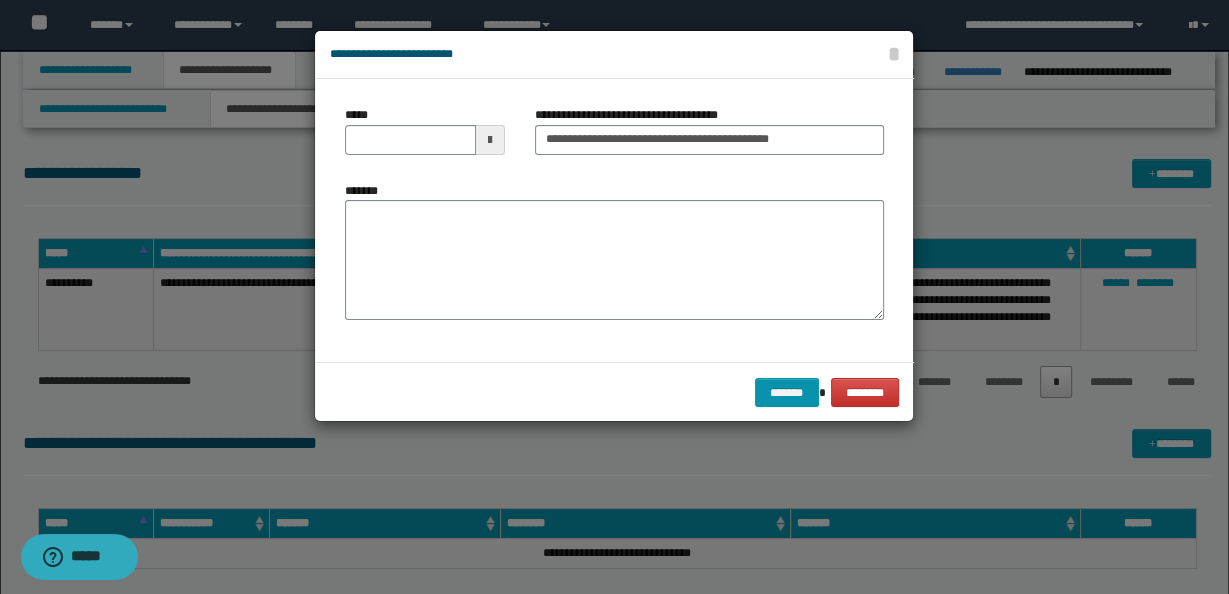 click at bounding box center (490, 140) 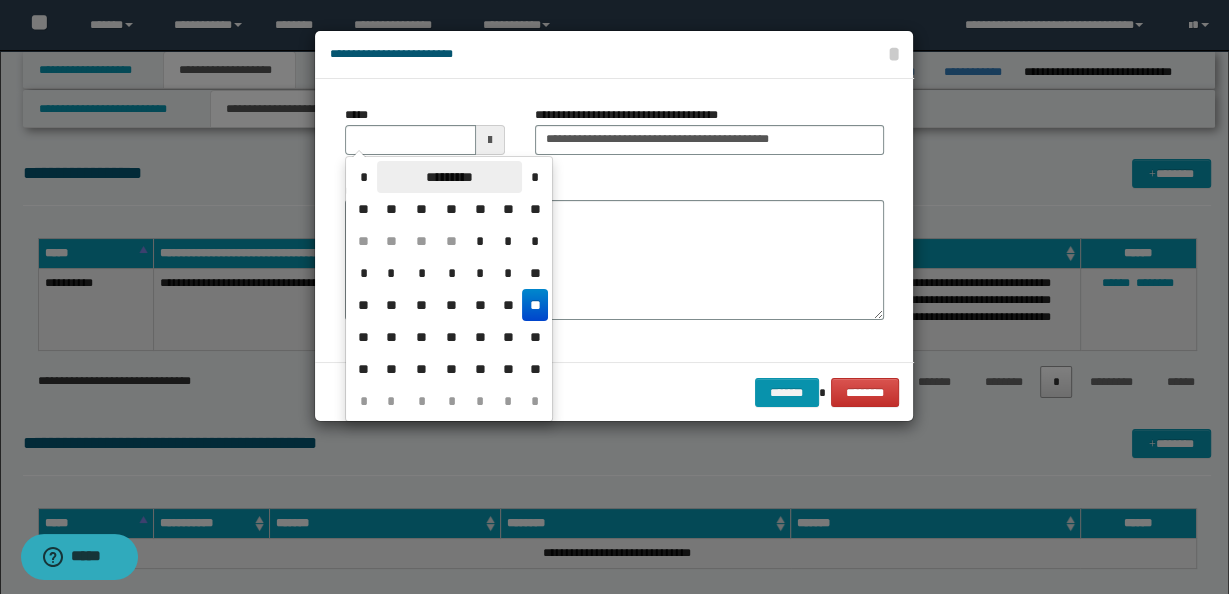 click on "*********" at bounding box center (449, 177) 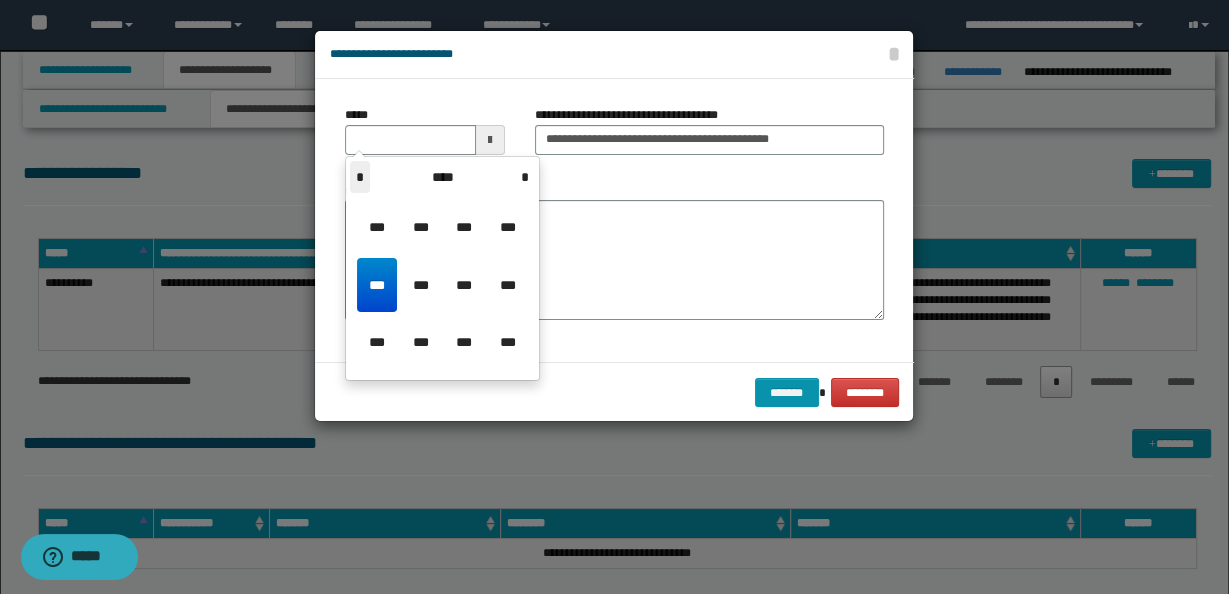 click on "*" at bounding box center [360, 177] 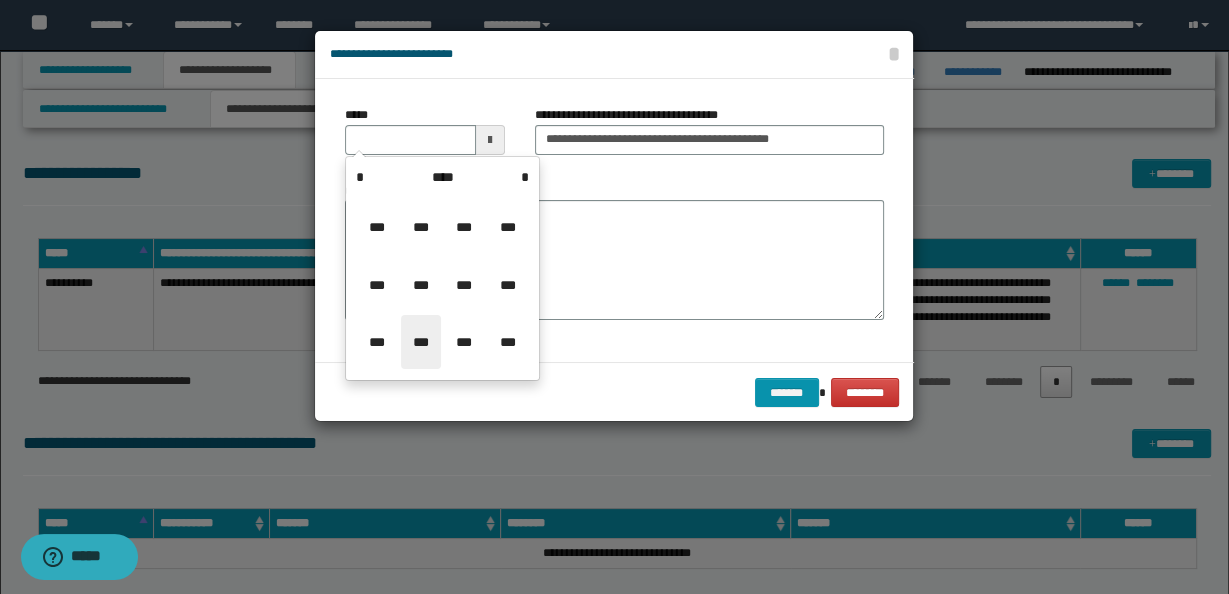 click on "***" at bounding box center [421, 342] 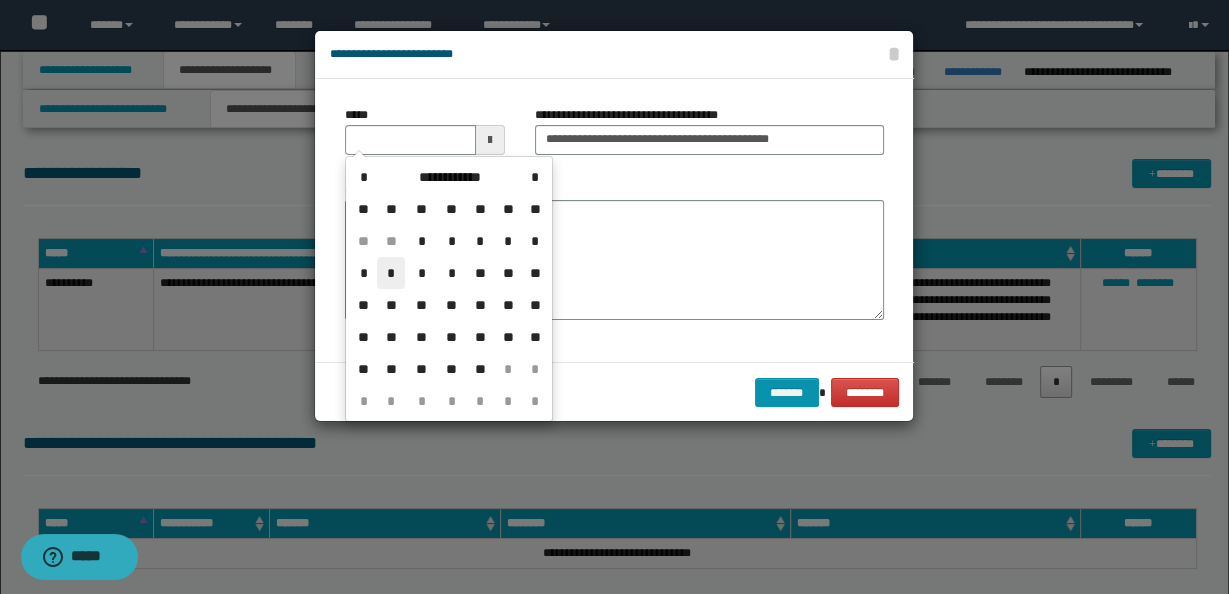 click on "*" at bounding box center (391, 273) 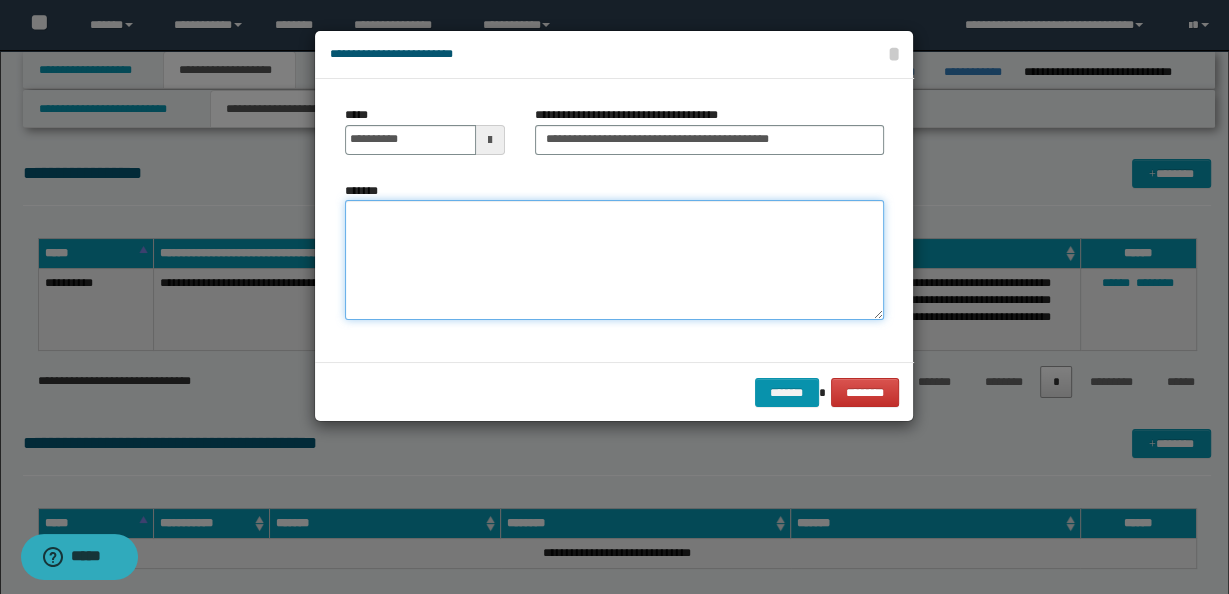 click on "*******" at bounding box center [614, 260] 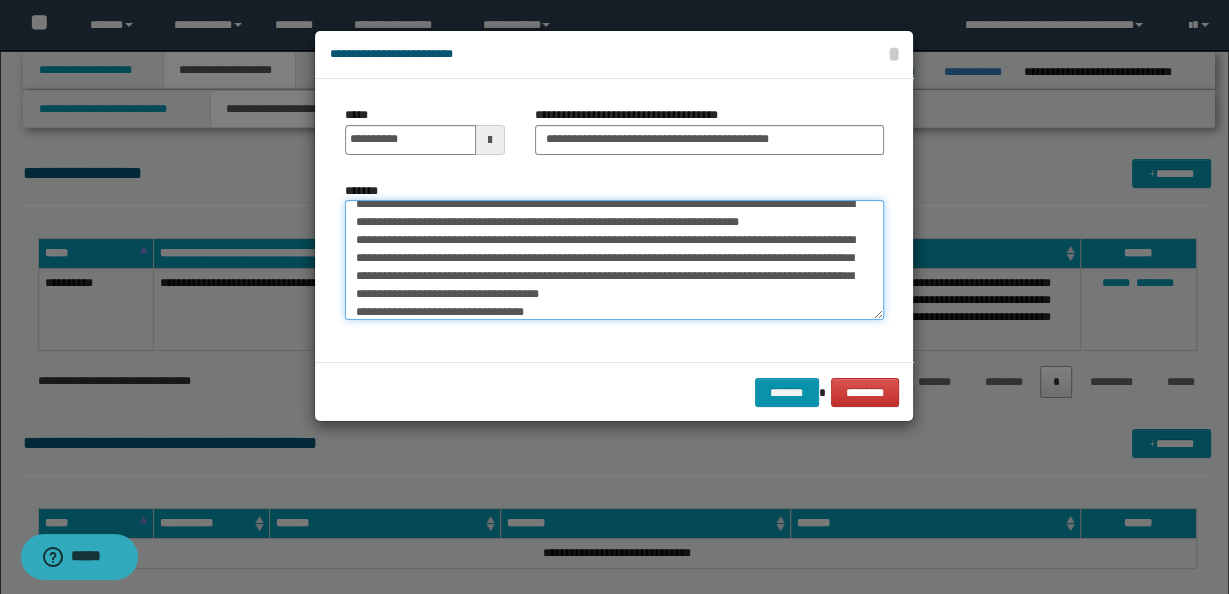scroll, scrollTop: 29, scrollLeft: 0, axis: vertical 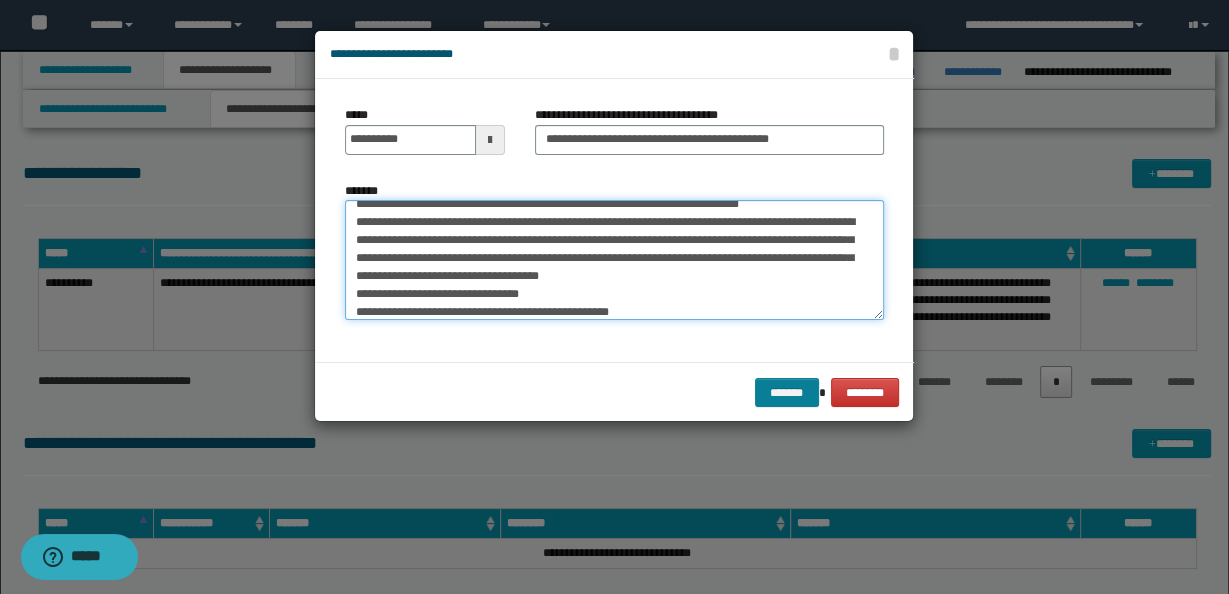 type on "**********" 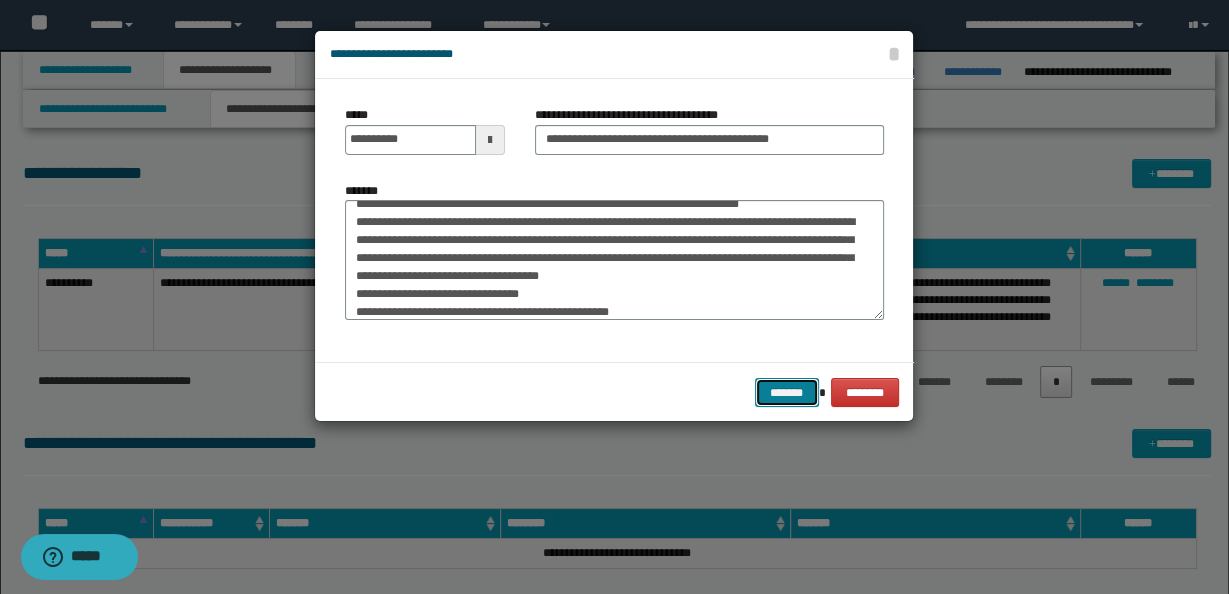 click on "*******" at bounding box center [787, 392] 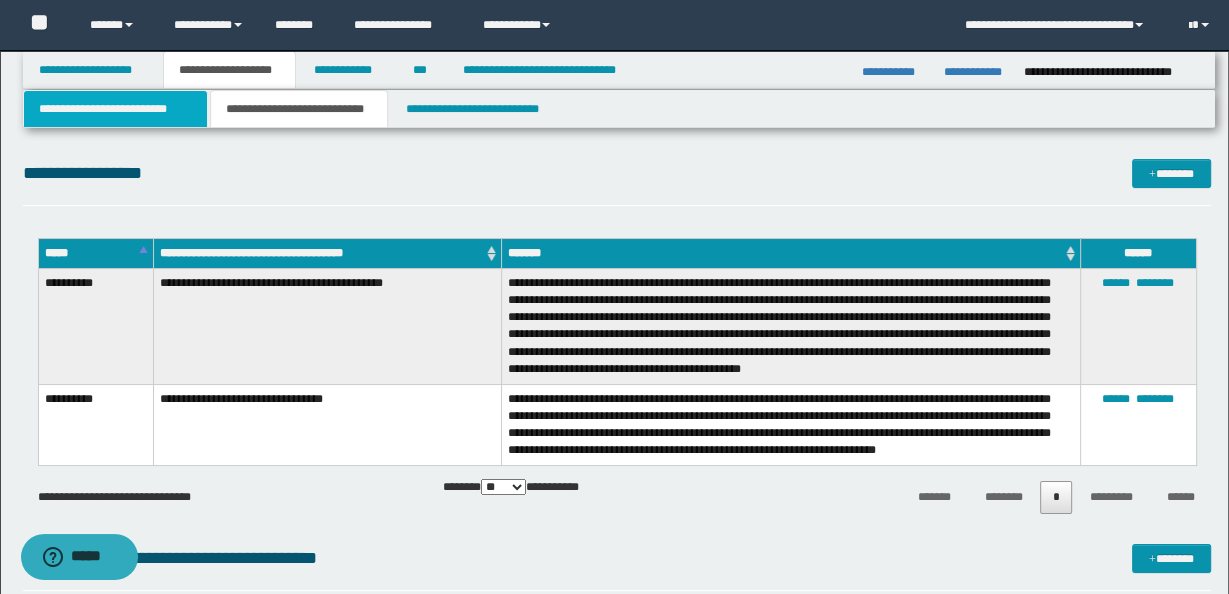 click on "**********" at bounding box center [115, 109] 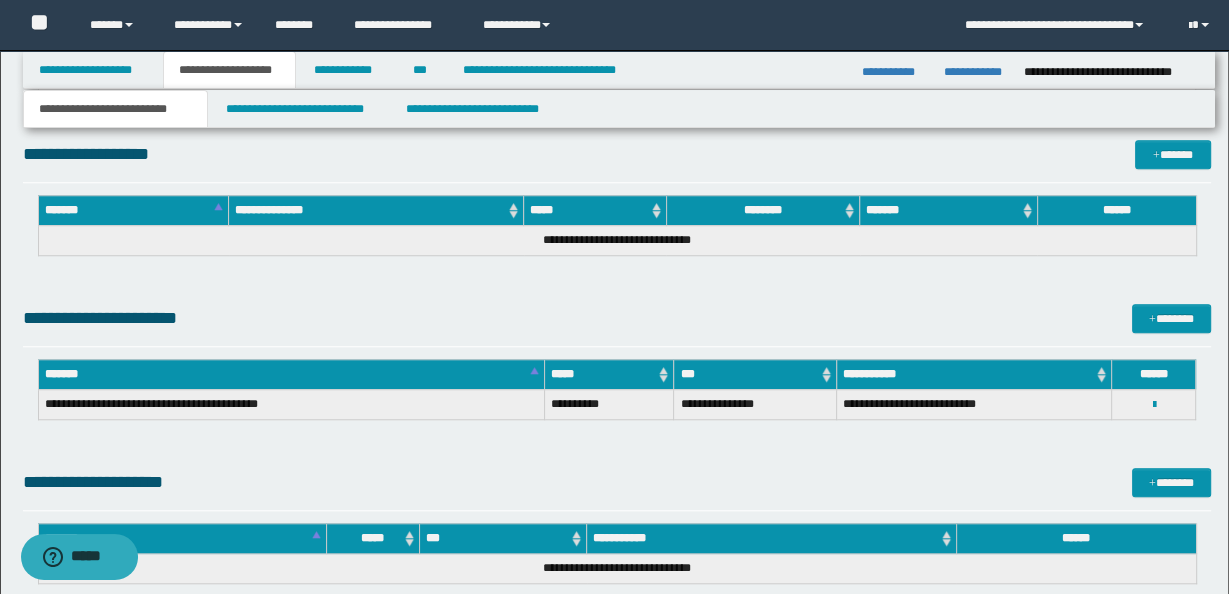 scroll, scrollTop: 1381, scrollLeft: 0, axis: vertical 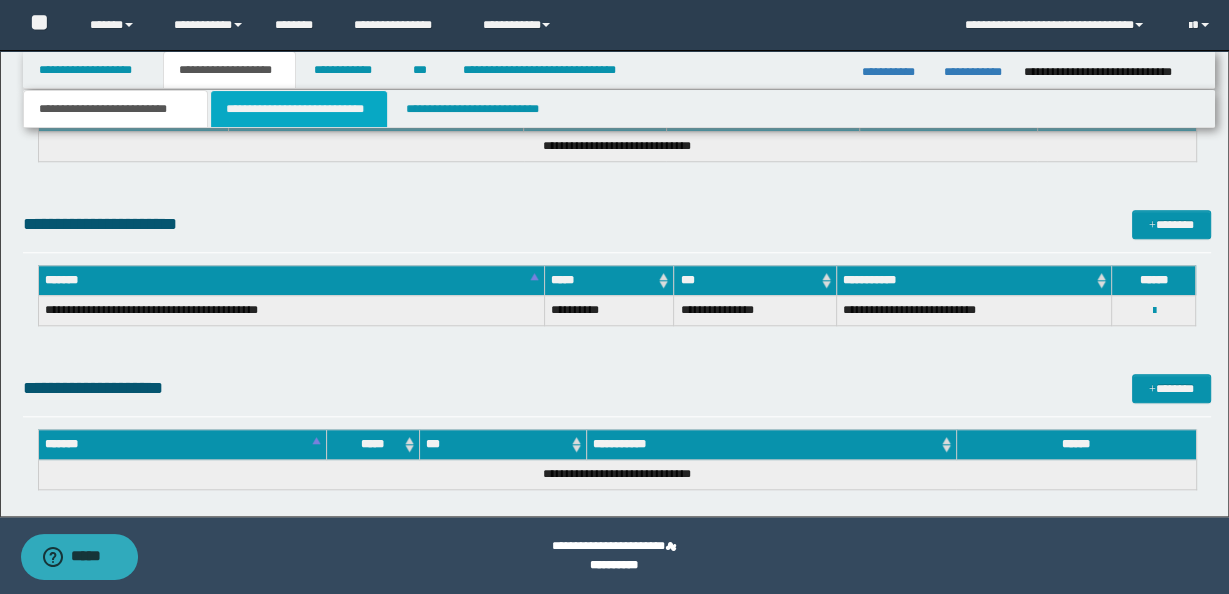 click on "**********" at bounding box center (299, 109) 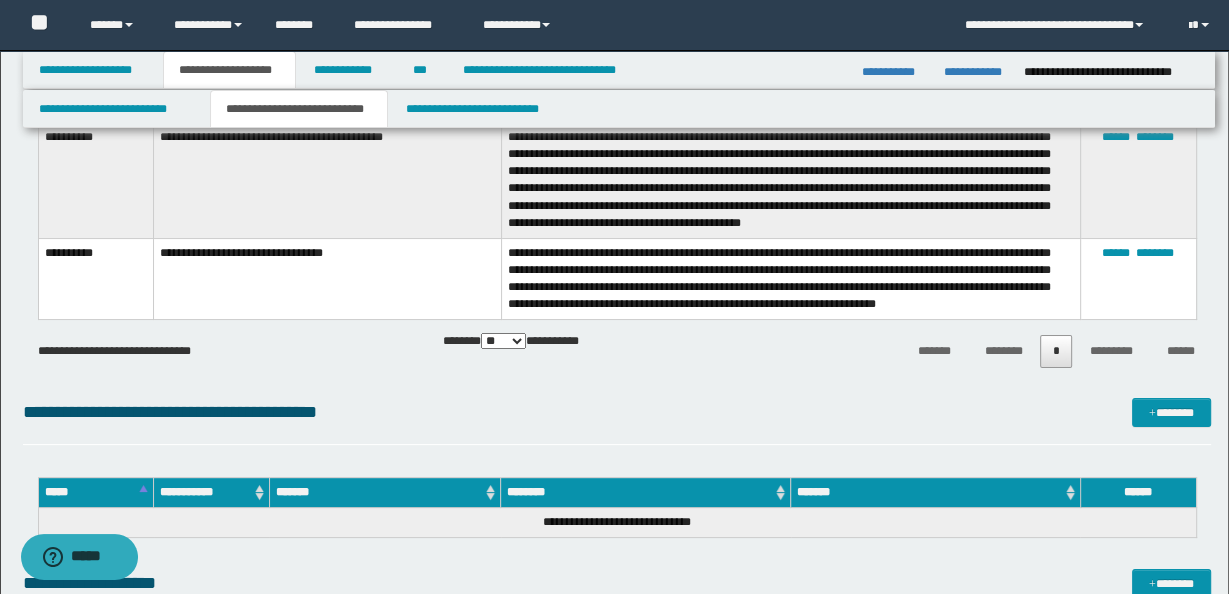 scroll, scrollTop: 0, scrollLeft: 0, axis: both 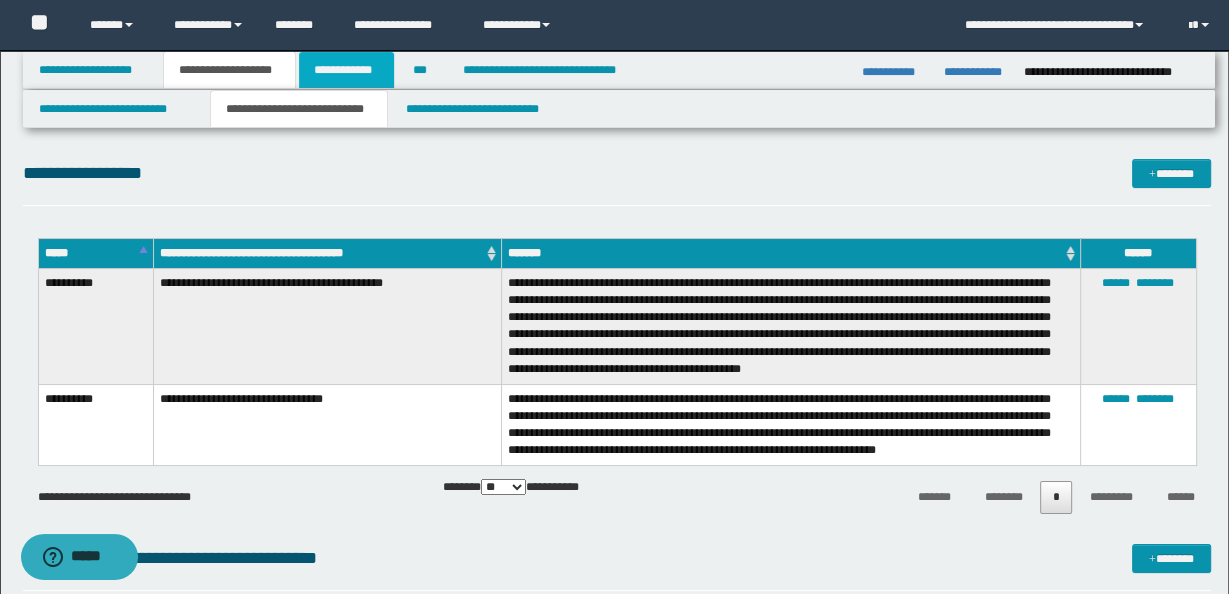 click on "**********" at bounding box center (346, 70) 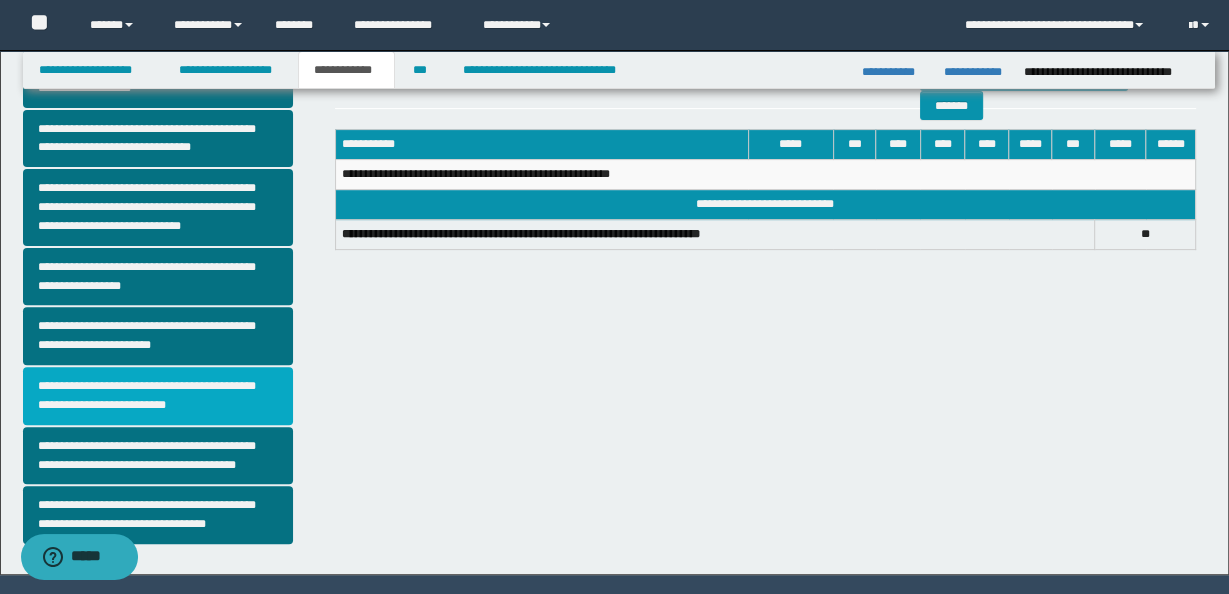 scroll, scrollTop: 553, scrollLeft: 0, axis: vertical 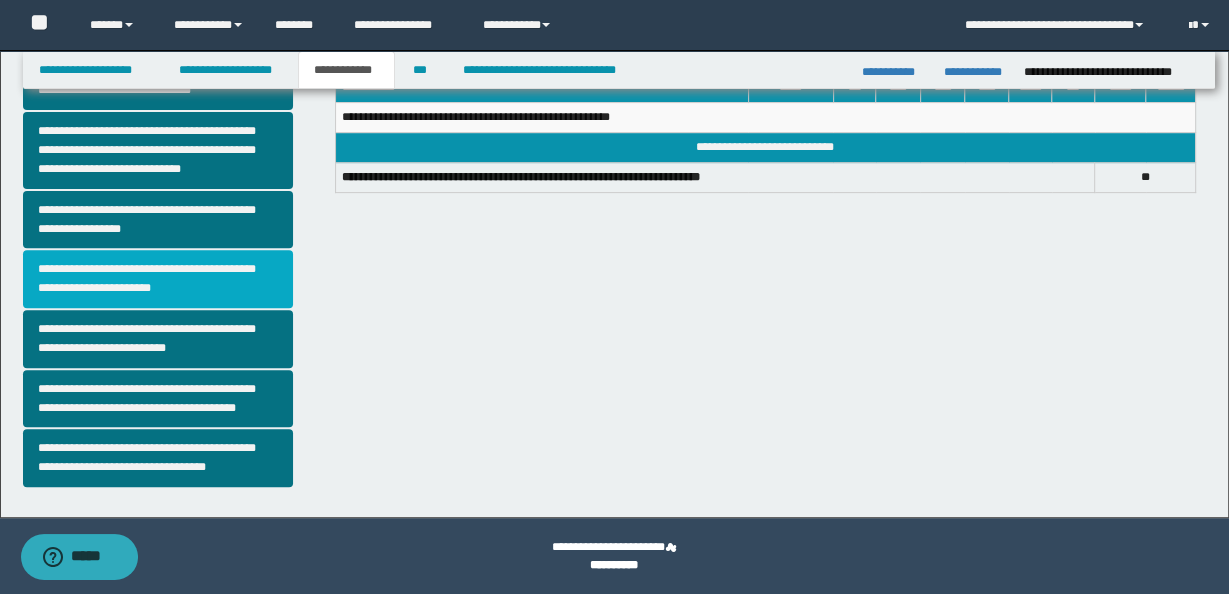 click on "**********" at bounding box center [158, 279] 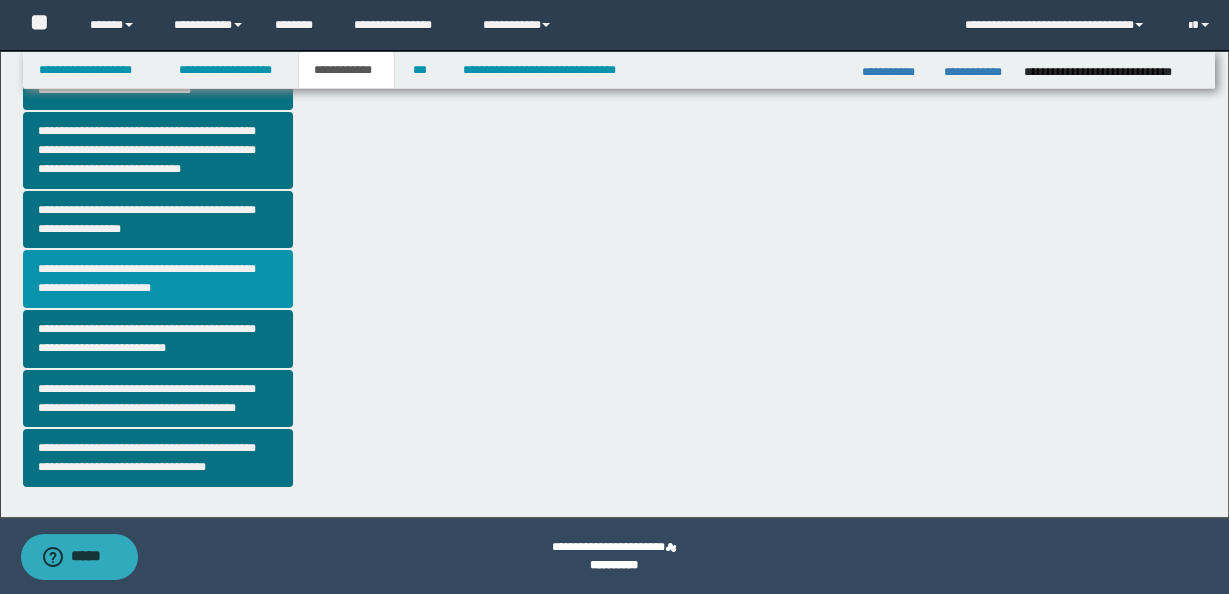 scroll, scrollTop: 0, scrollLeft: 0, axis: both 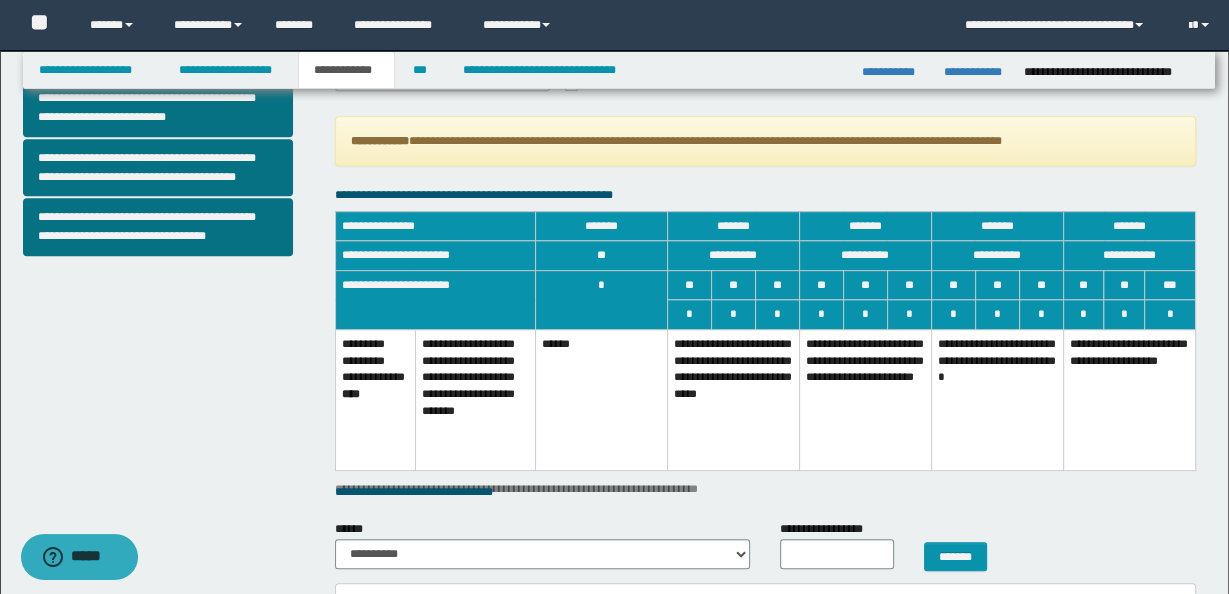 click on "**********" at bounding box center [733, 400] 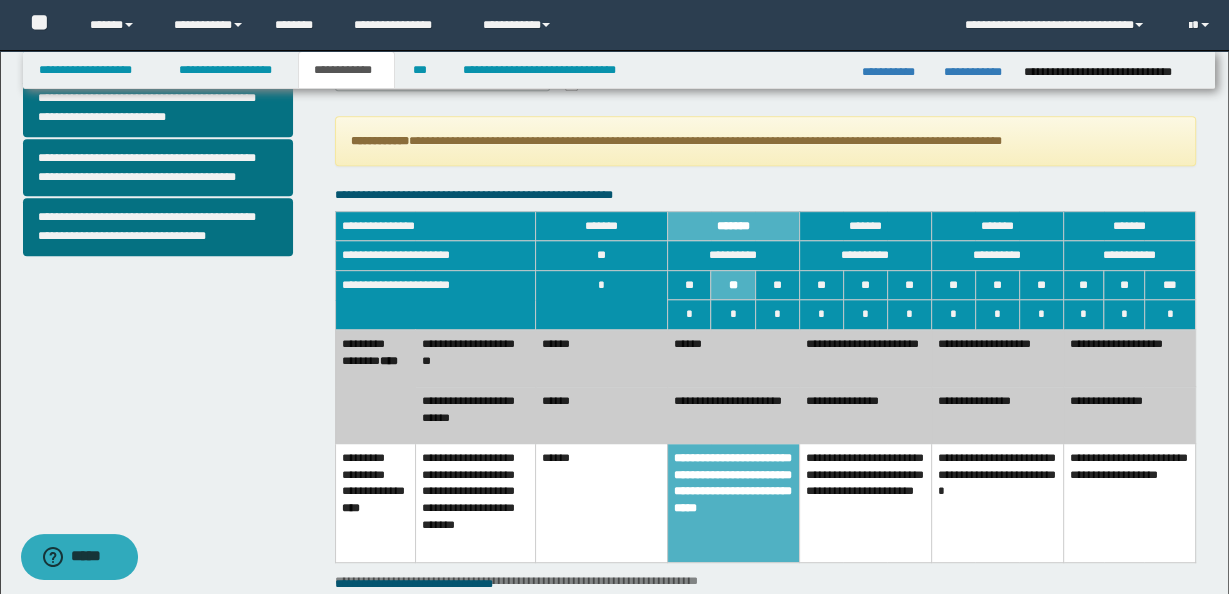 click on "**********" at bounding box center [733, 415] 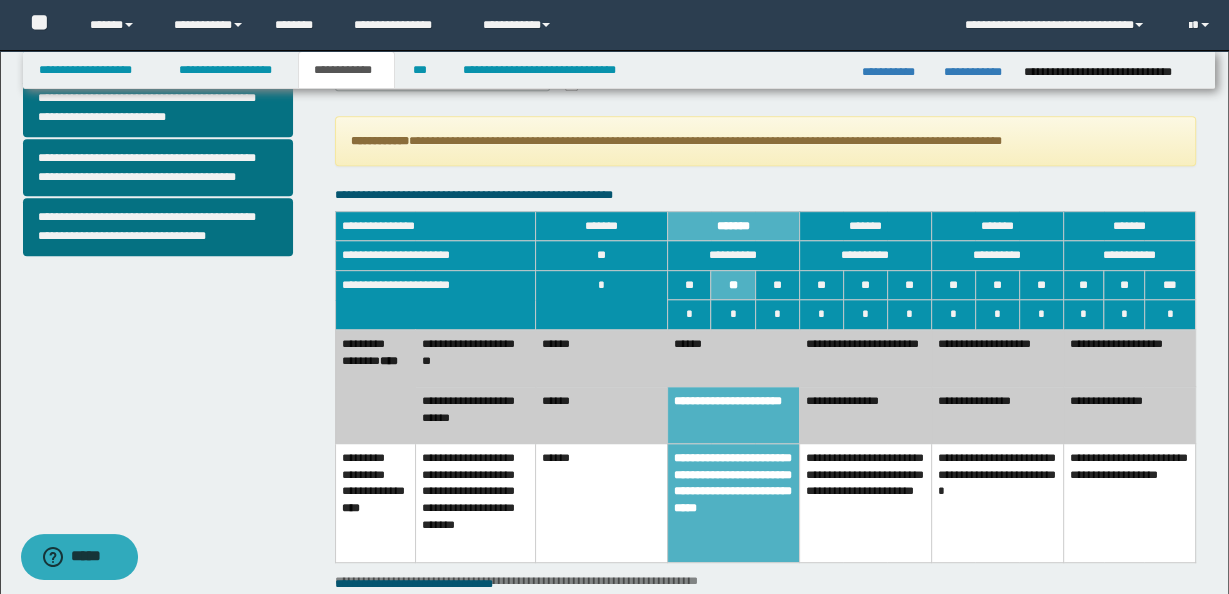 click on "******" at bounding box center [733, 358] 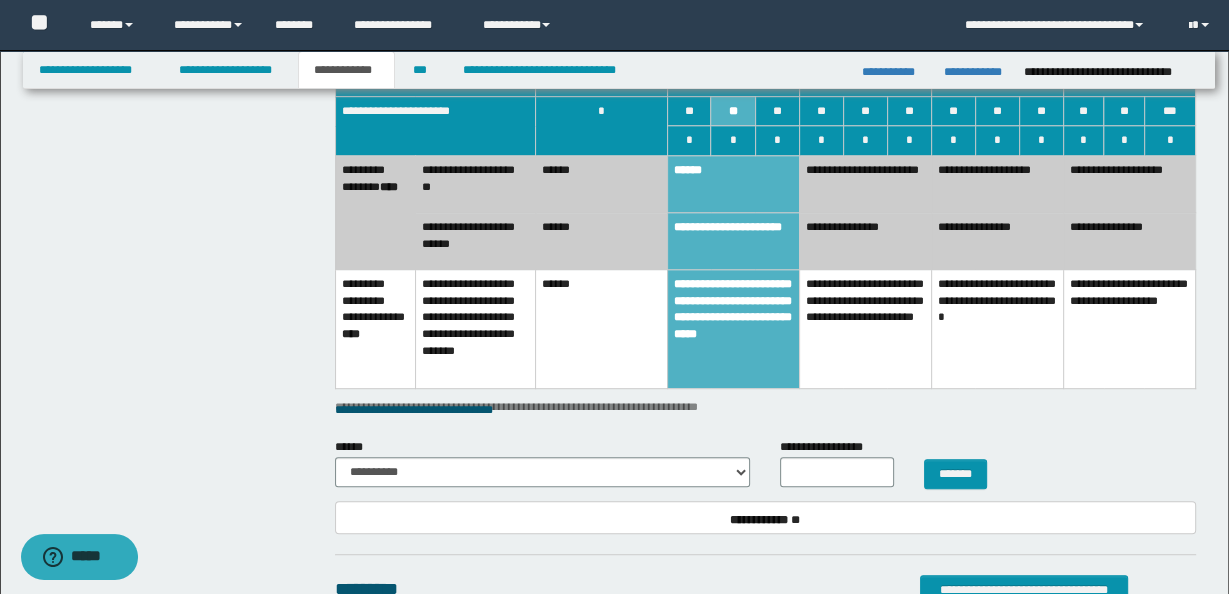 scroll, scrollTop: 976, scrollLeft: 0, axis: vertical 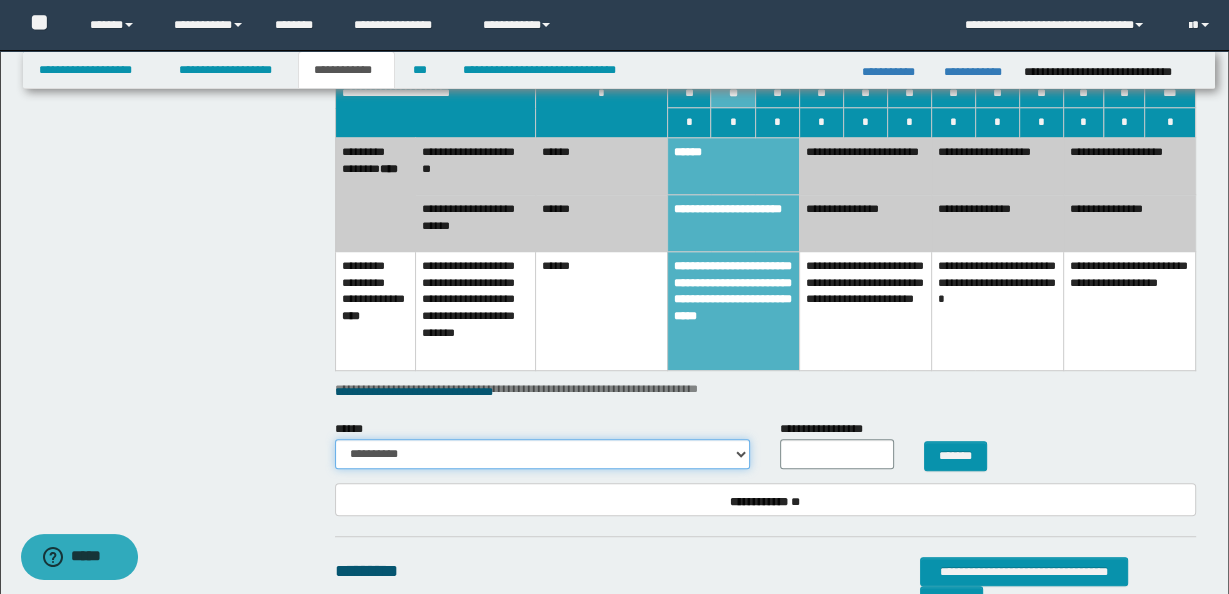 click on "**********" at bounding box center (542, 454) 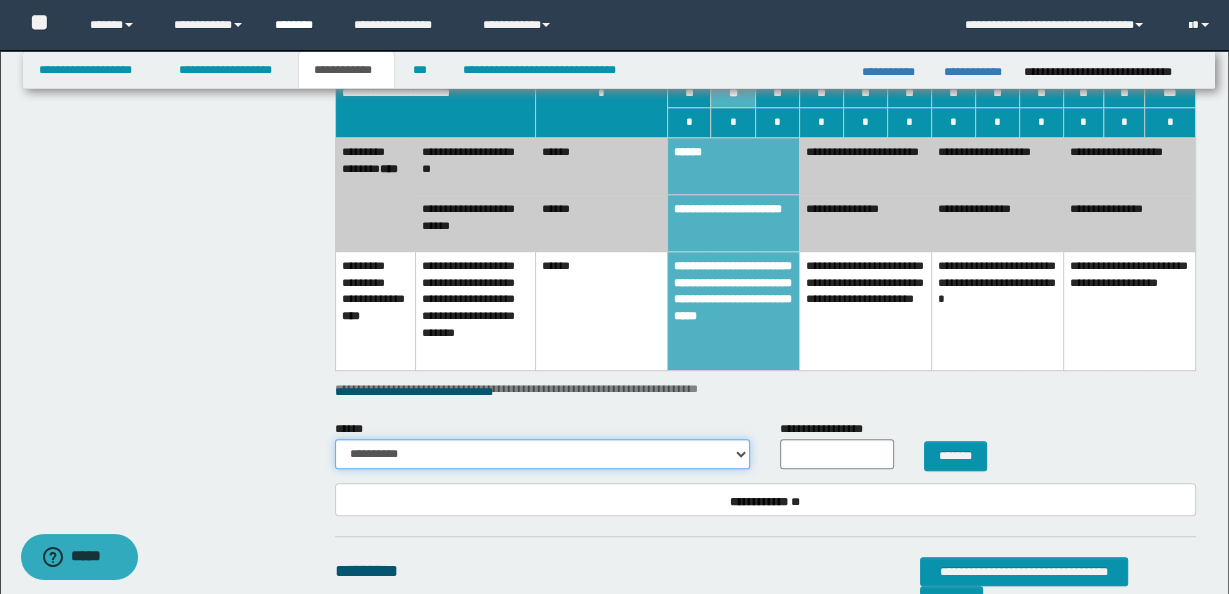 select on "**" 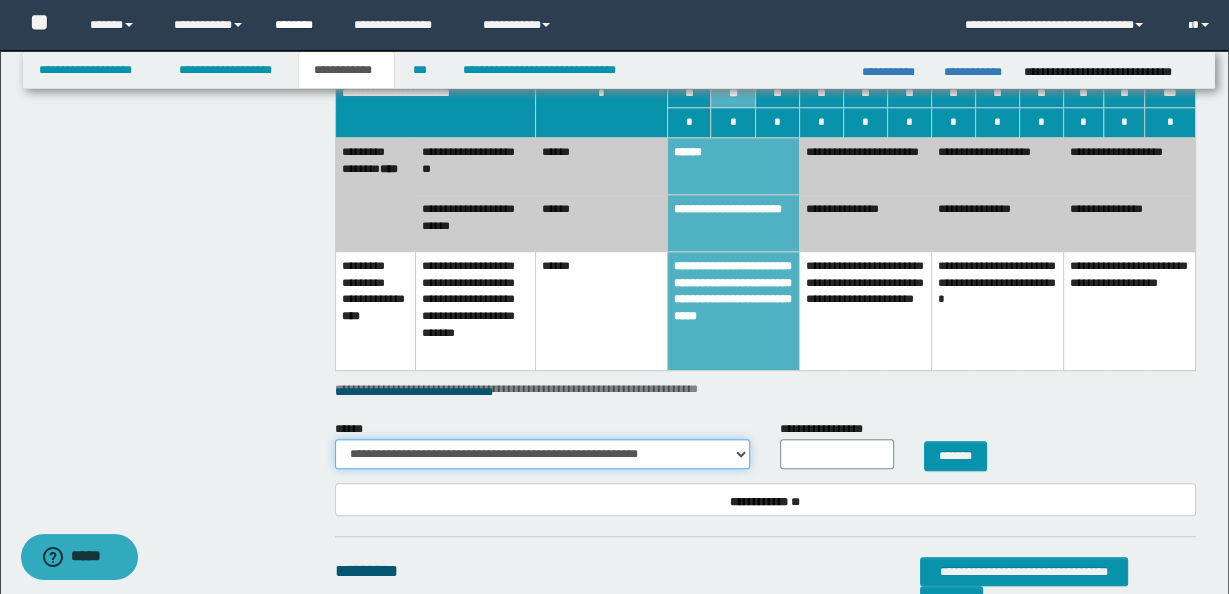 click on "**********" at bounding box center (542, 454) 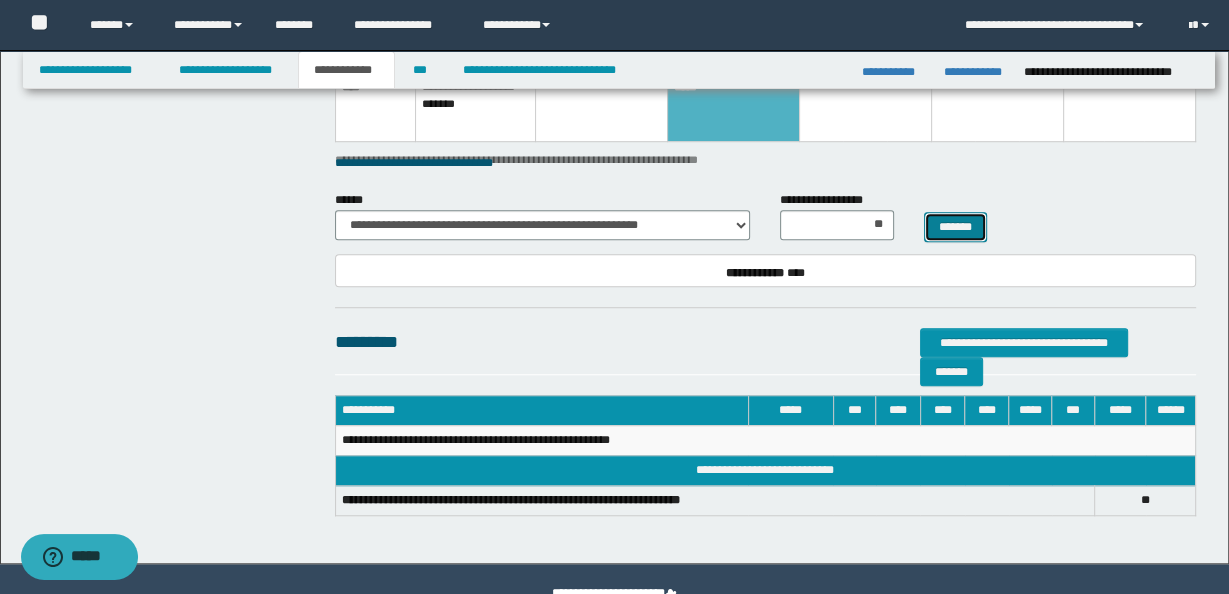 click on "*******" at bounding box center (956, 226) 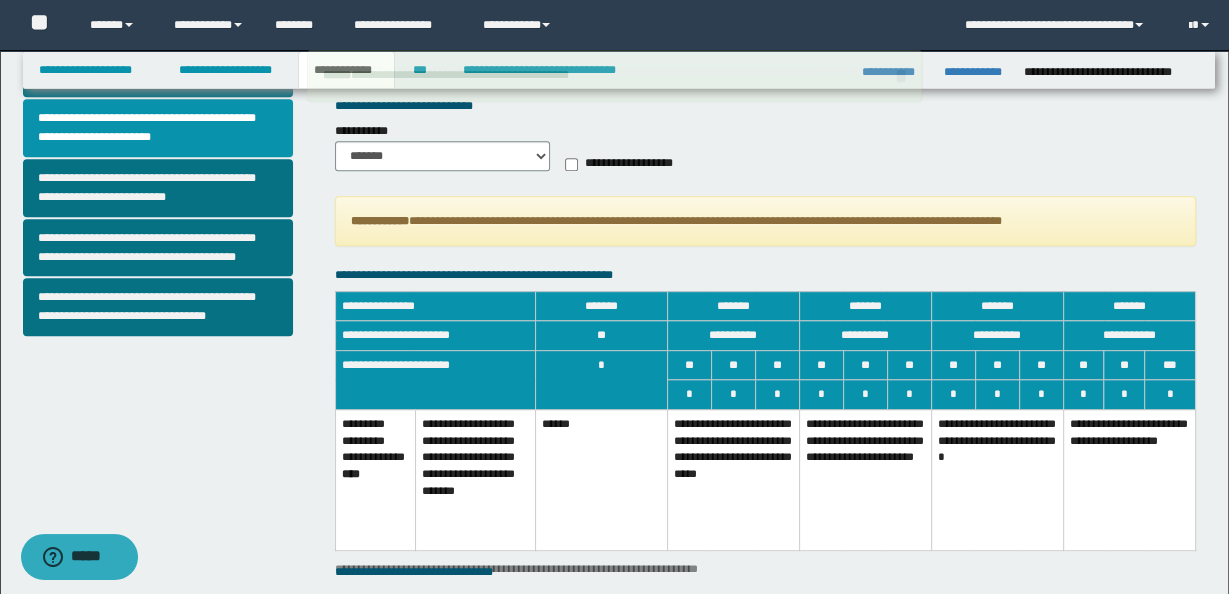 scroll, scrollTop: 476, scrollLeft: 0, axis: vertical 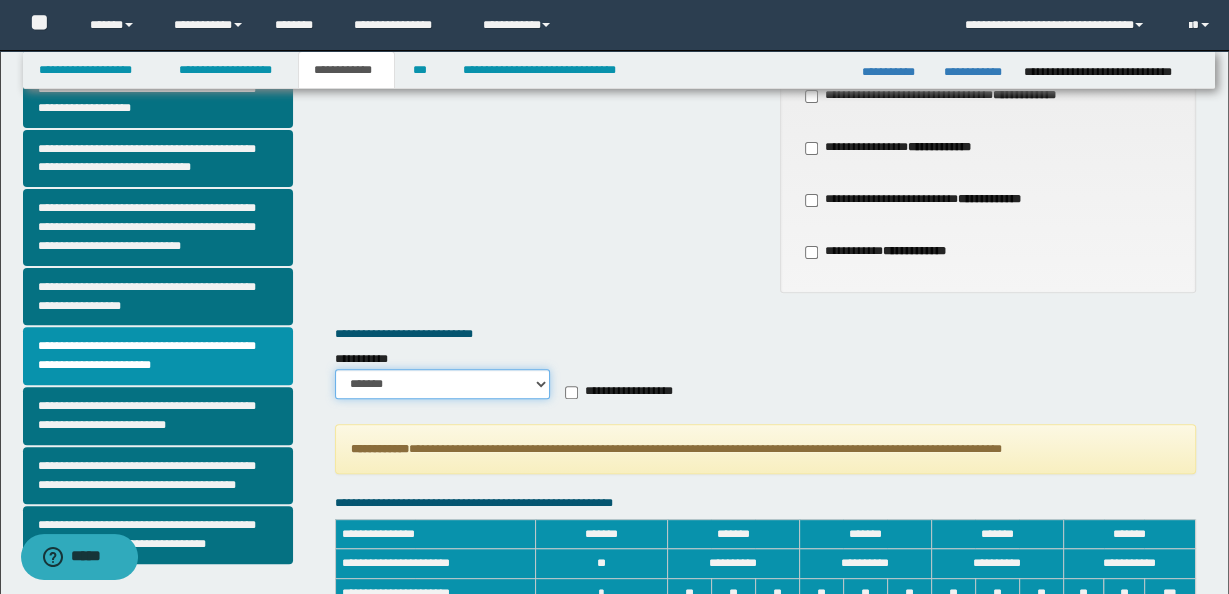 click on "*******
*********" at bounding box center [442, 384] 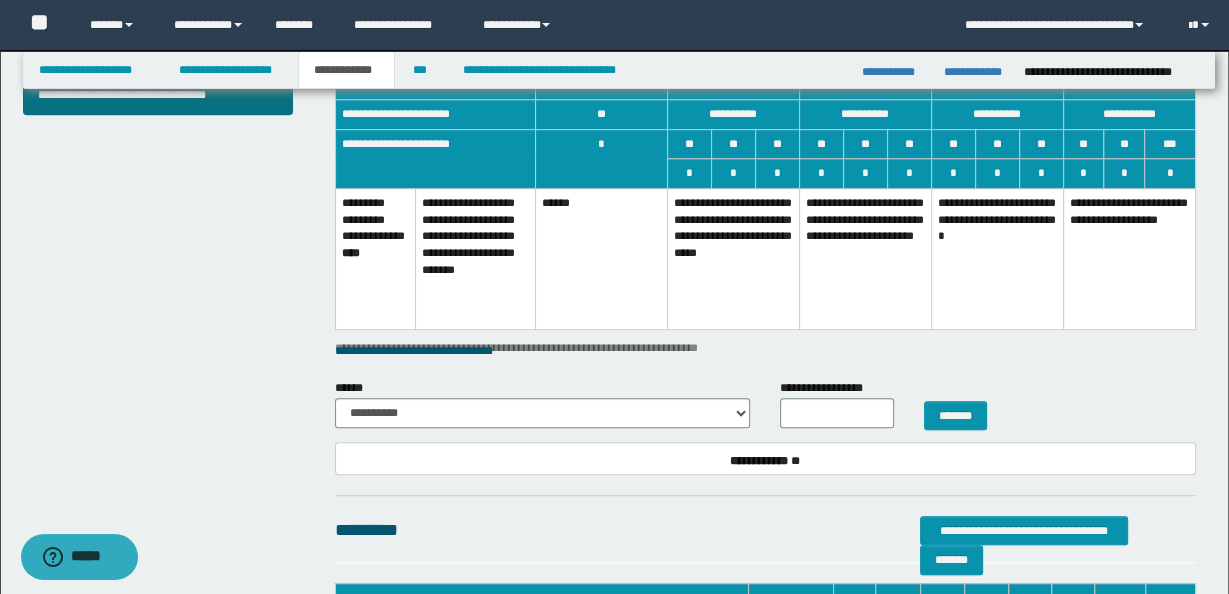 scroll, scrollTop: 961, scrollLeft: 0, axis: vertical 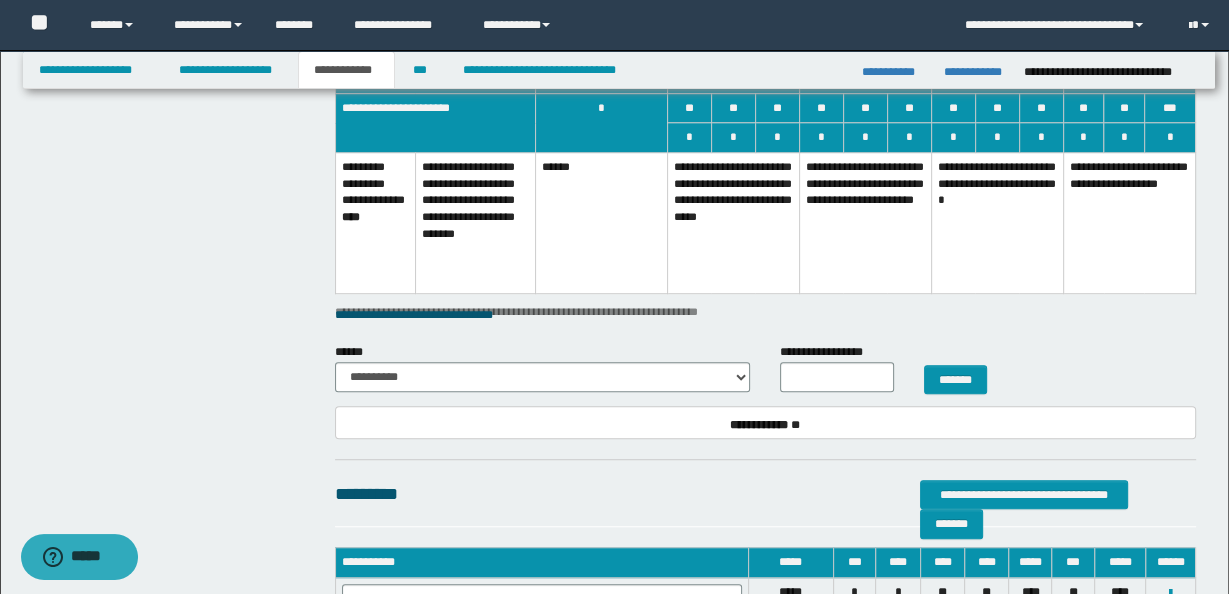 click on "**********" at bounding box center (733, 223) 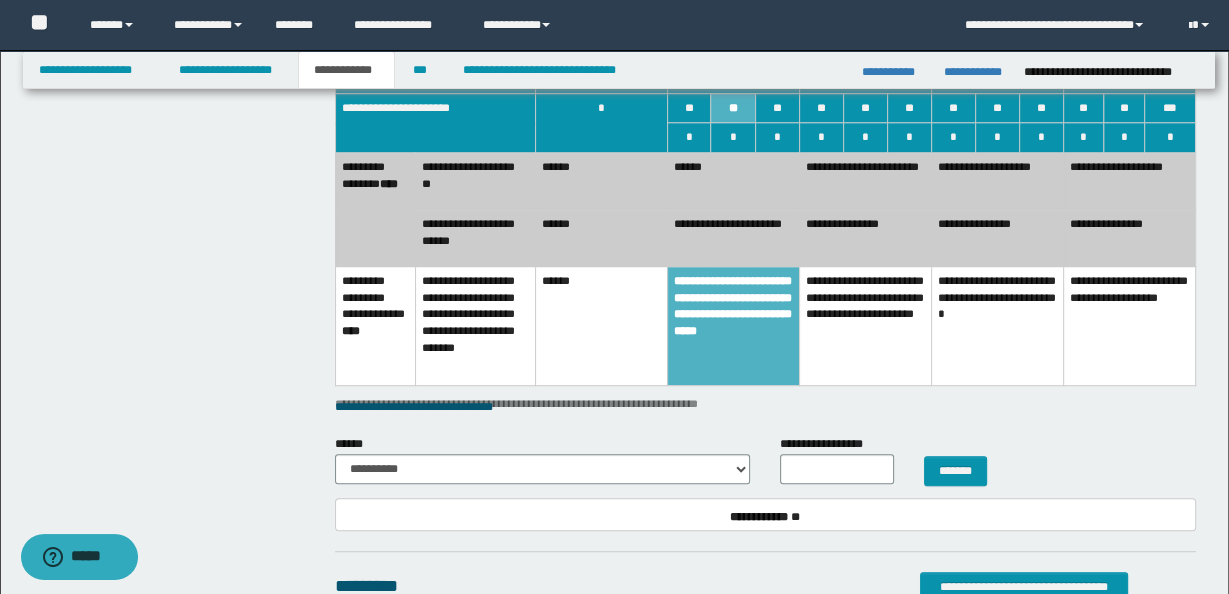 click on "**********" at bounding box center (733, 238) 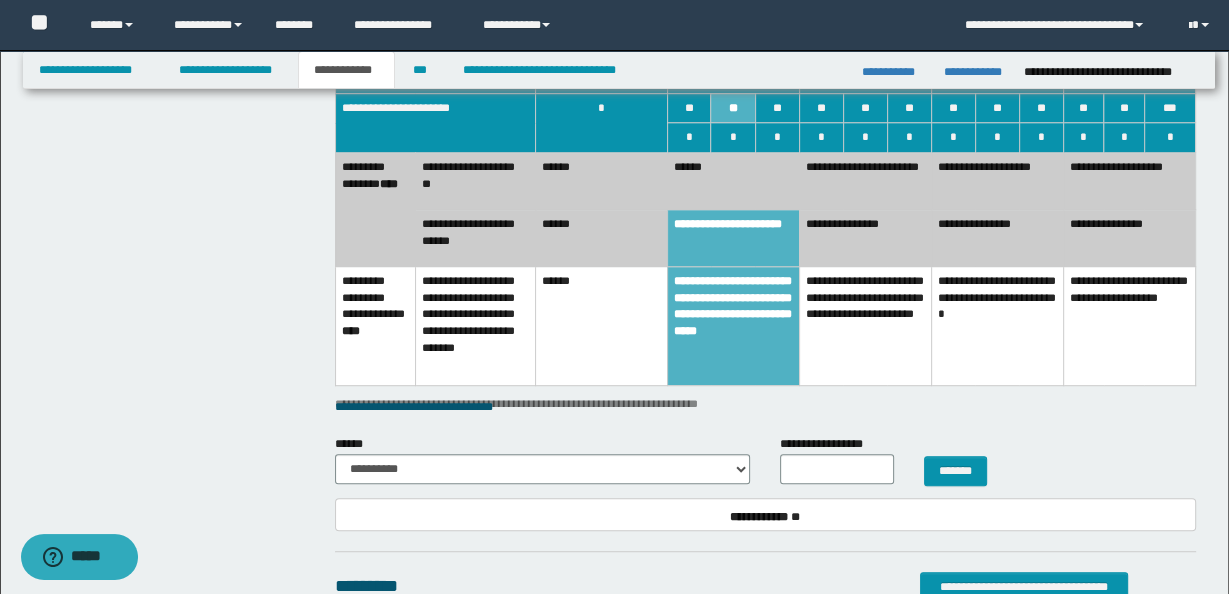 click on "******" at bounding box center [733, 181] 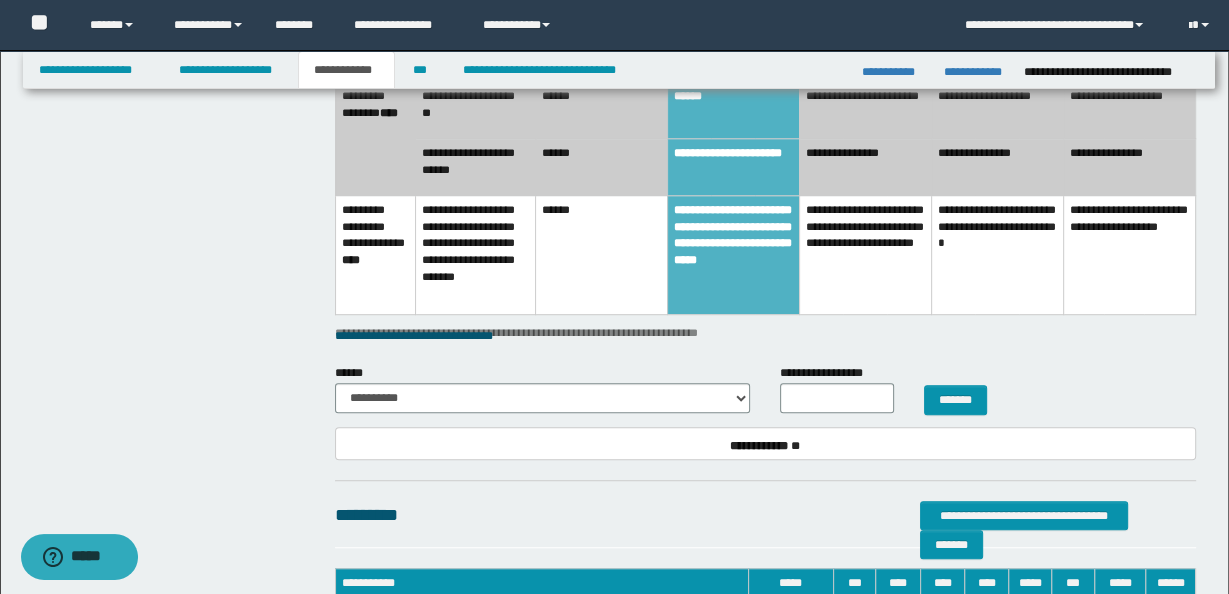 scroll, scrollTop: 1265, scrollLeft: 0, axis: vertical 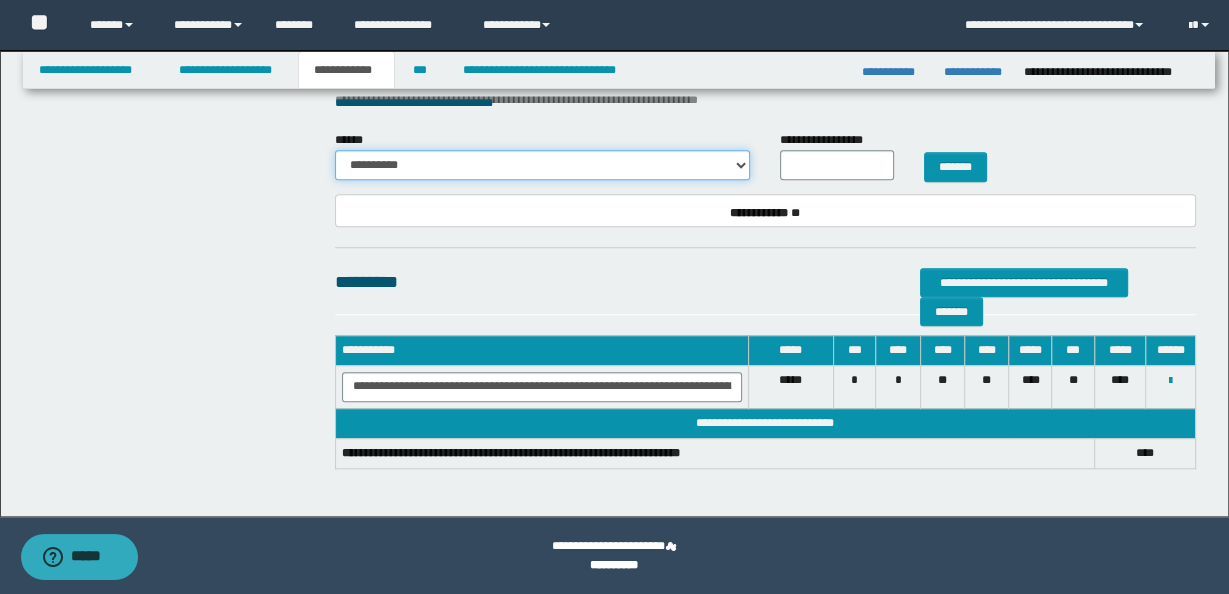 click on "**********" at bounding box center [542, 165] 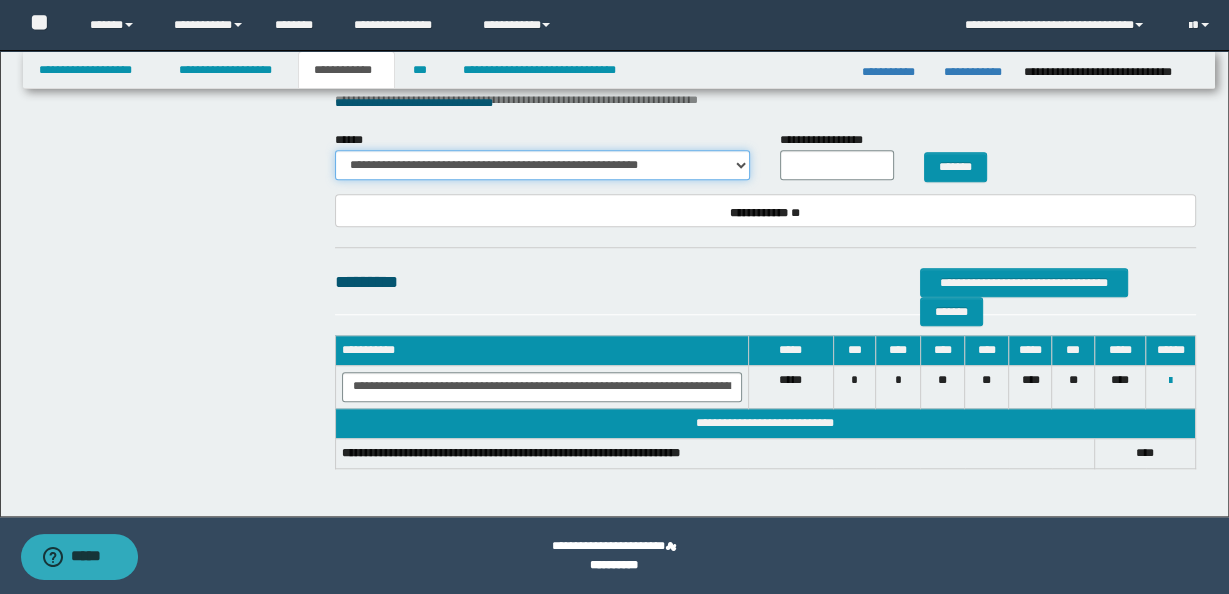 click on "**********" at bounding box center [542, 165] 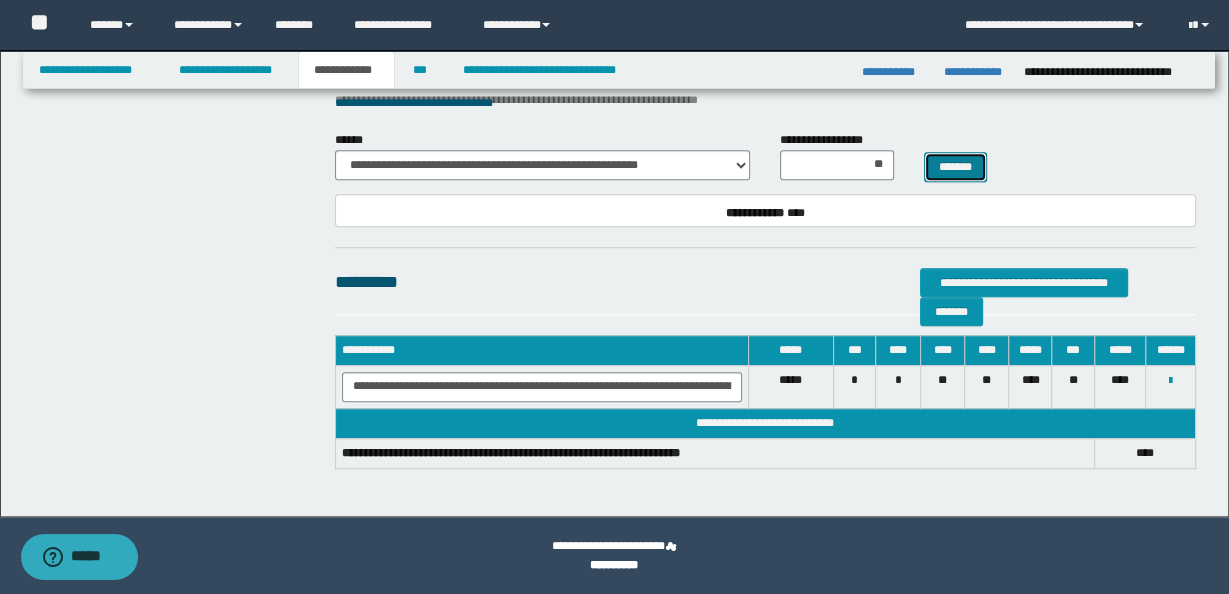 click on "*******" at bounding box center (956, 166) 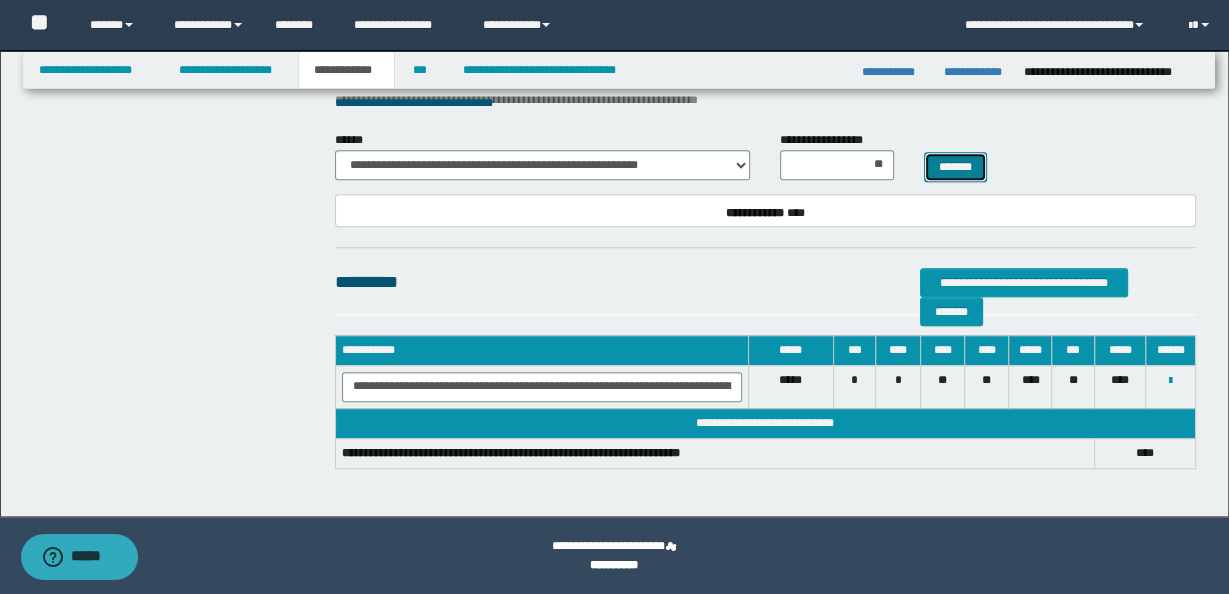 select 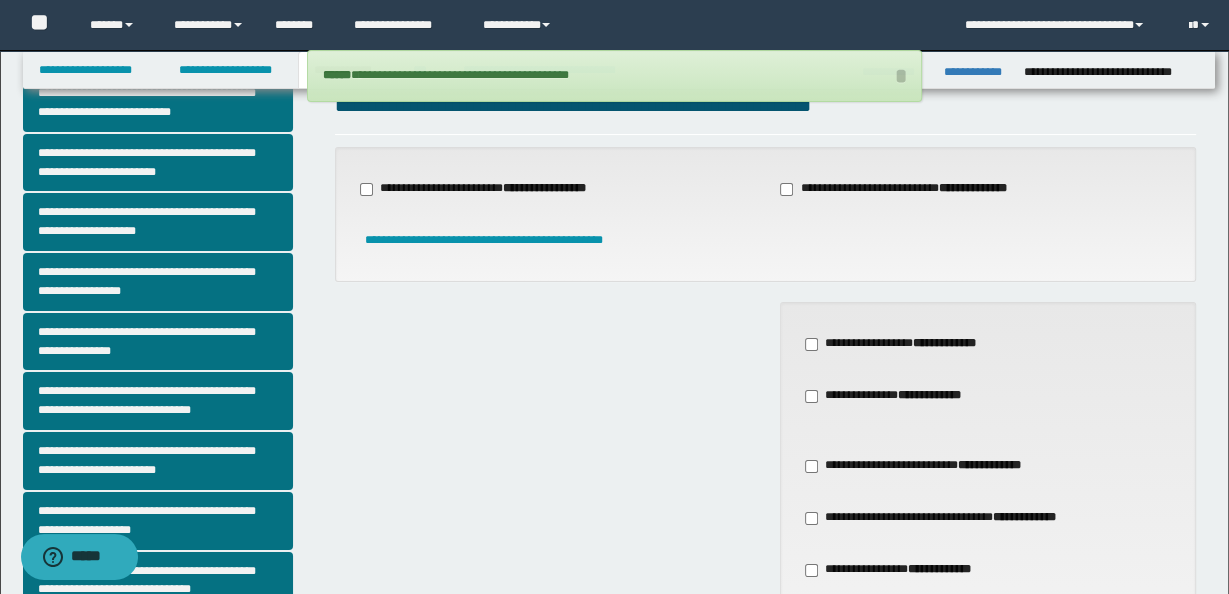 scroll, scrollTop: 0, scrollLeft: 0, axis: both 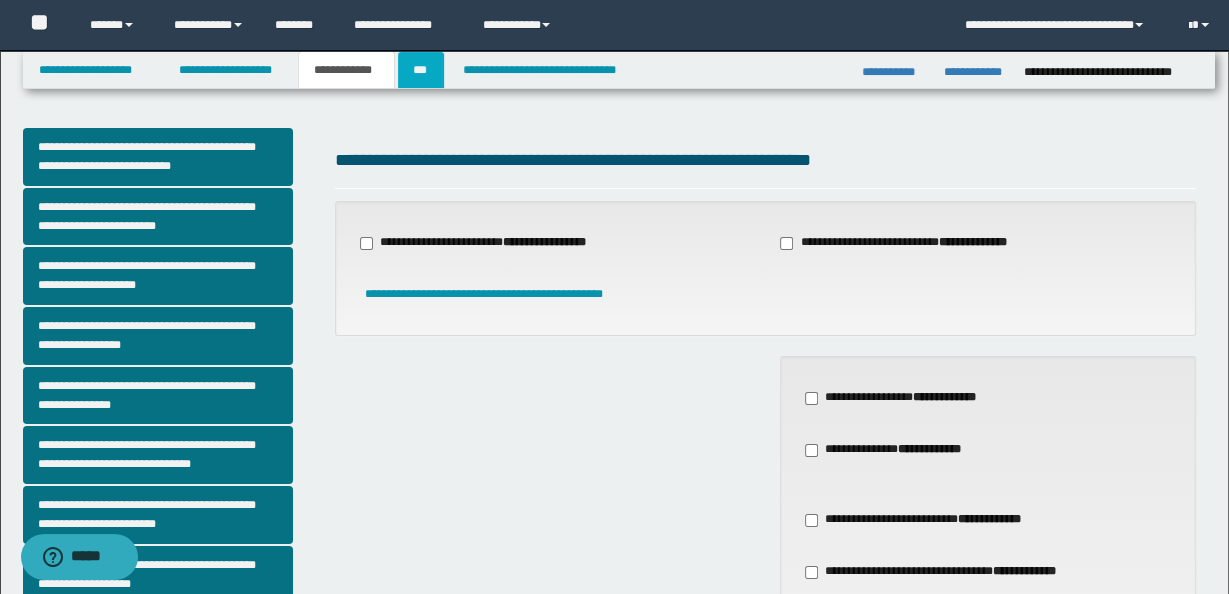 click on "***" at bounding box center [421, 70] 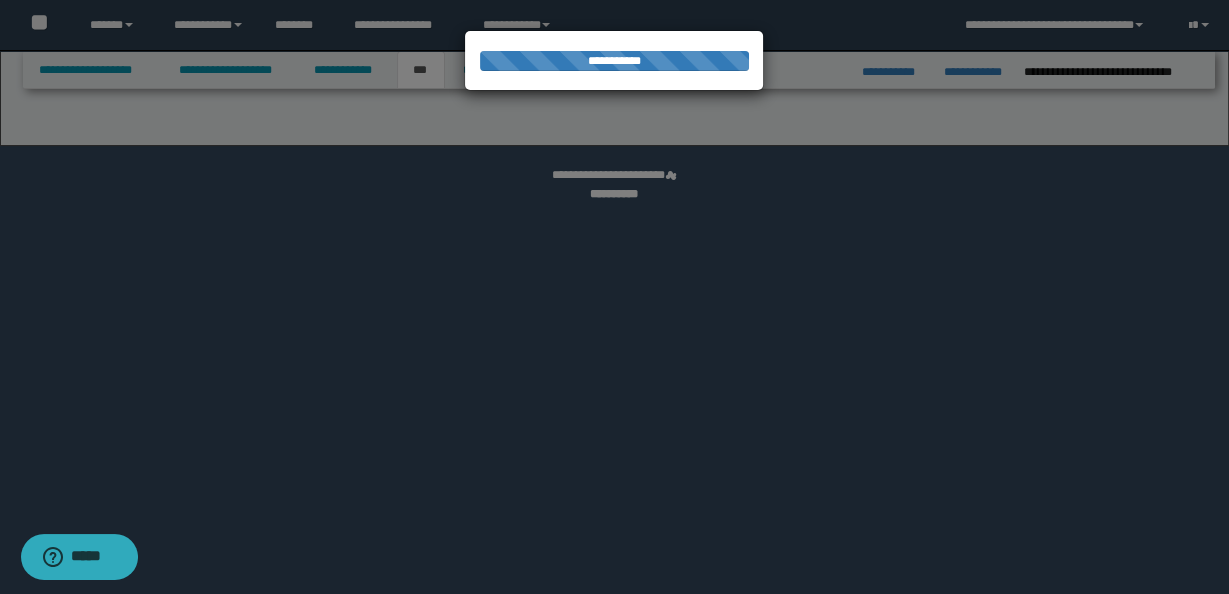 select on "*" 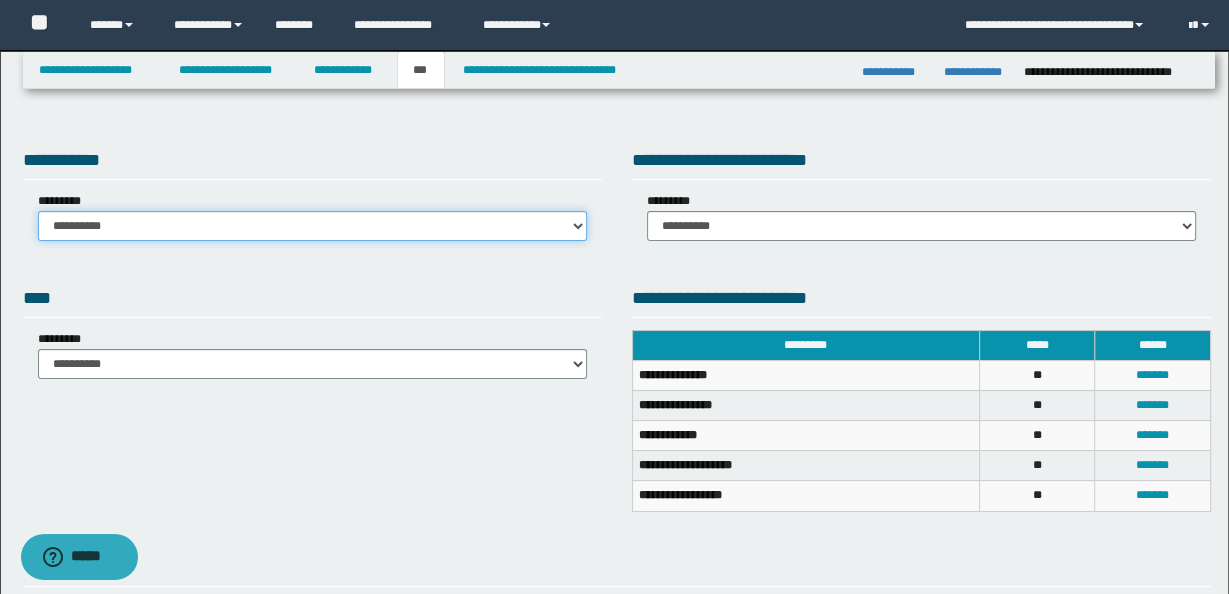 click on "**********" at bounding box center [312, 226] 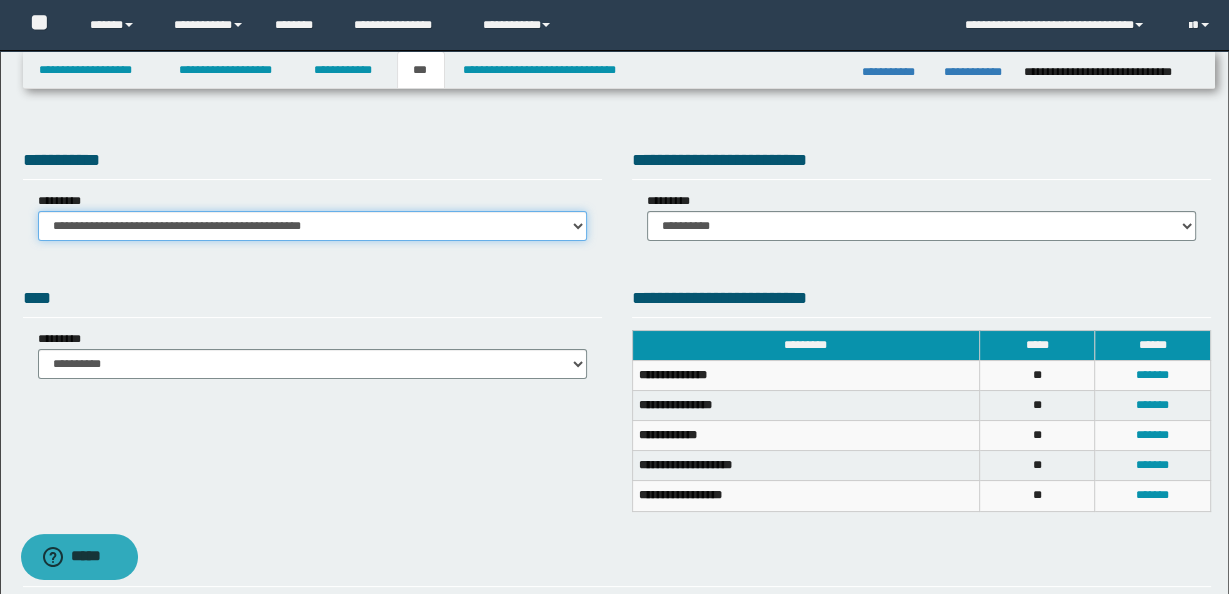 click on "**********" at bounding box center (312, 226) 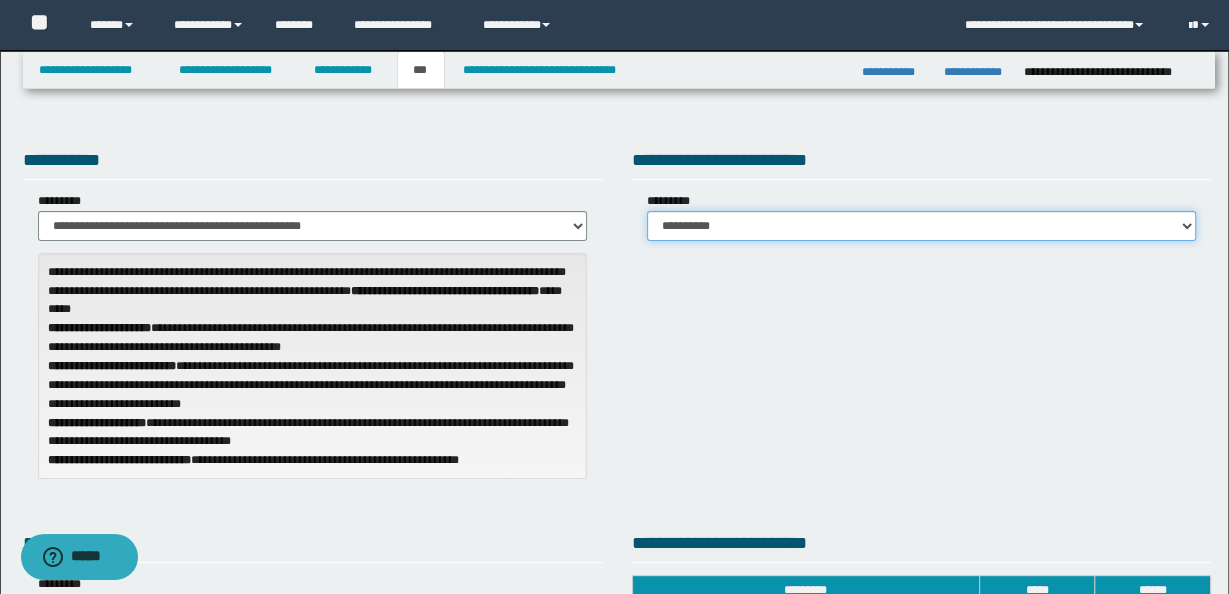 click on "**********" at bounding box center (921, 226) 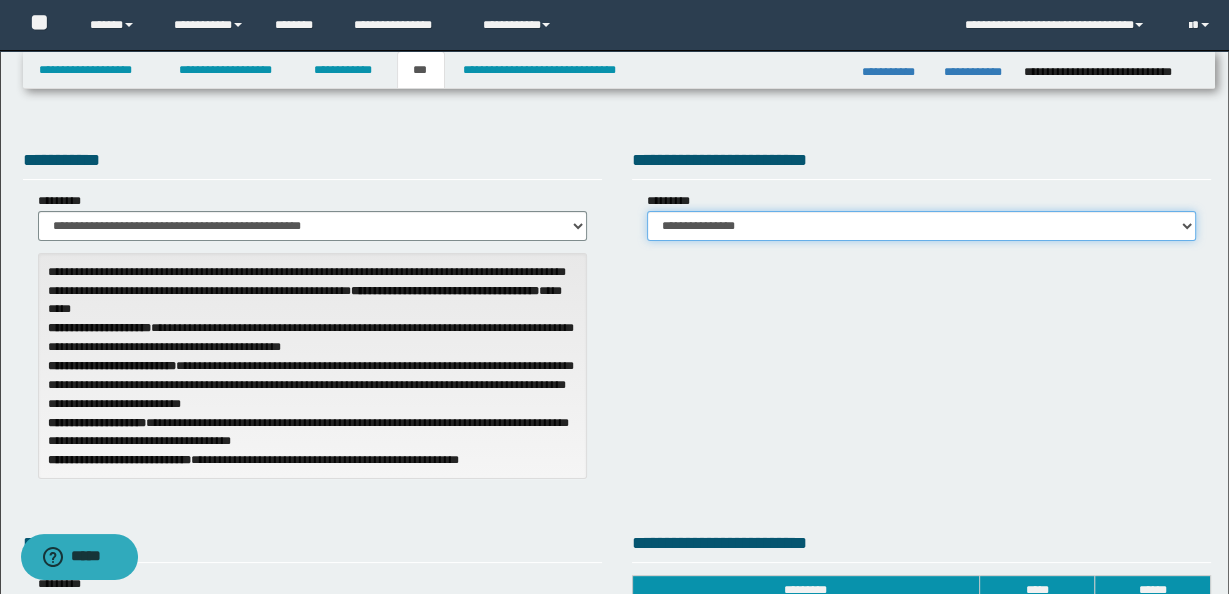 click on "**********" at bounding box center [921, 226] 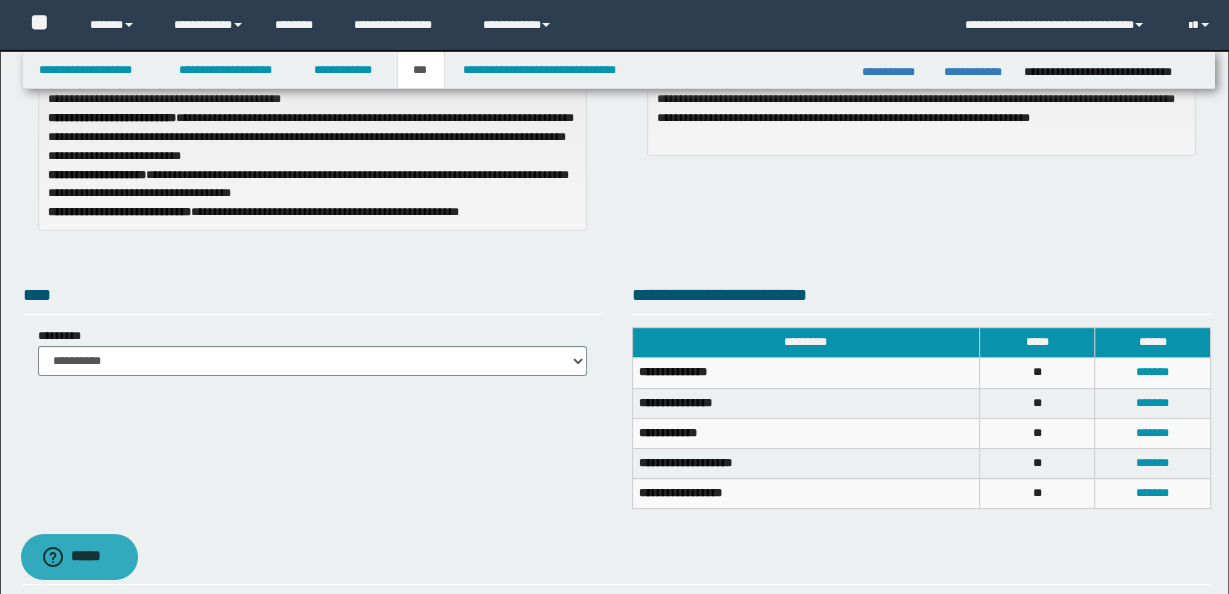 scroll, scrollTop: 364, scrollLeft: 0, axis: vertical 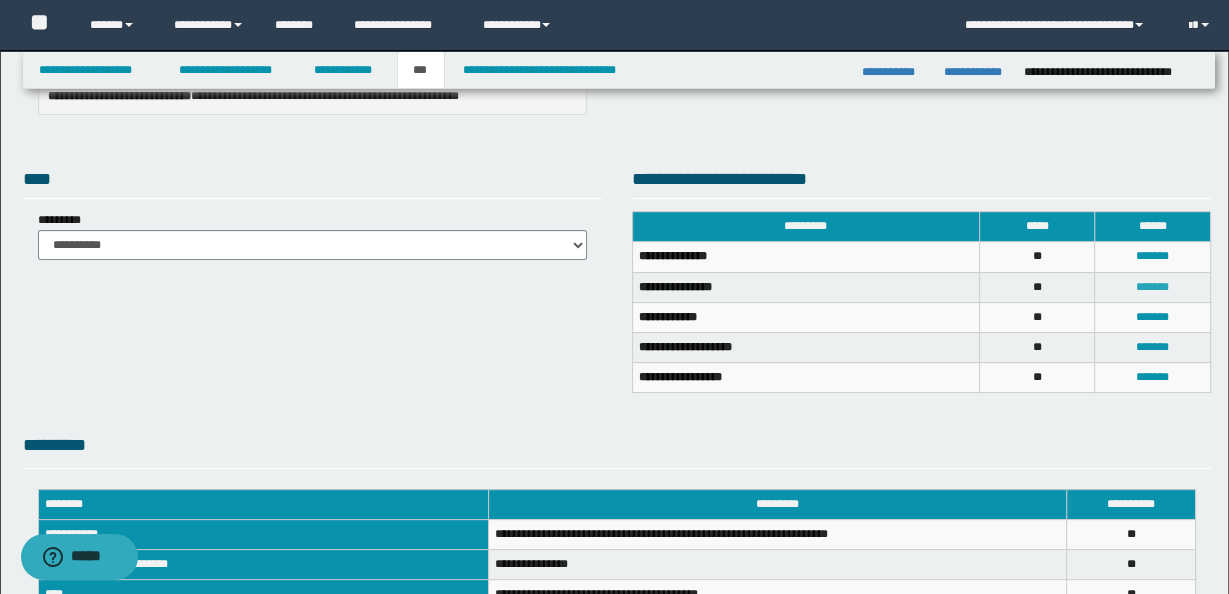 click on "*******" at bounding box center (1152, 287) 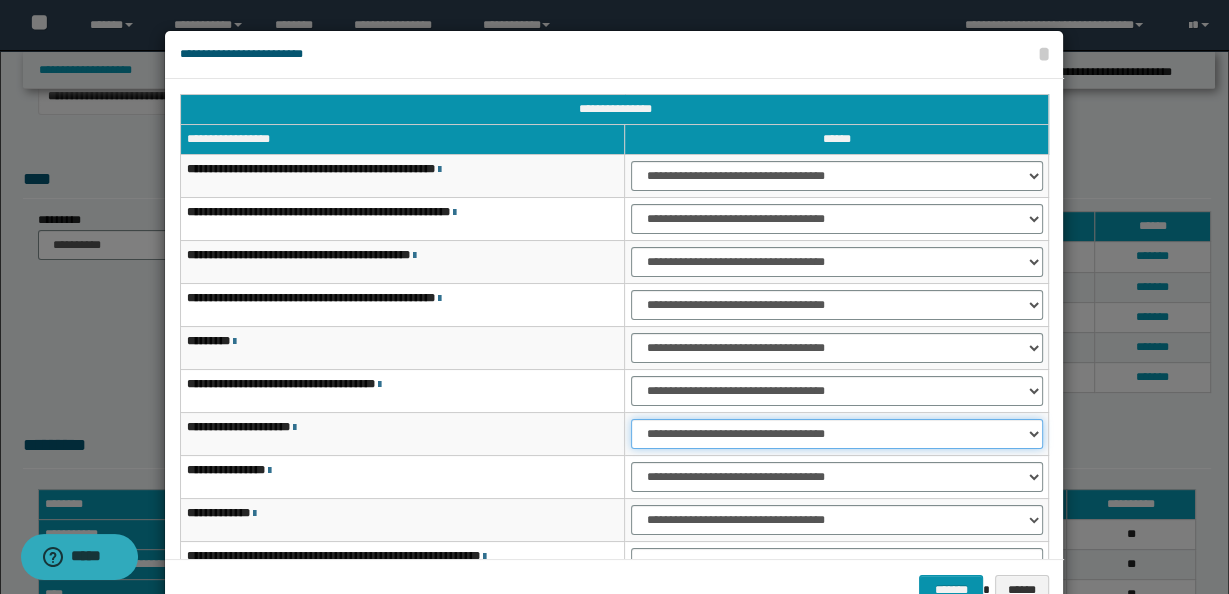 click on "**********" at bounding box center [836, 434] 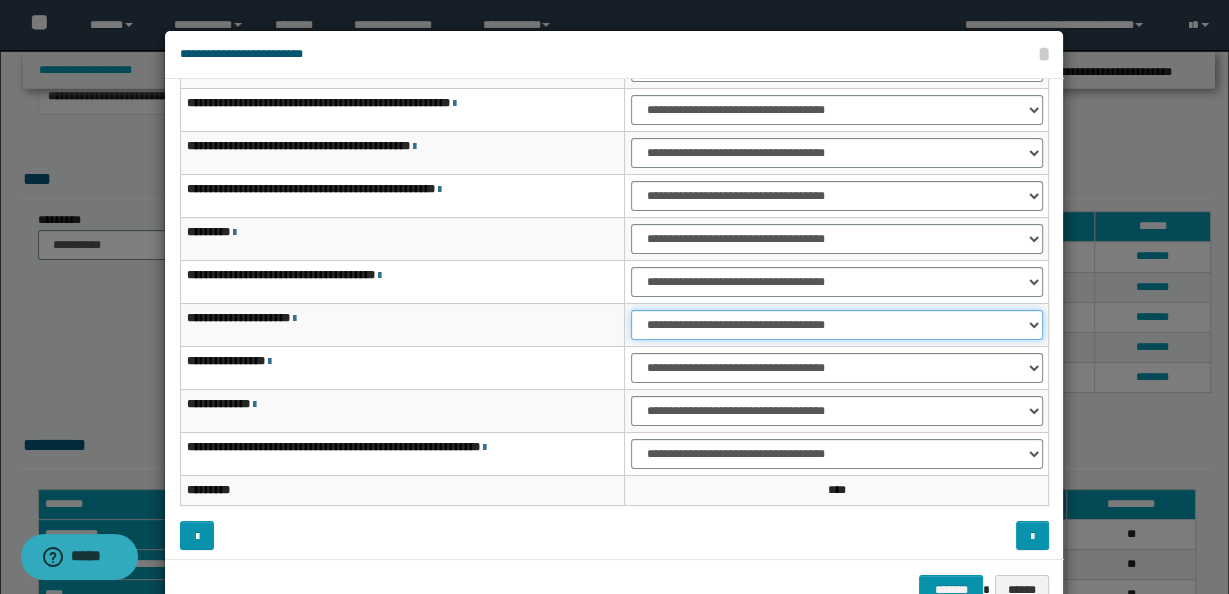 scroll, scrollTop: 115, scrollLeft: 0, axis: vertical 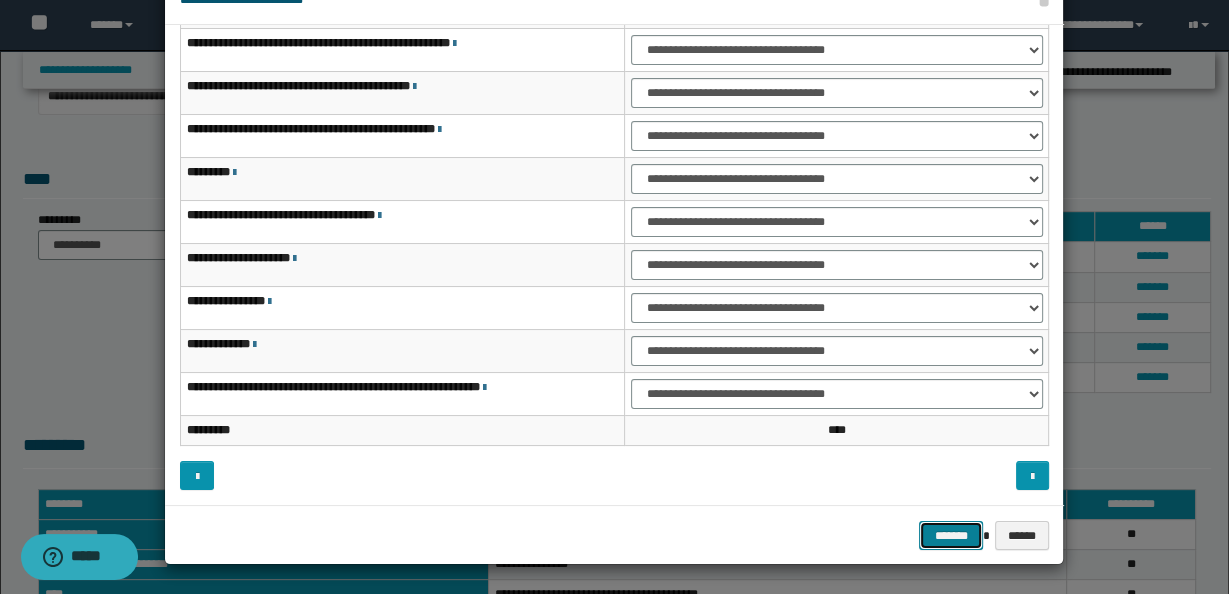 click on "*******" at bounding box center [951, 535] 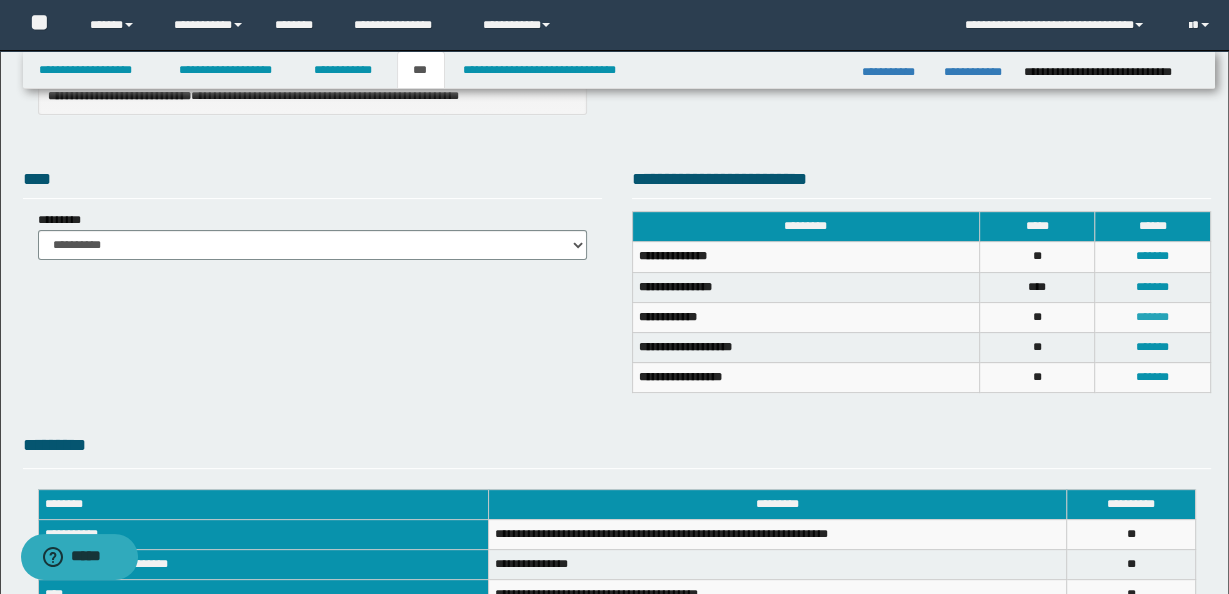 click on "*******" at bounding box center [1152, 317] 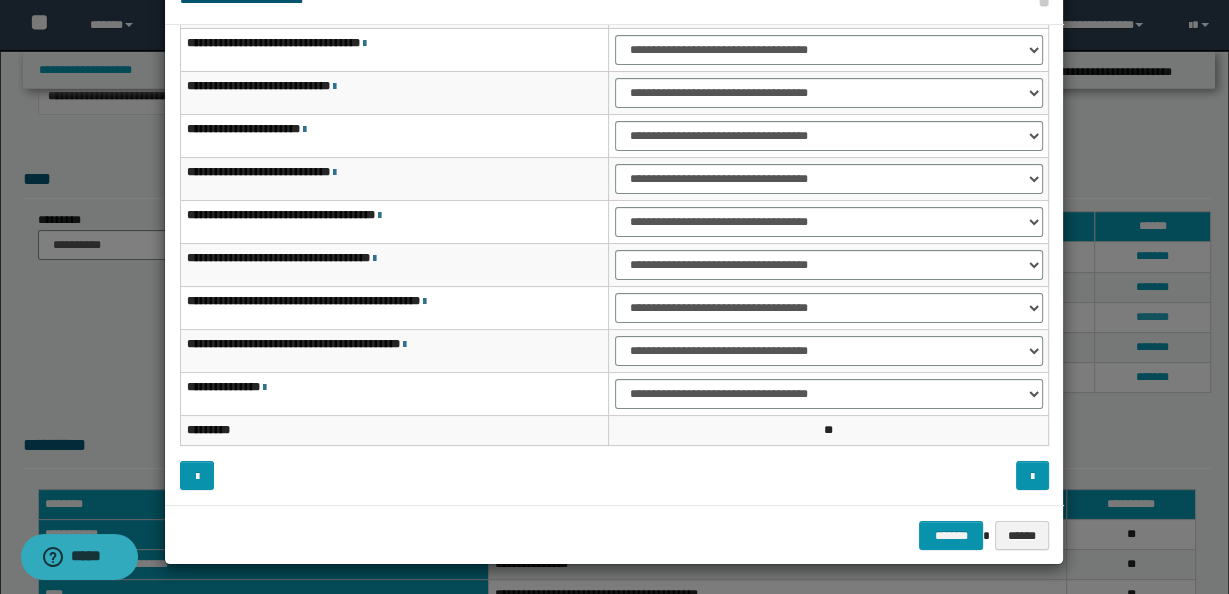 scroll, scrollTop: 0, scrollLeft: 0, axis: both 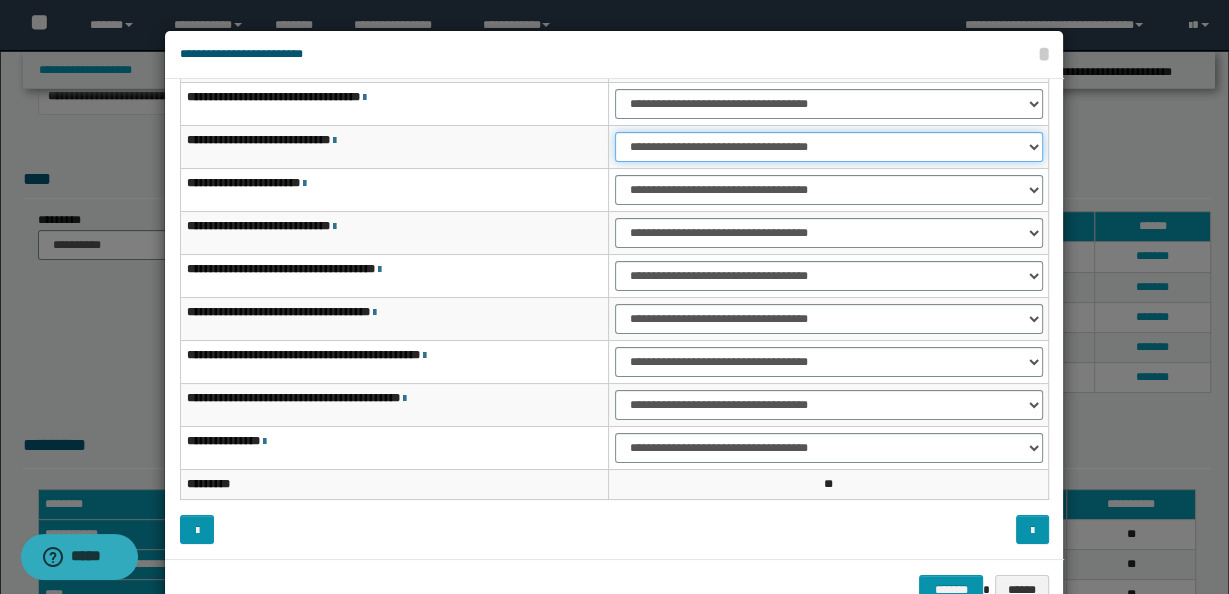 click on "**********" at bounding box center [829, 147] 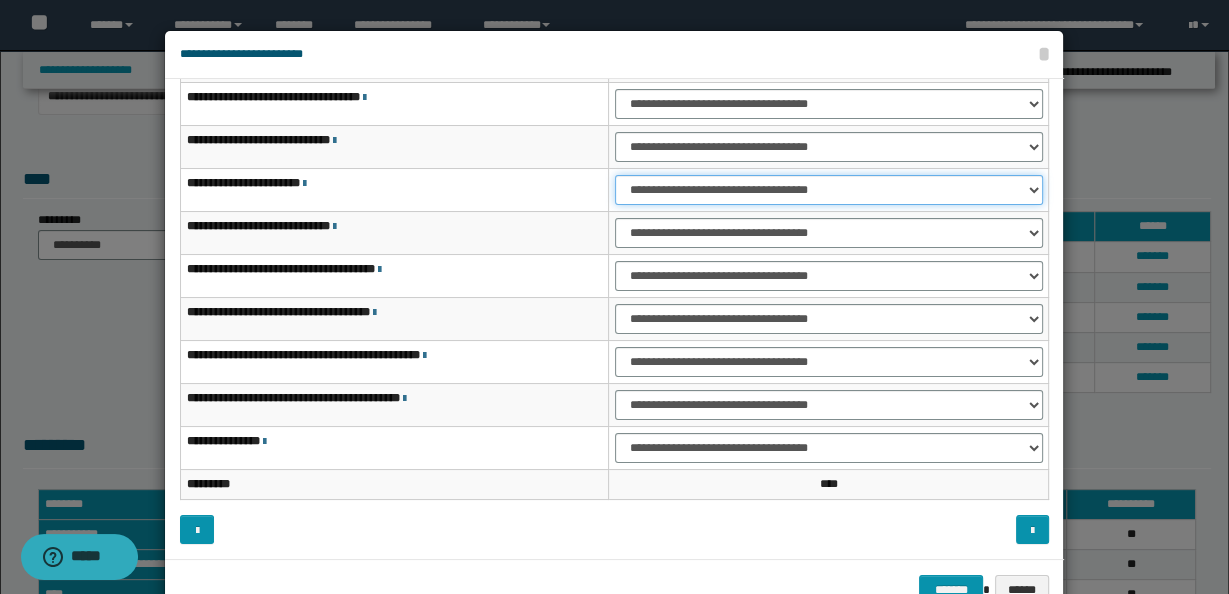 click on "**********" at bounding box center (829, 190) 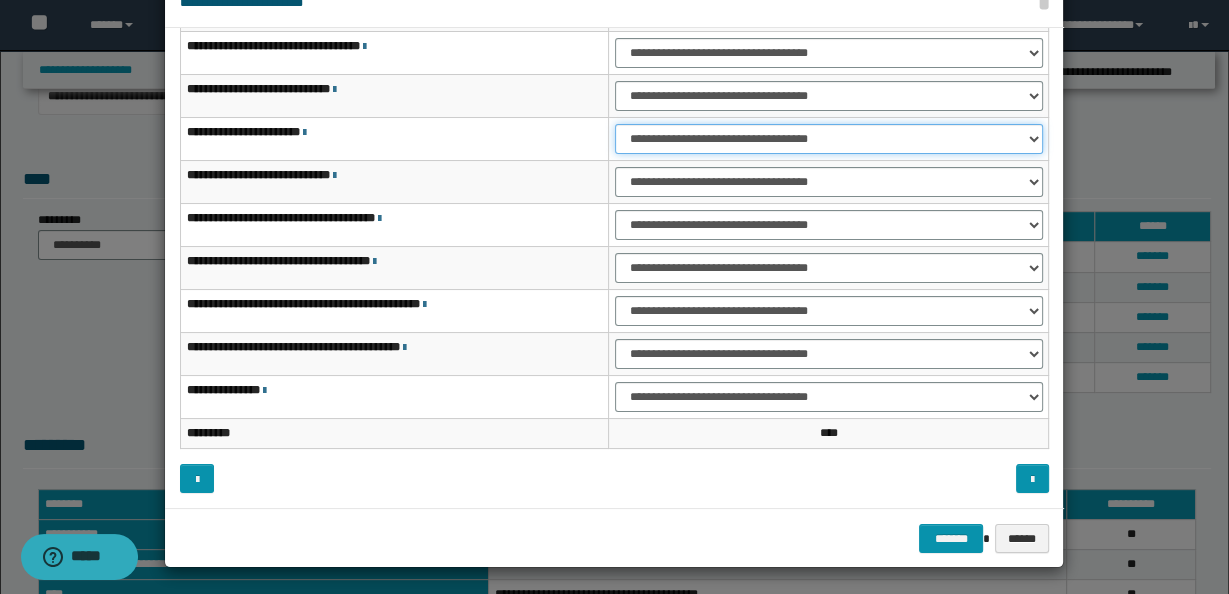 scroll, scrollTop: 54, scrollLeft: 0, axis: vertical 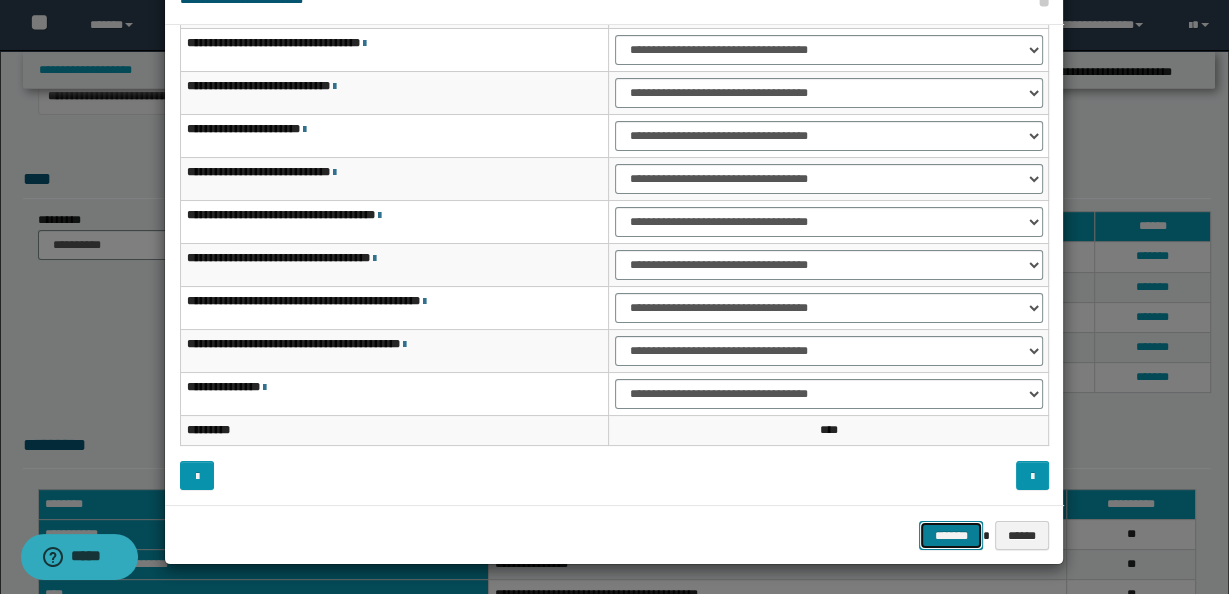 click on "*******" at bounding box center [951, 535] 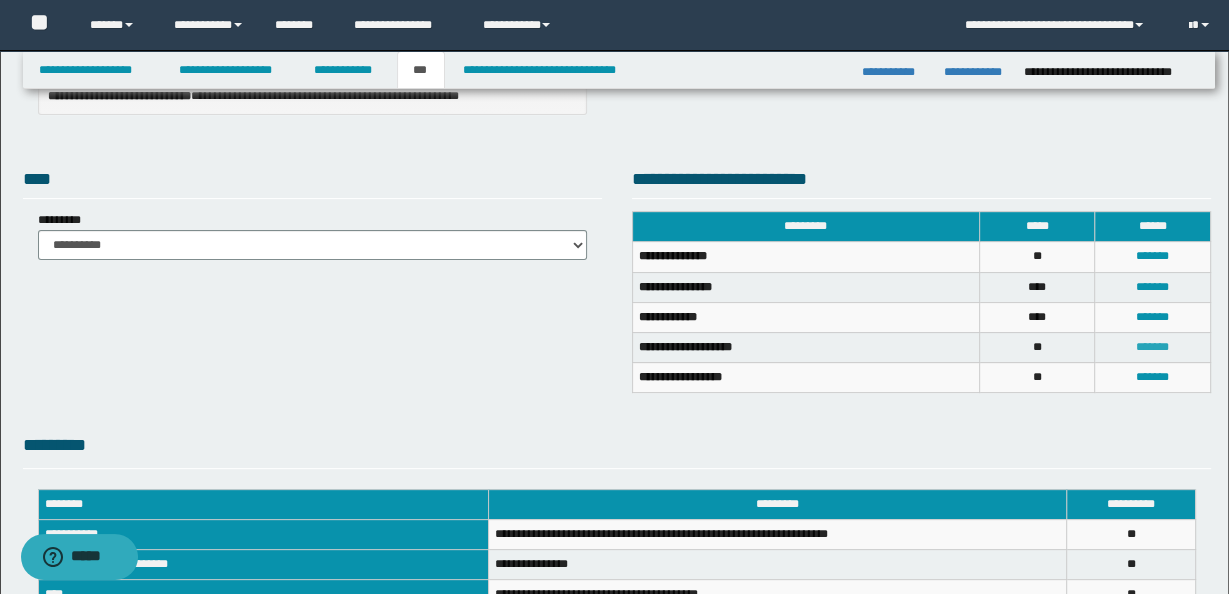 click on "*******" at bounding box center (1152, 347) 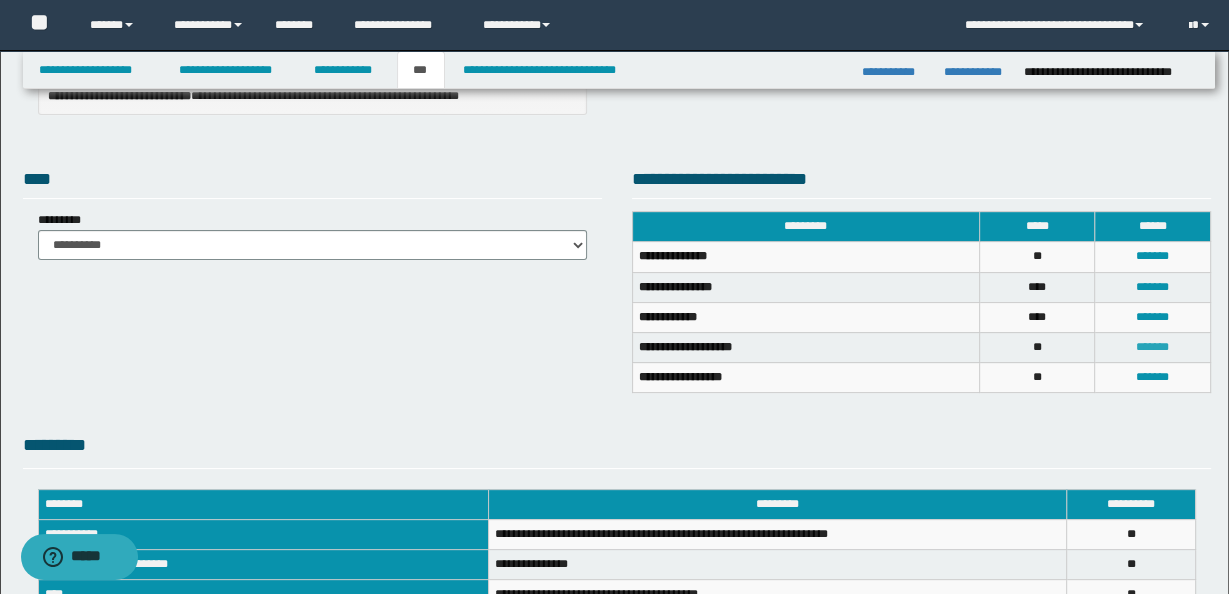 scroll, scrollTop: 0, scrollLeft: 0, axis: both 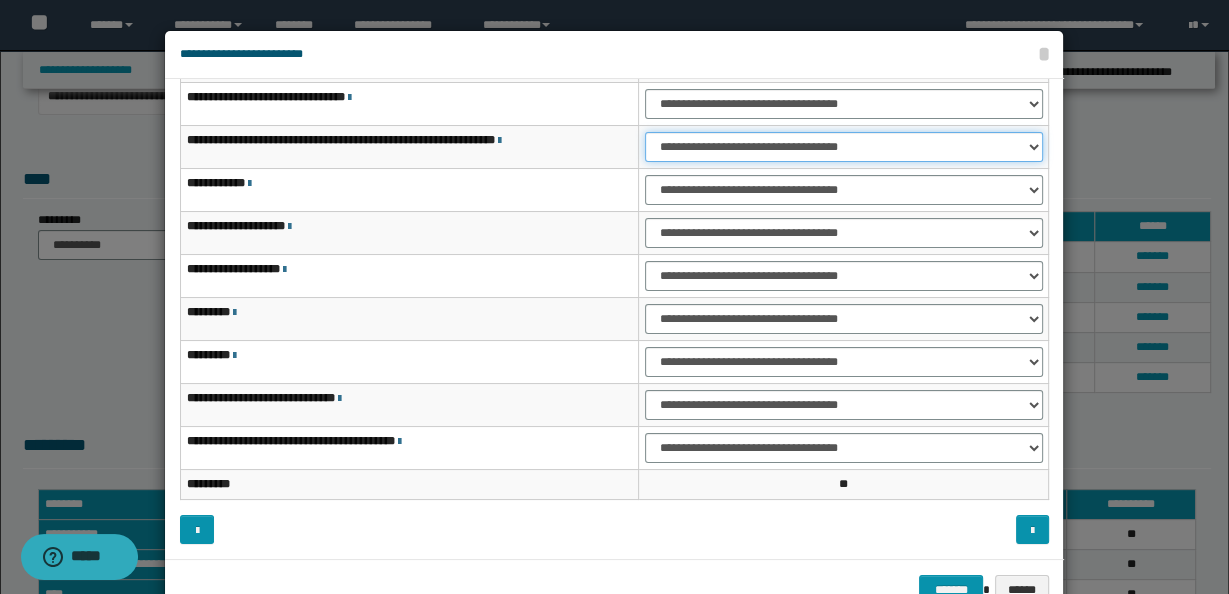 click on "**********" at bounding box center (844, 147) 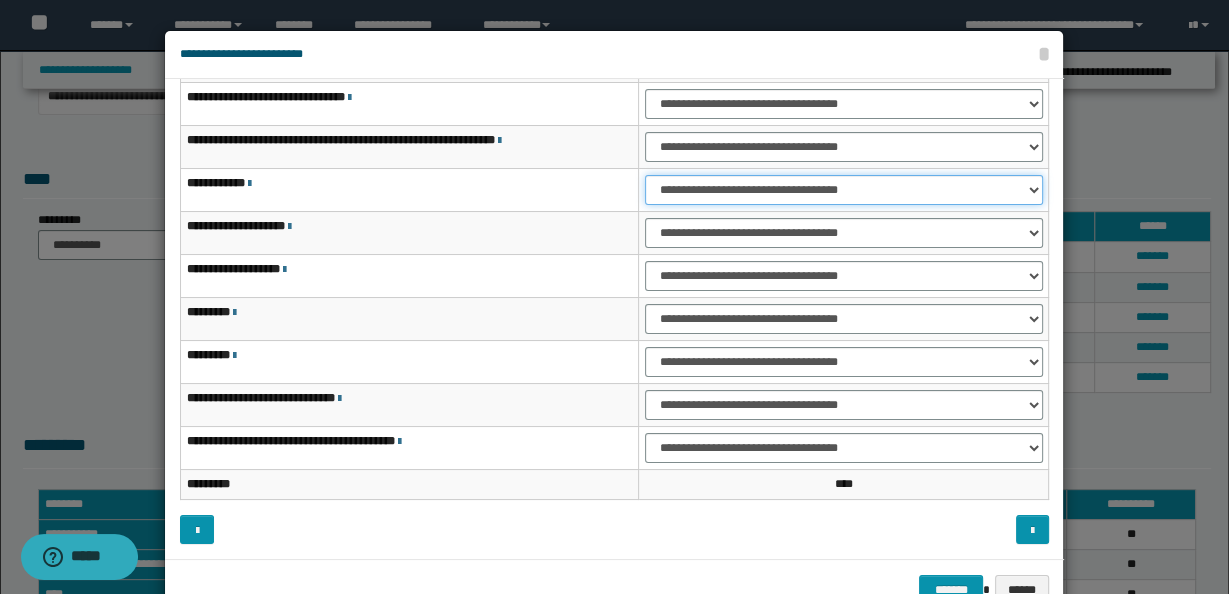 click on "**********" at bounding box center (844, 190) 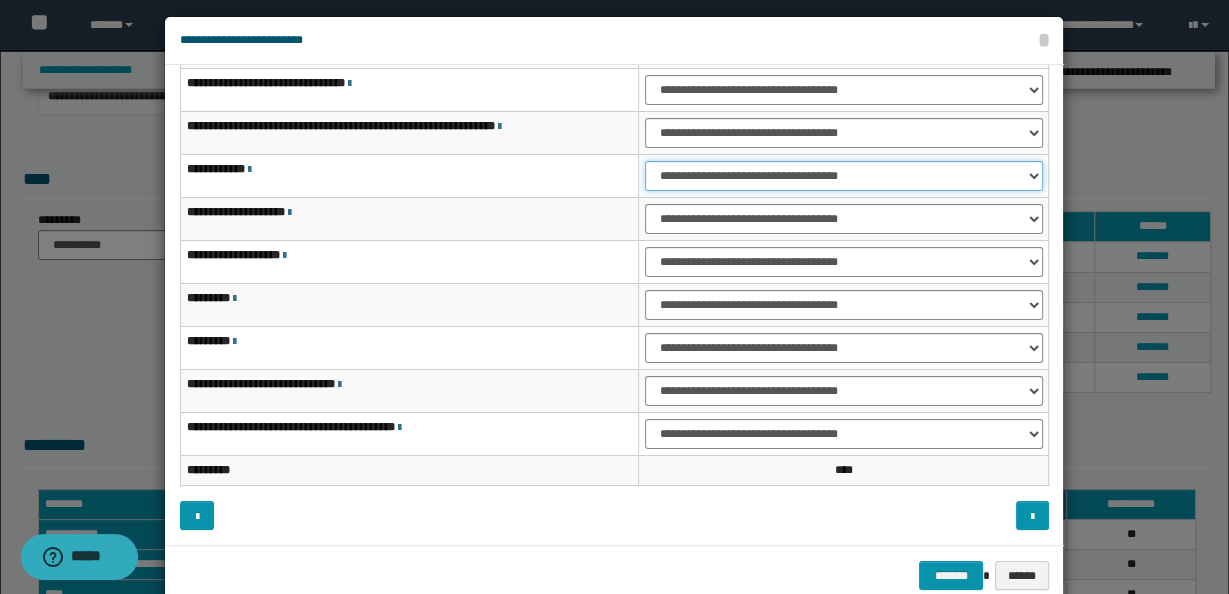 scroll, scrollTop: 54, scrollLeft: 0, axis: vertical 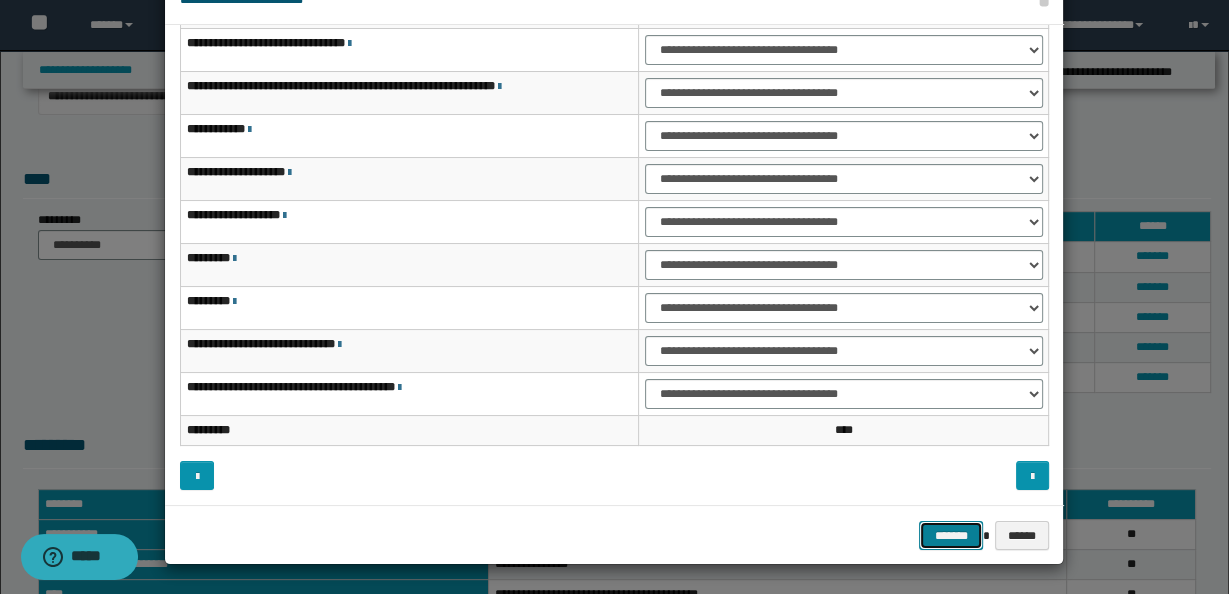 click on "*******" at bounding box center [951, 535] 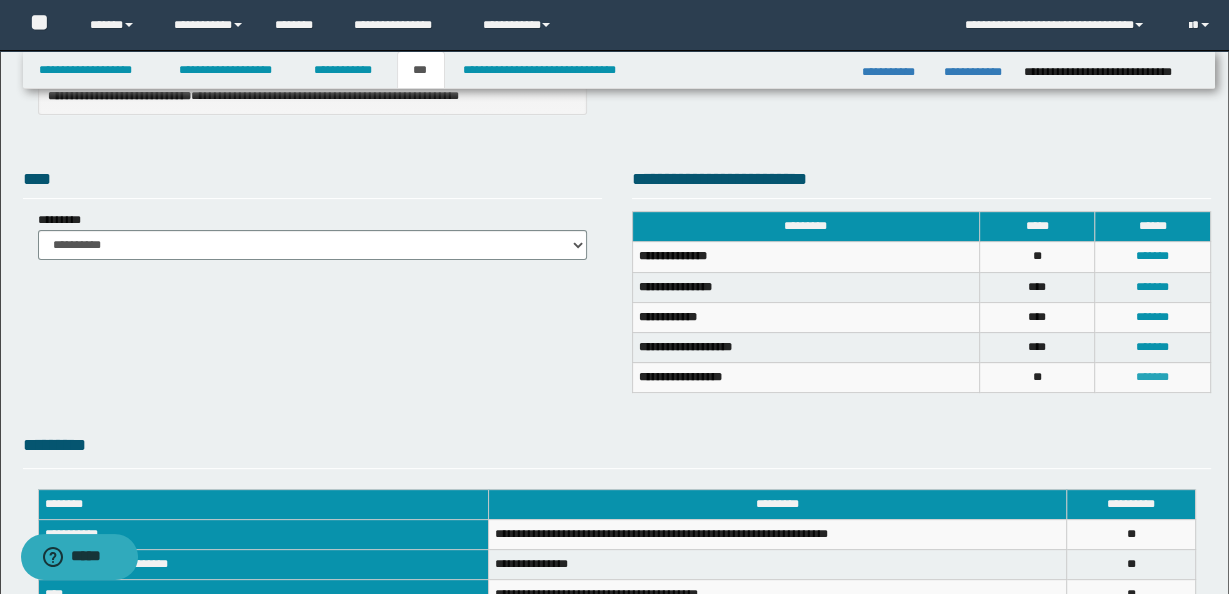 click on "*******" at bounding box center (1152, 377) 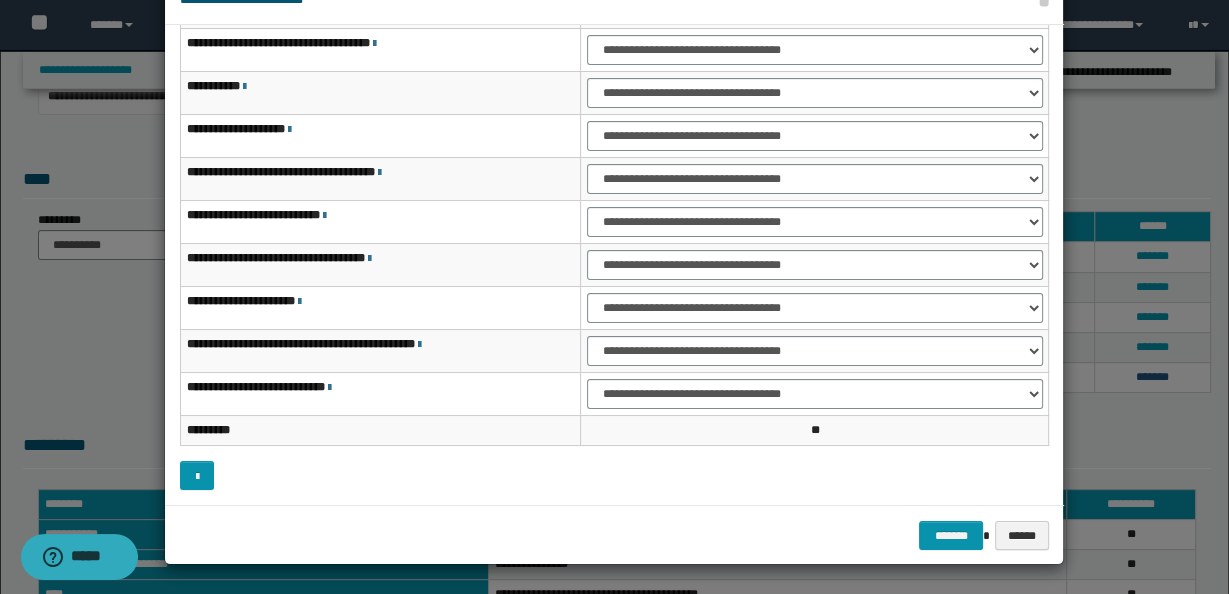 scroll, scrollTop: 0, scrollLeft: 0, axis: both 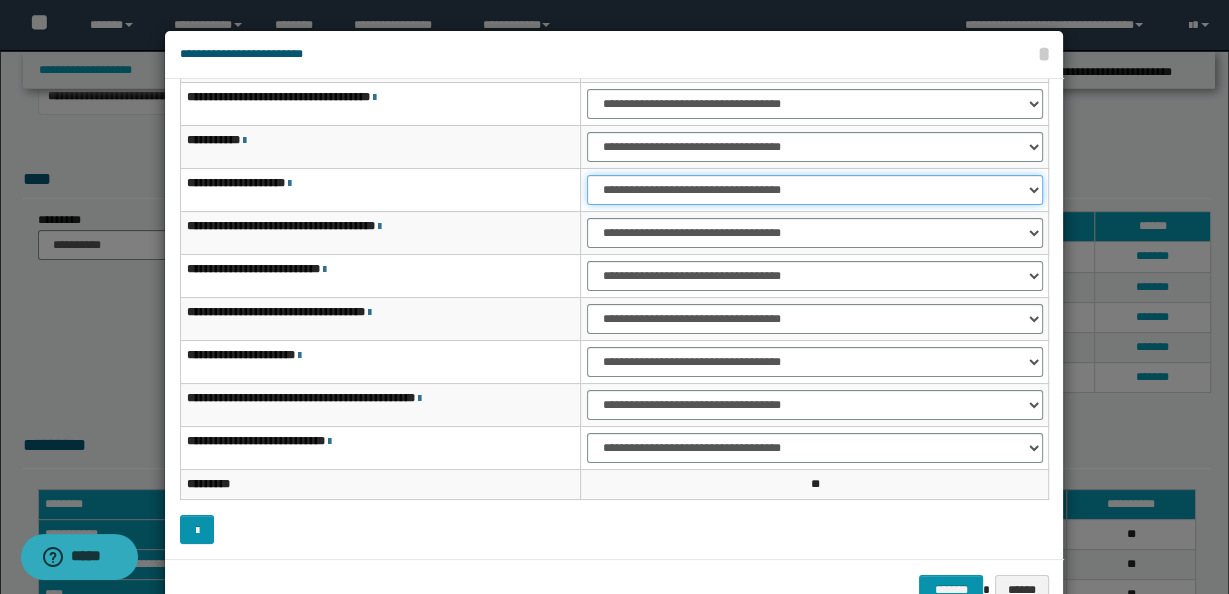 click on "**********" at bounding box center (814, 190) 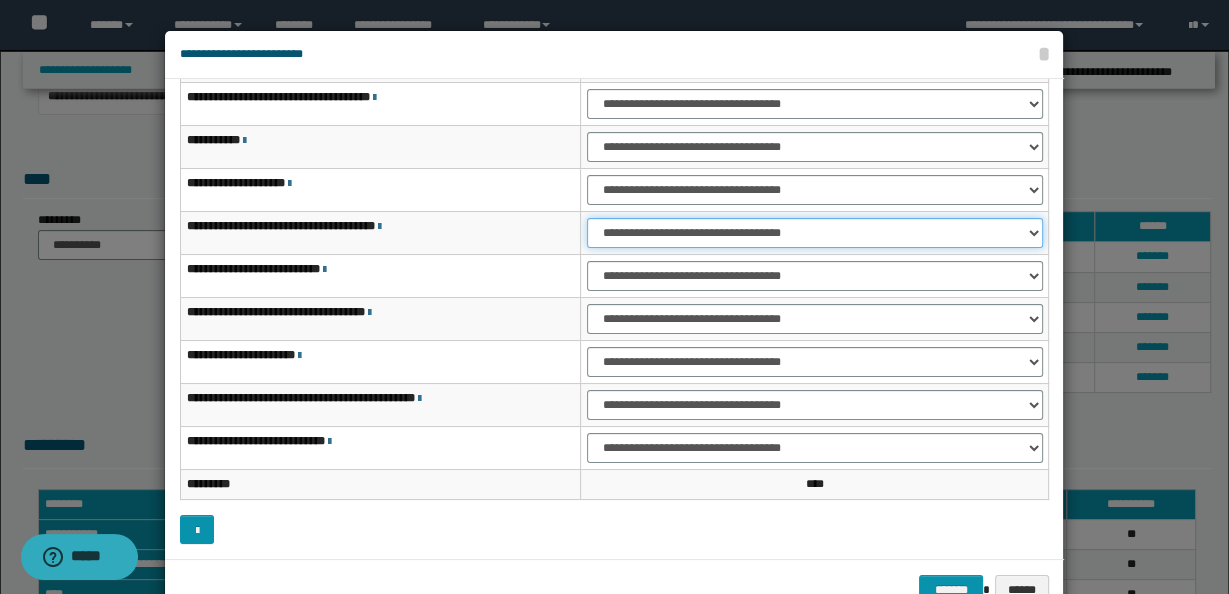 click on "**********" at bounding box center (814, 233) 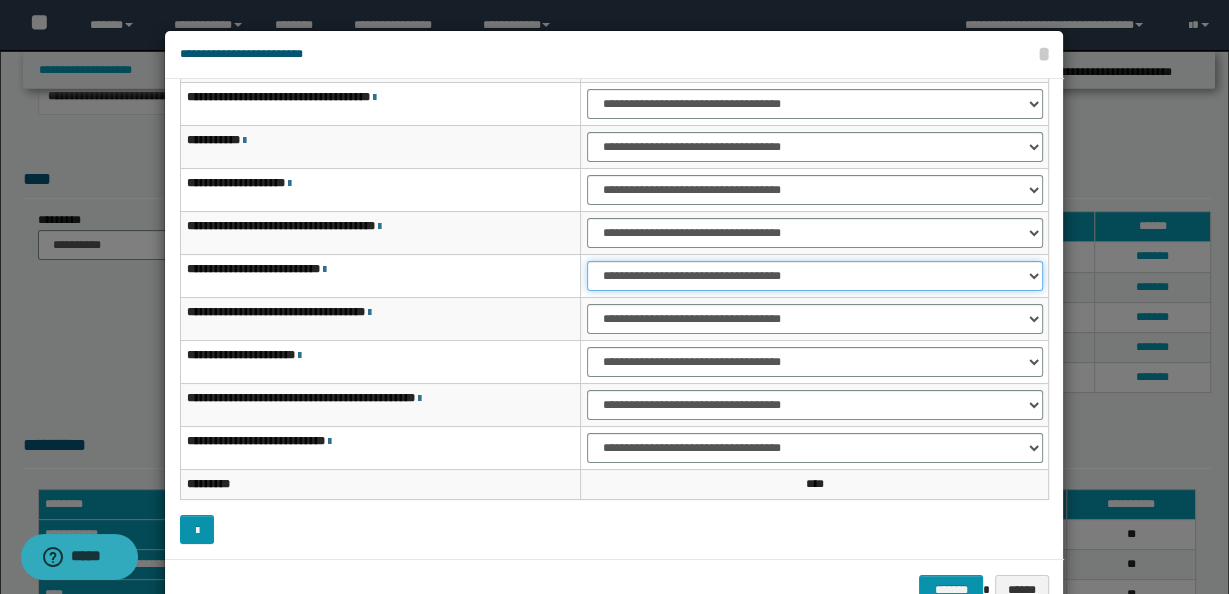 click on "**********" at bounding box center [814, 276] 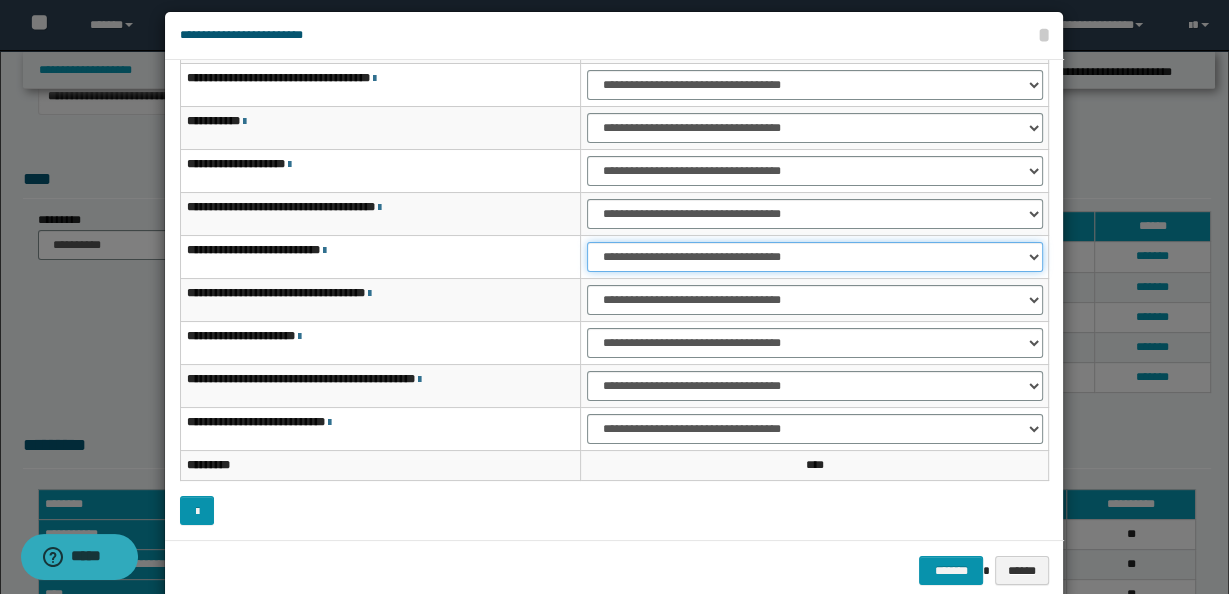 scroll, scrollTop: 54, scrollLeft: 0, axis: vertical 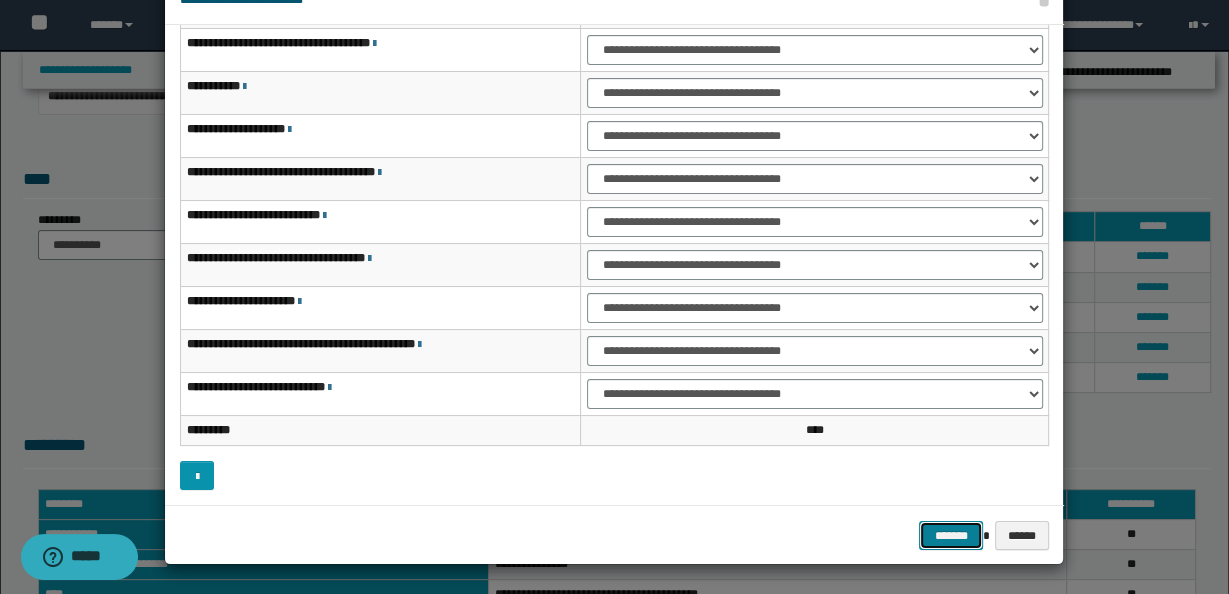click on "*******" at bounding box center (951, 535) 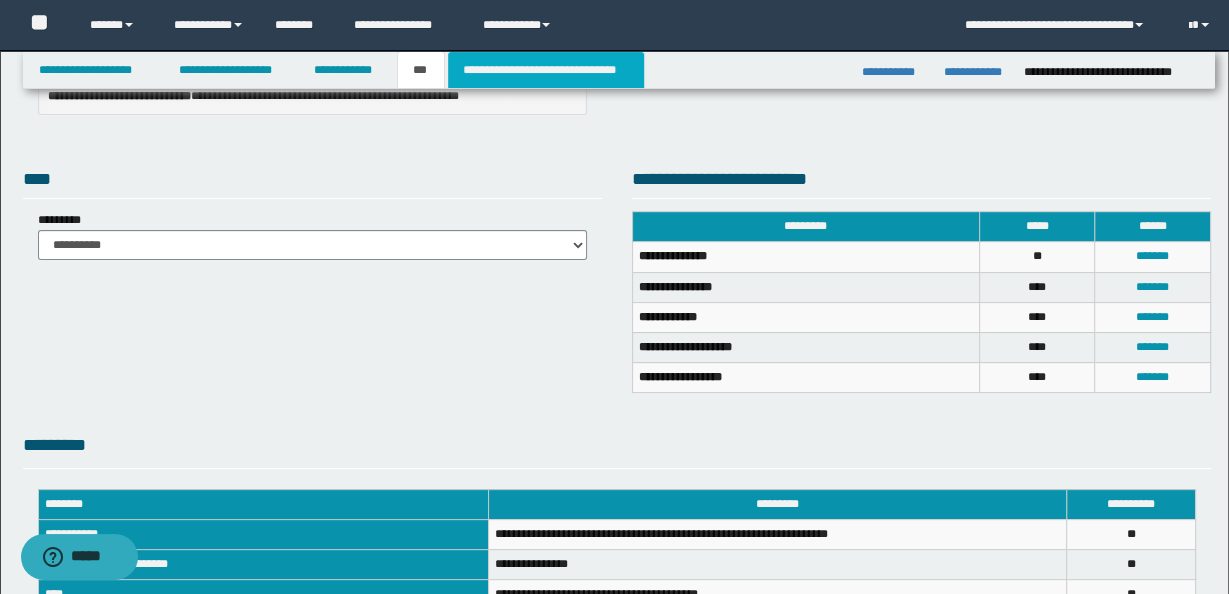 click on "**********" at bounding box center [546, 70] 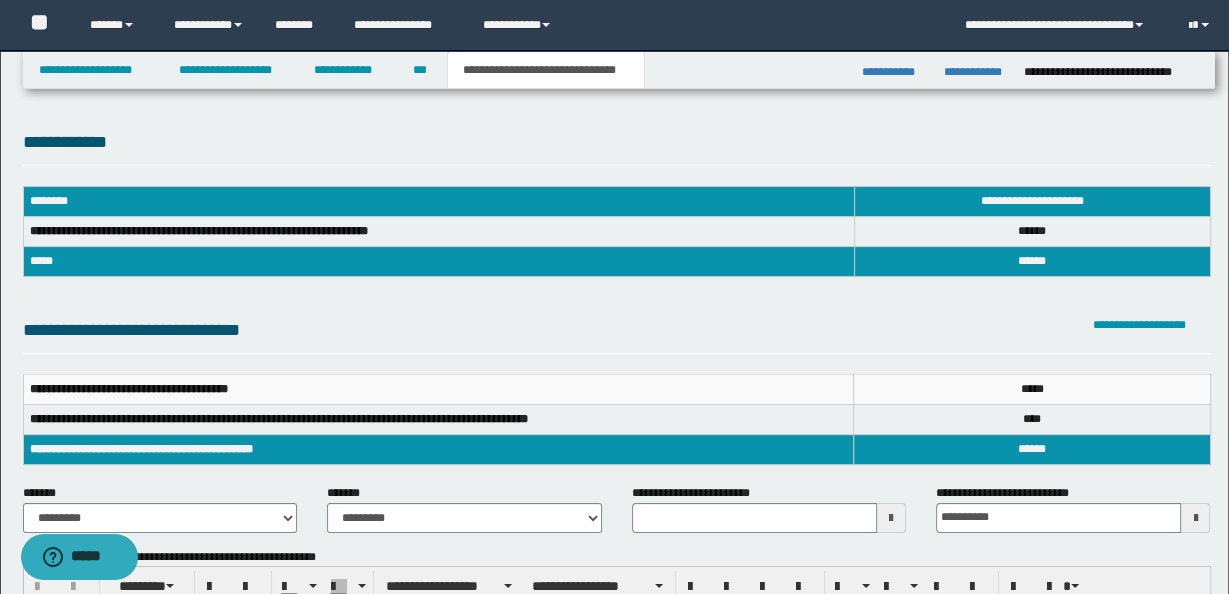 scroll, scrollTop: 0, scrollLeft: 0, axis: both 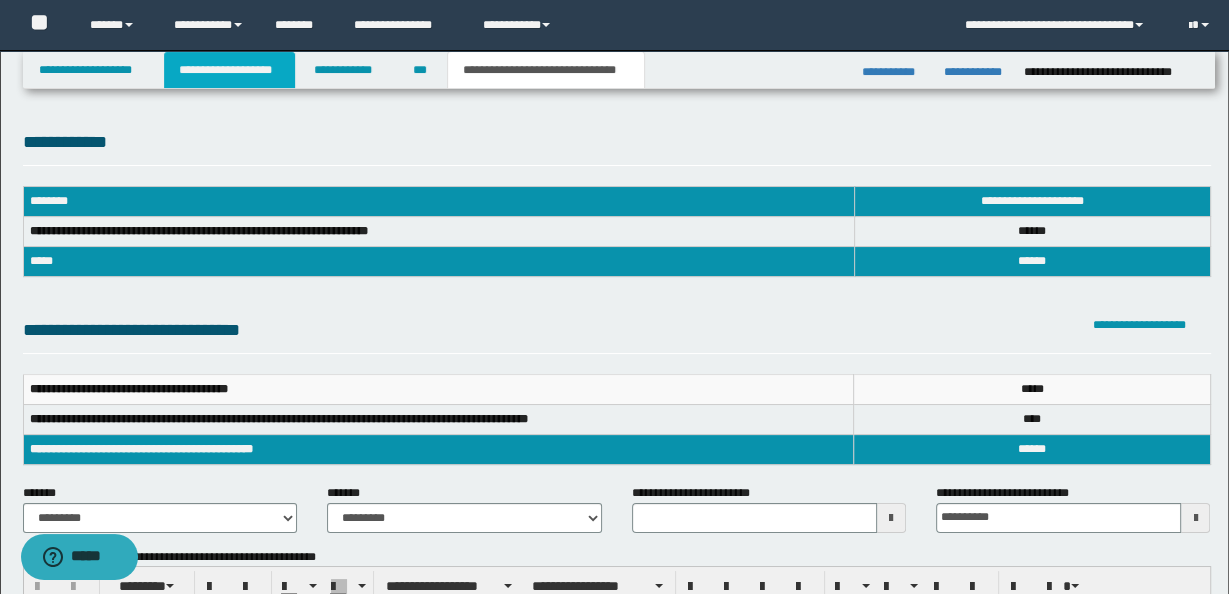 click on "**********" at bounding box center [229, 70] 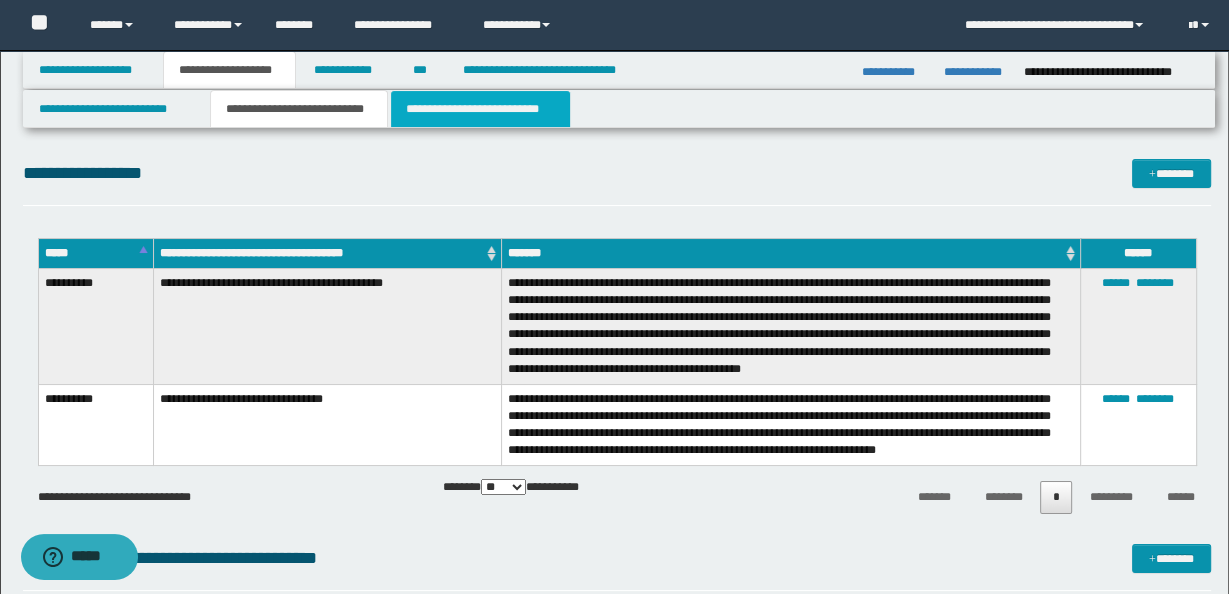 click on "**********" at bounding box center (480, 109) 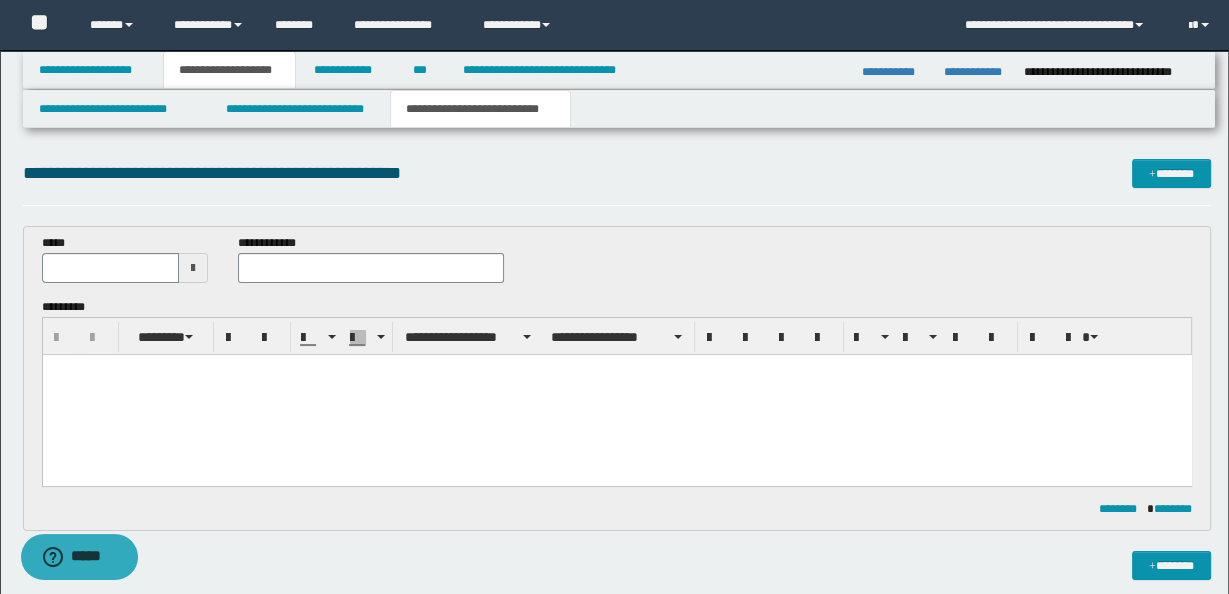 scroll, scrollTop: 0, scrollLeft: 0, axis: both 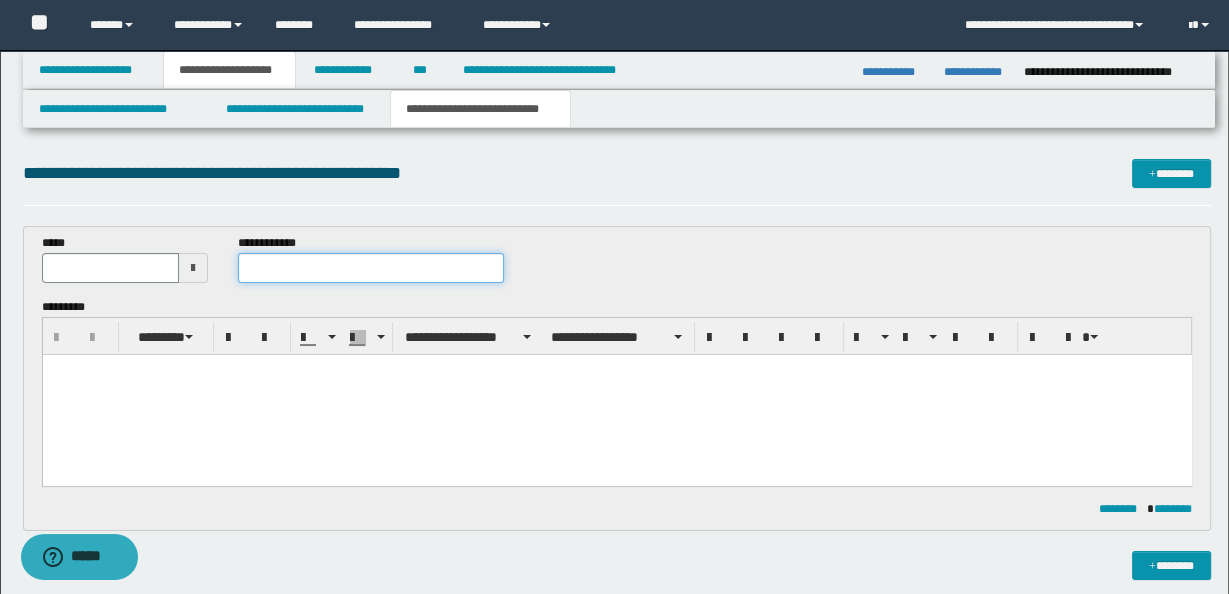 click at bounding box center [370, 268] 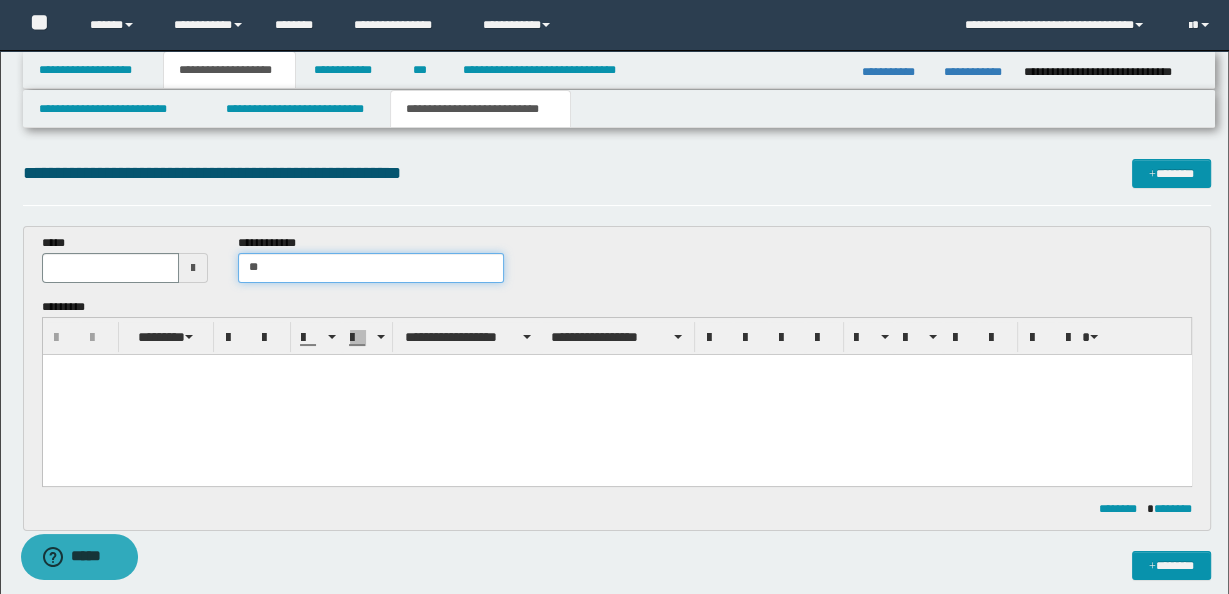 type on "*" 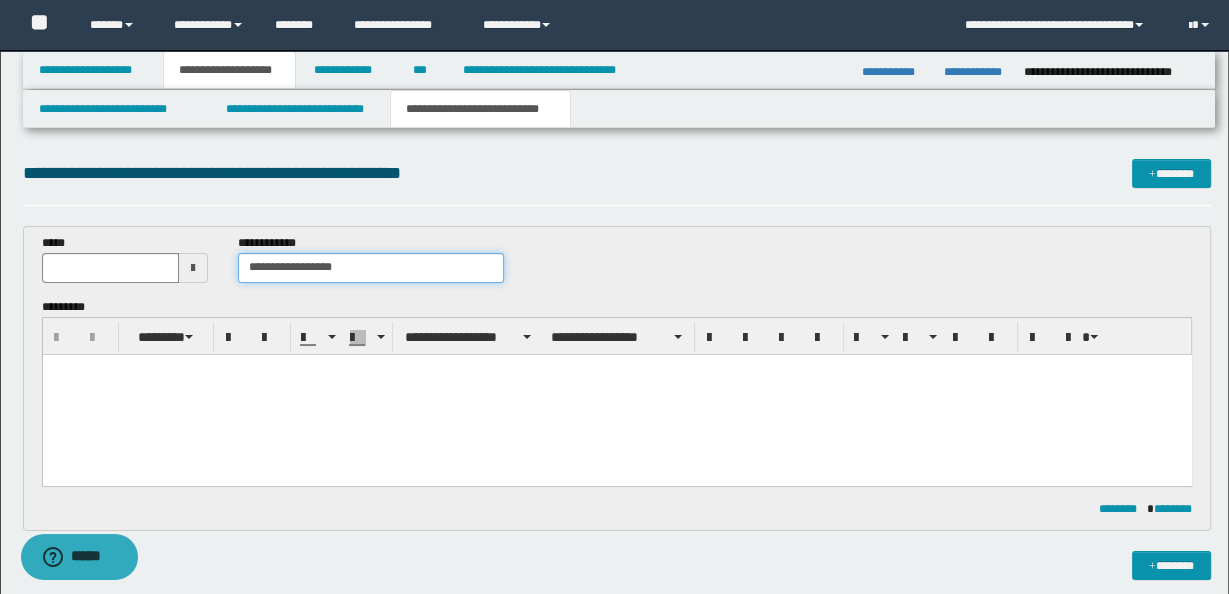 type on "**********" 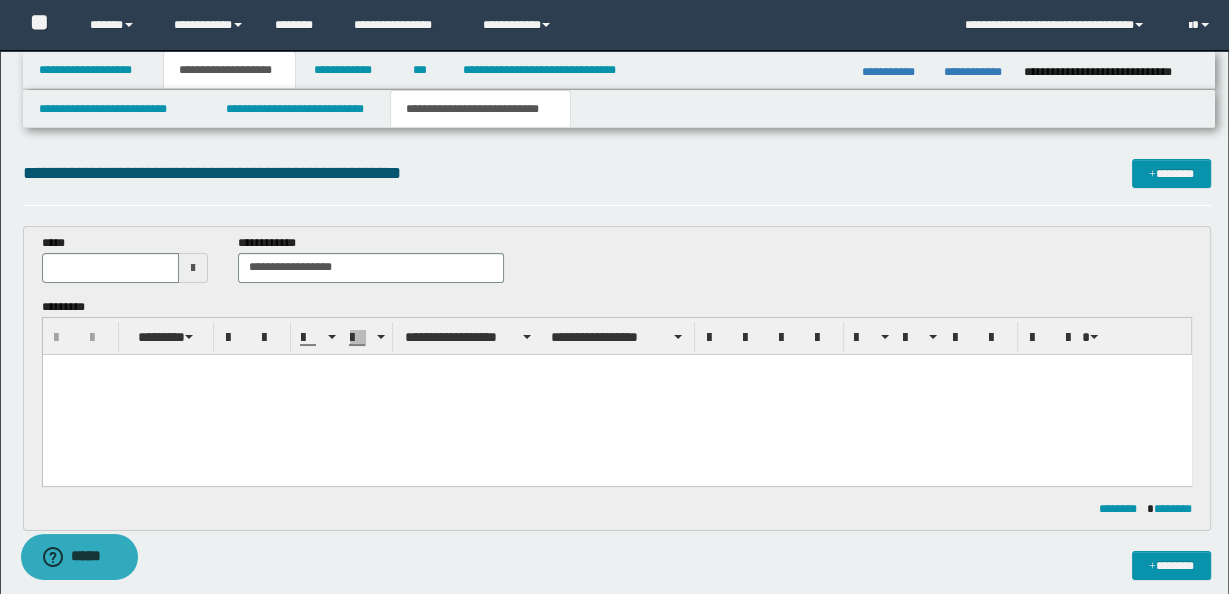click at bounding box center [193, 268] 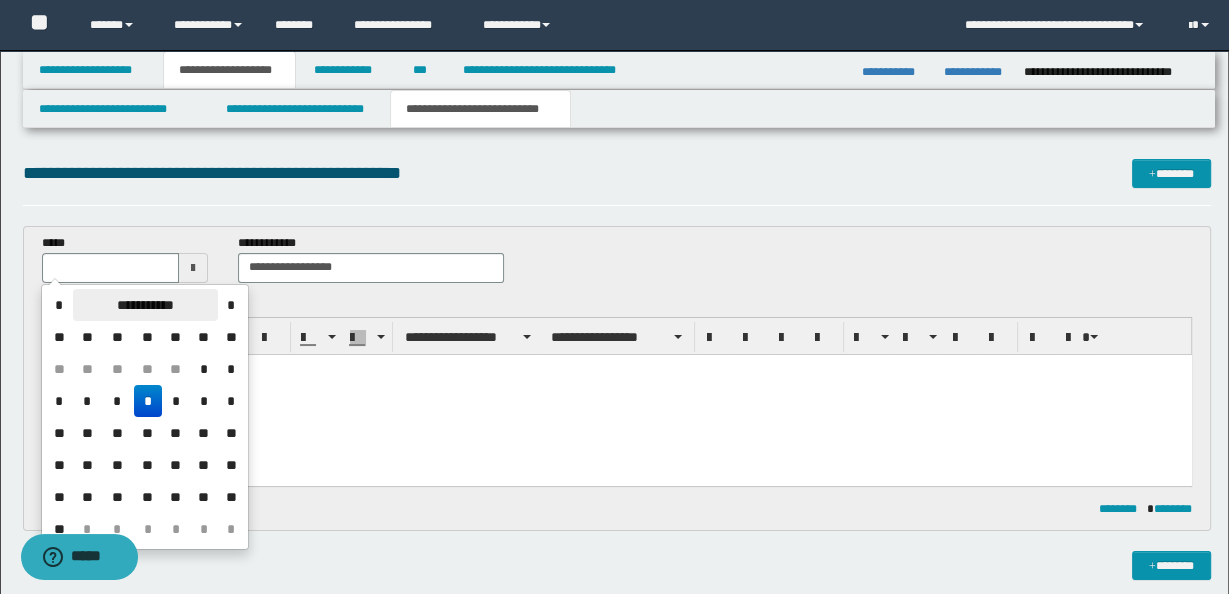 click on "**********" at bounding box center (145, 305) 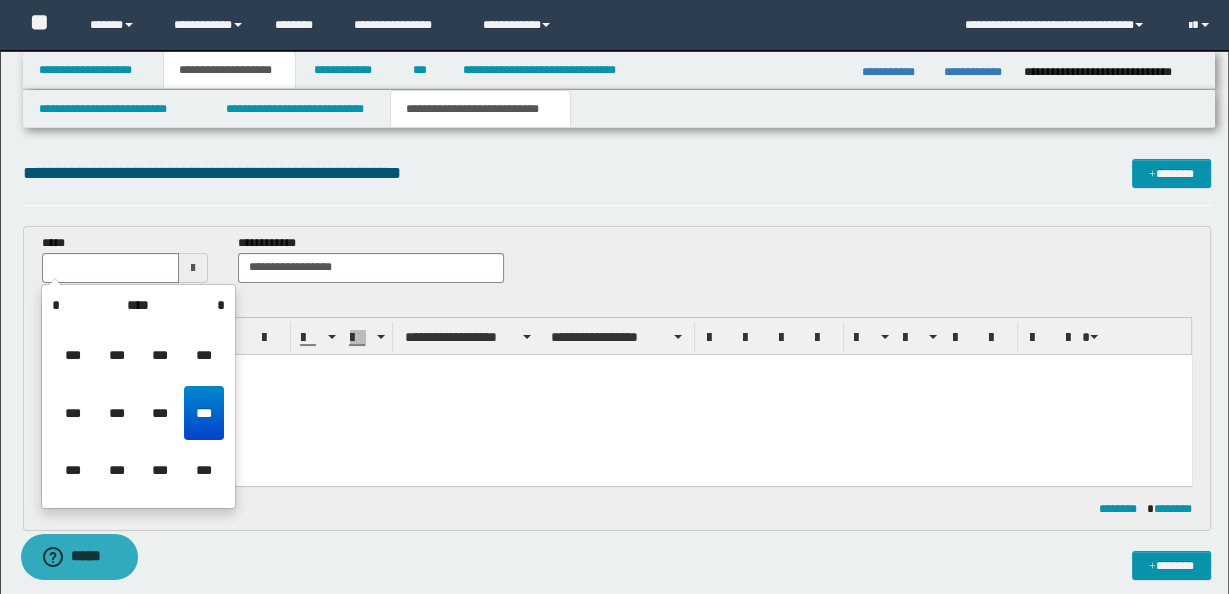 click on "***" at bounding box center (204, 413) 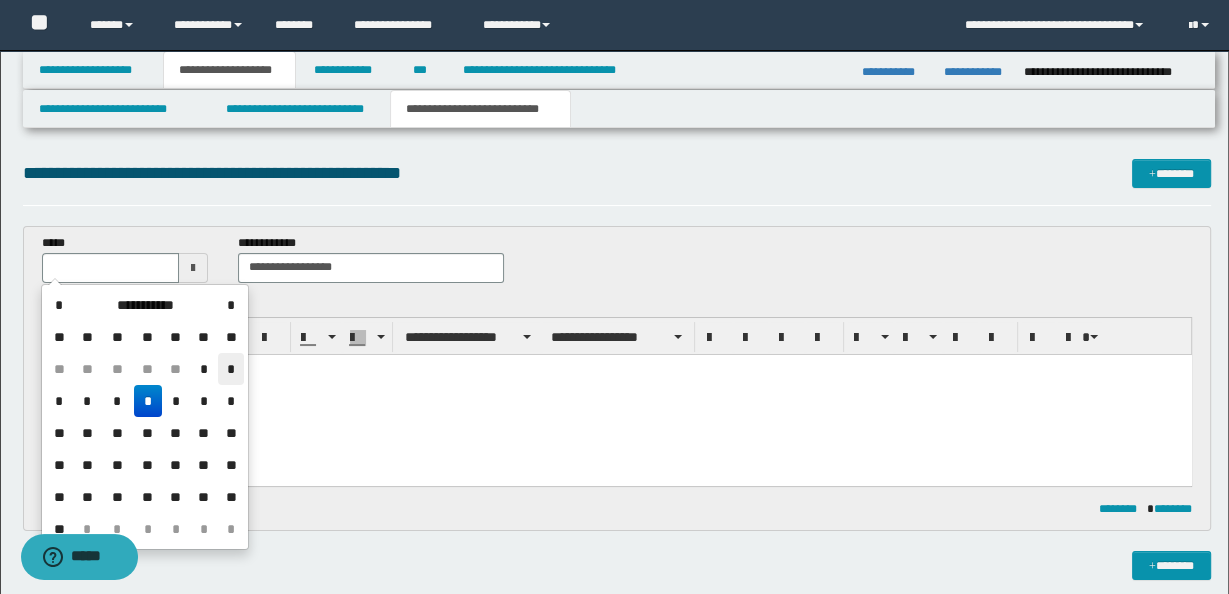 click on "*" at bounding box center (231, 369) 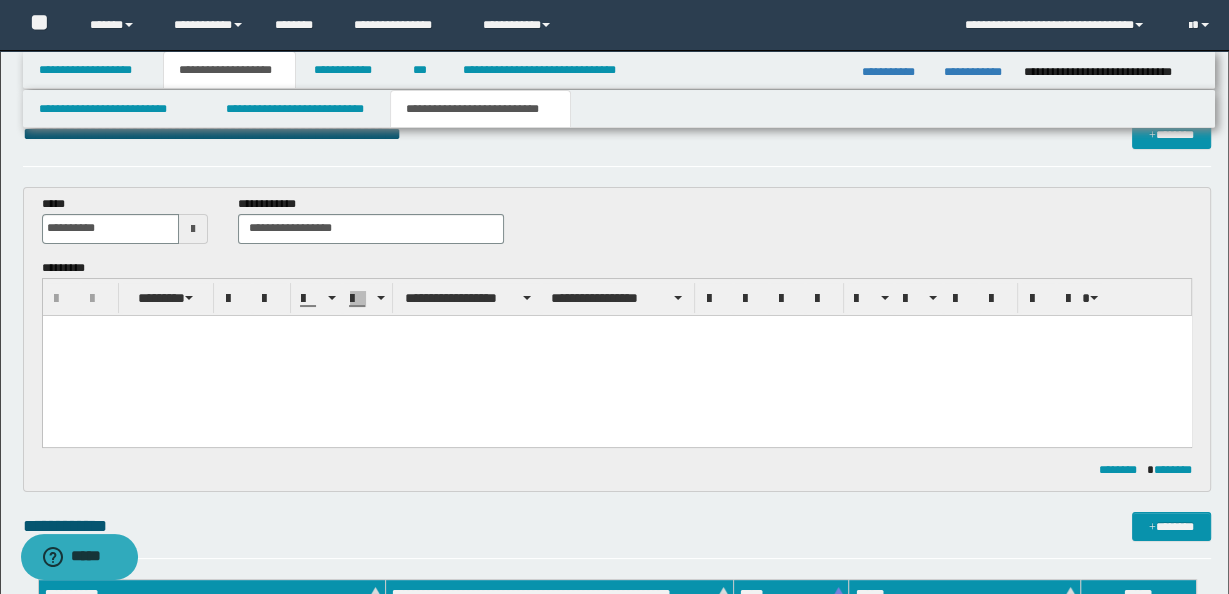 scroll, scrollTop: 51, scrollLeft: 0, axis: vertical 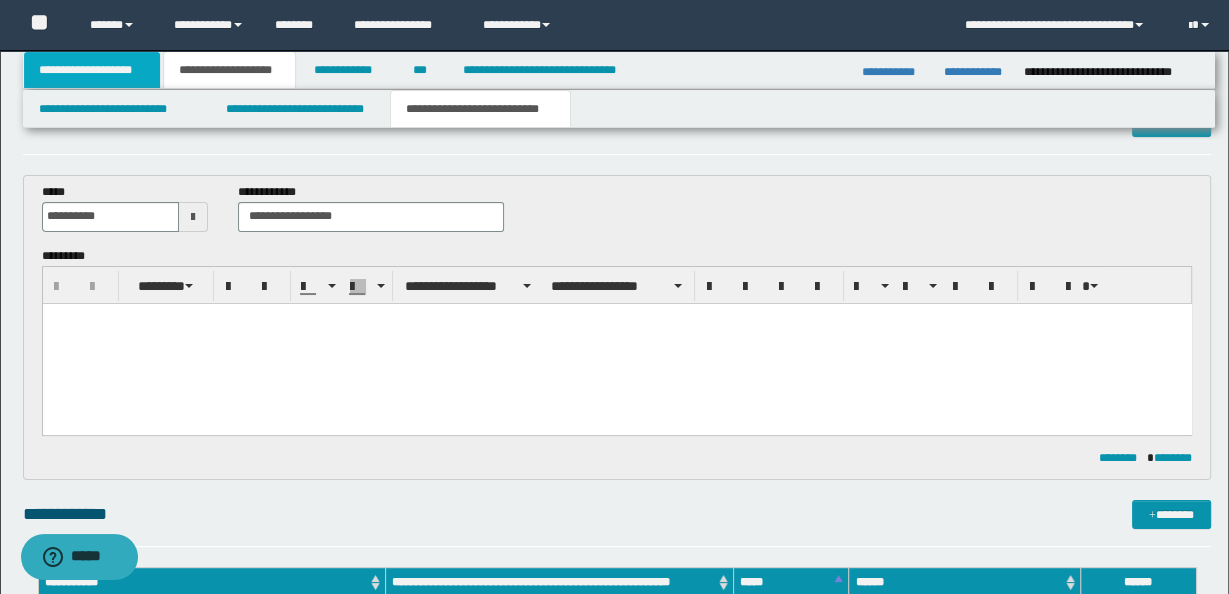 click on "**********" at bounding box center (92, 70) 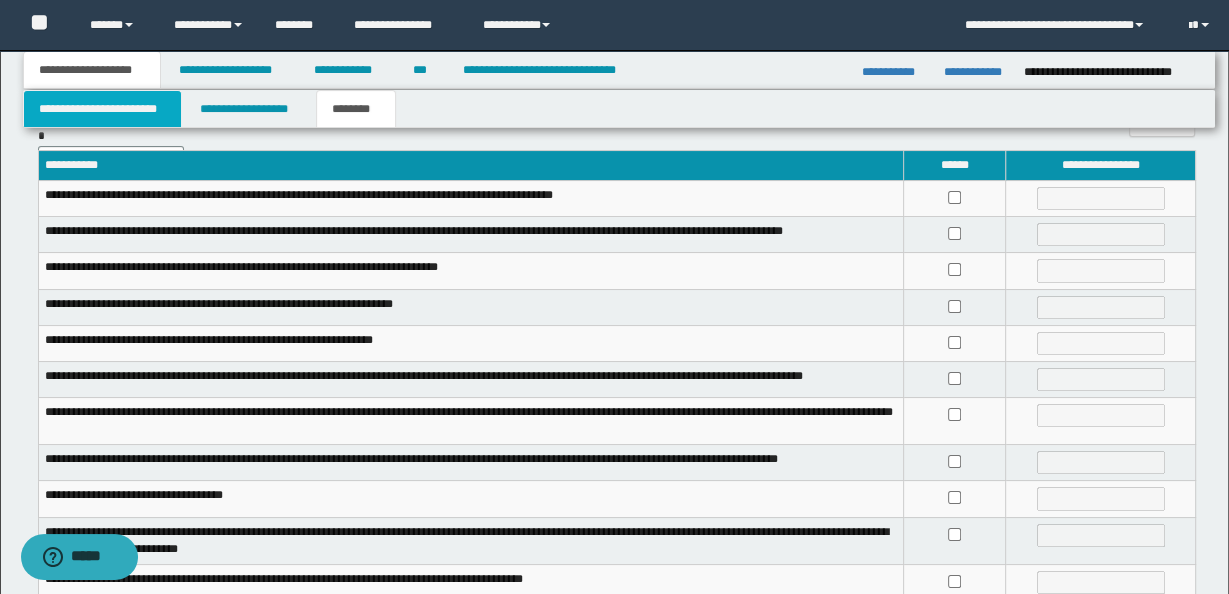 click on "**********" at bounding box center (103, 109) 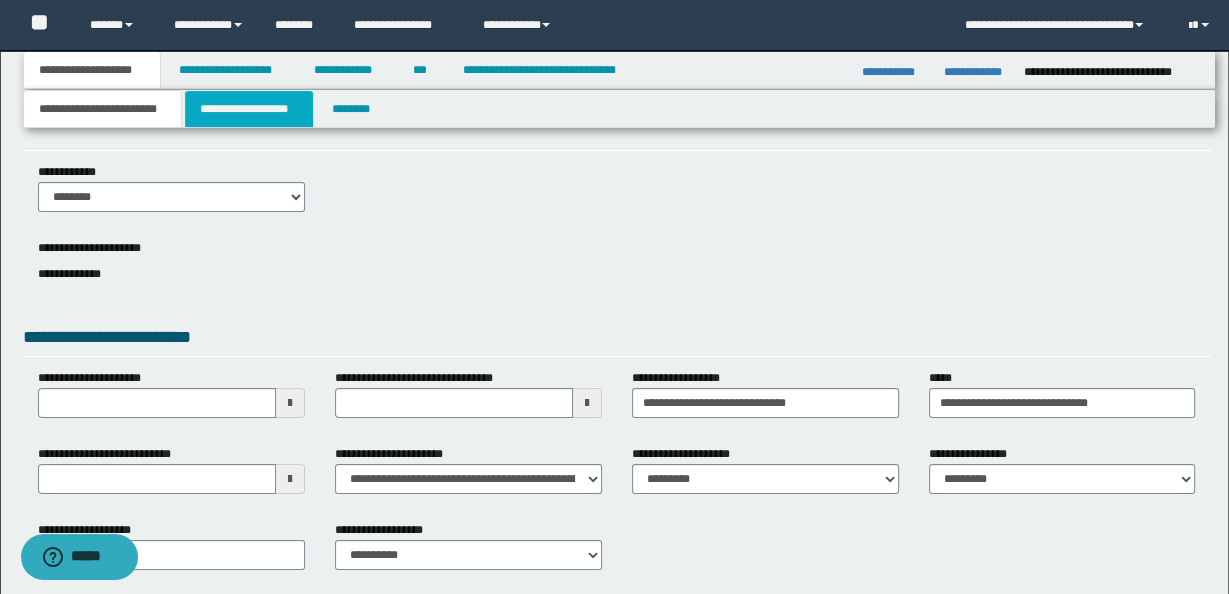 click on "**********" at bounding box center [249, 109] 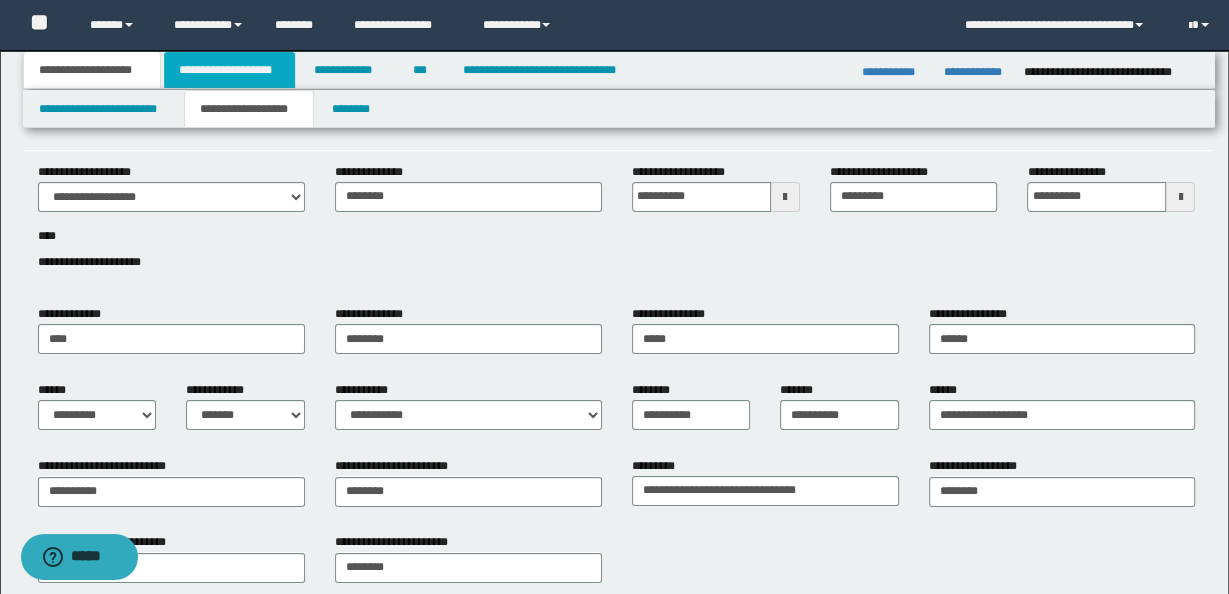 click on "**********" at bounding box center (229, 70) 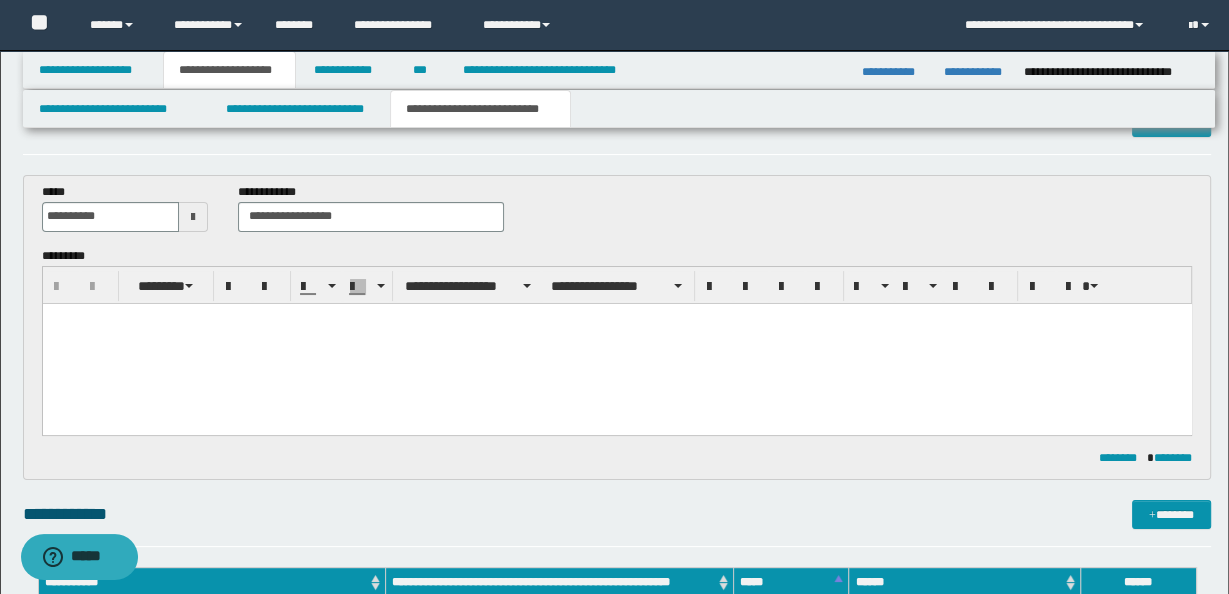 click at bounding box center (616, 318) 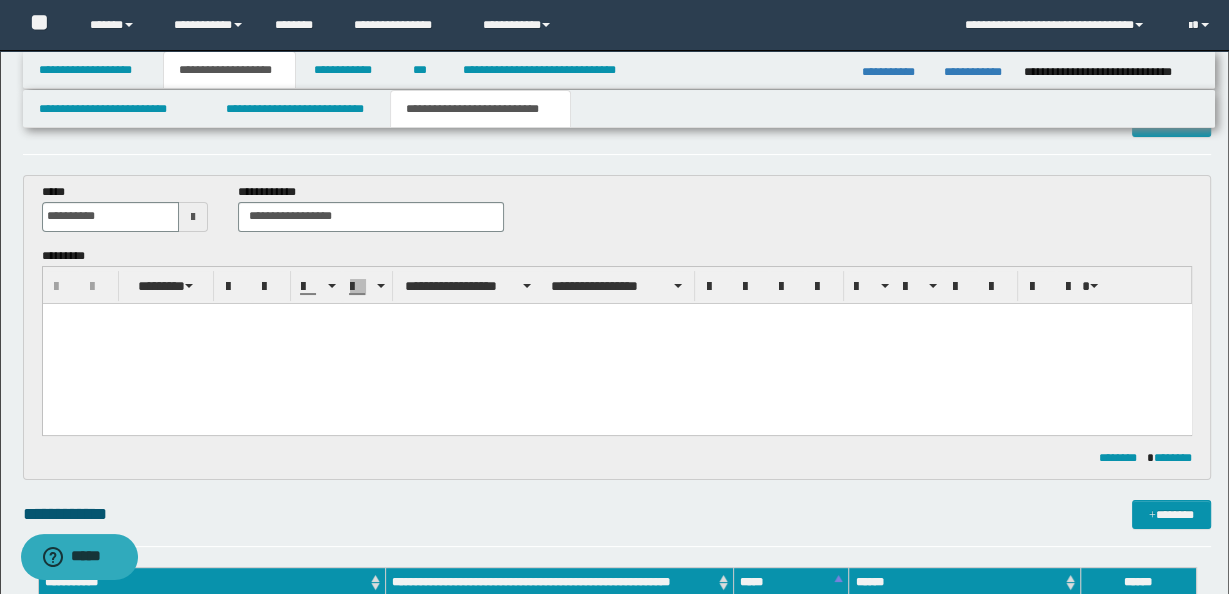 type 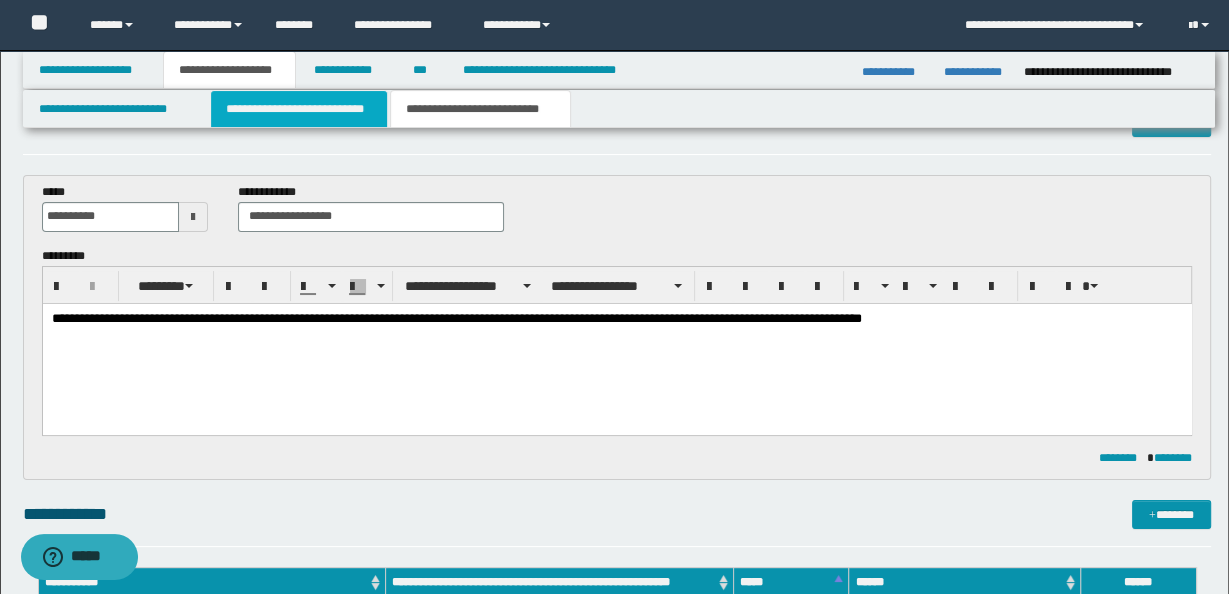 click on "**********" at bounding box center (299, 109) 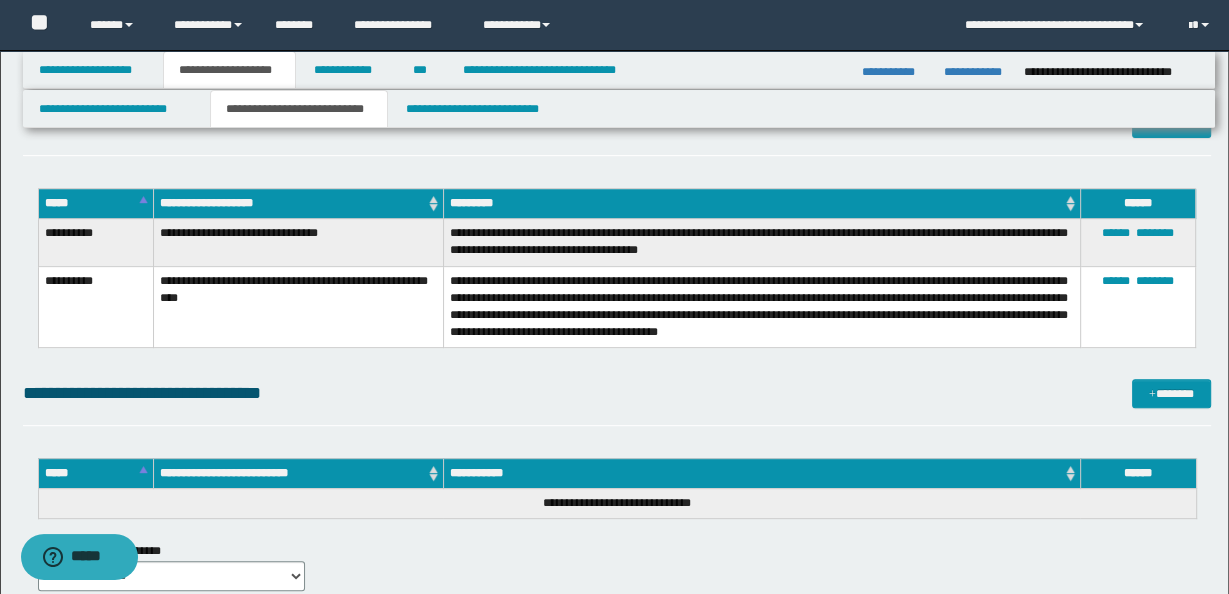 scroll, scrollTop: 595, scrollLeft: 0, axis: vertical 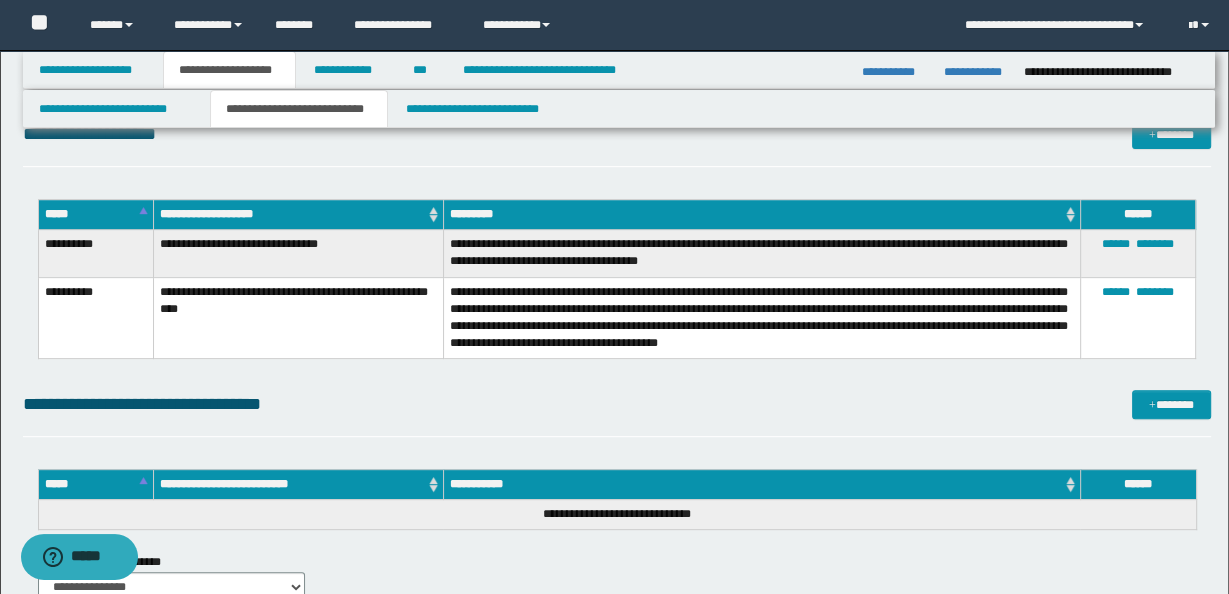 click on "**********" at bounding box center [96, 253] 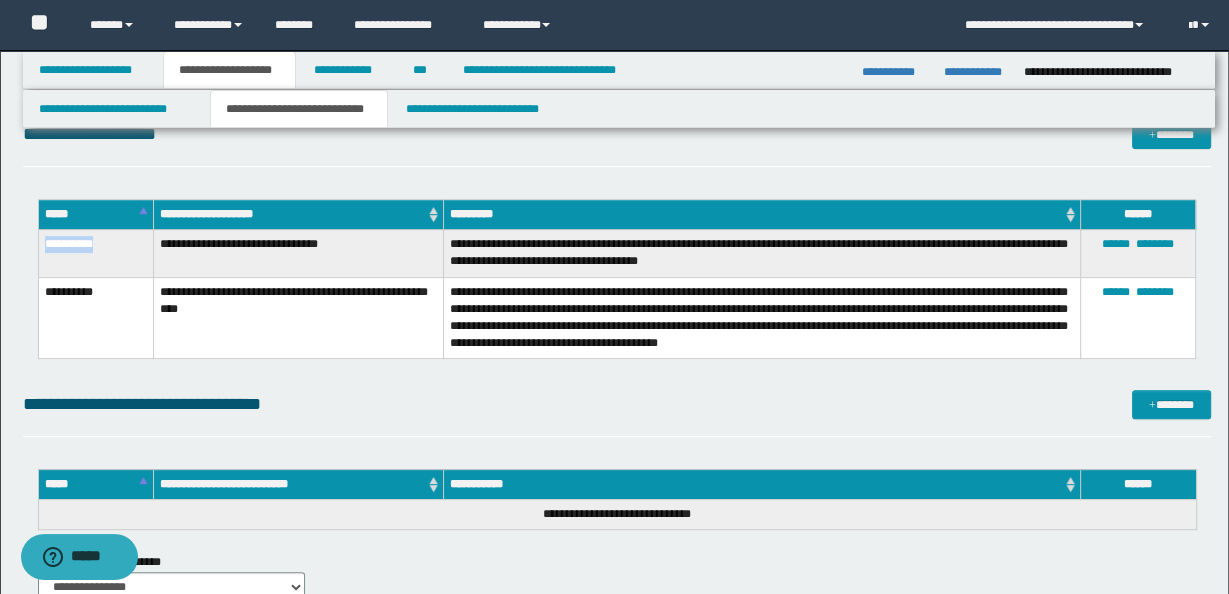 drag, startPoint x: 43, startPoint y: 242, endPoint x: 109, endPoint y: 243, distance: 66.007576 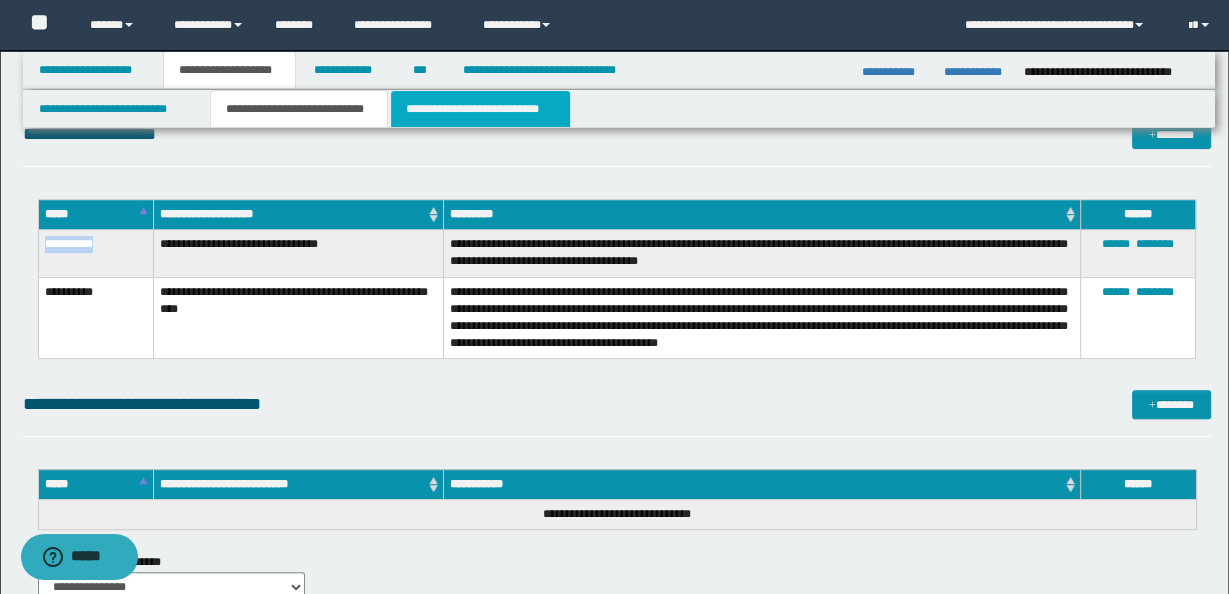 click on "**********" at bounding box center [480, 109] 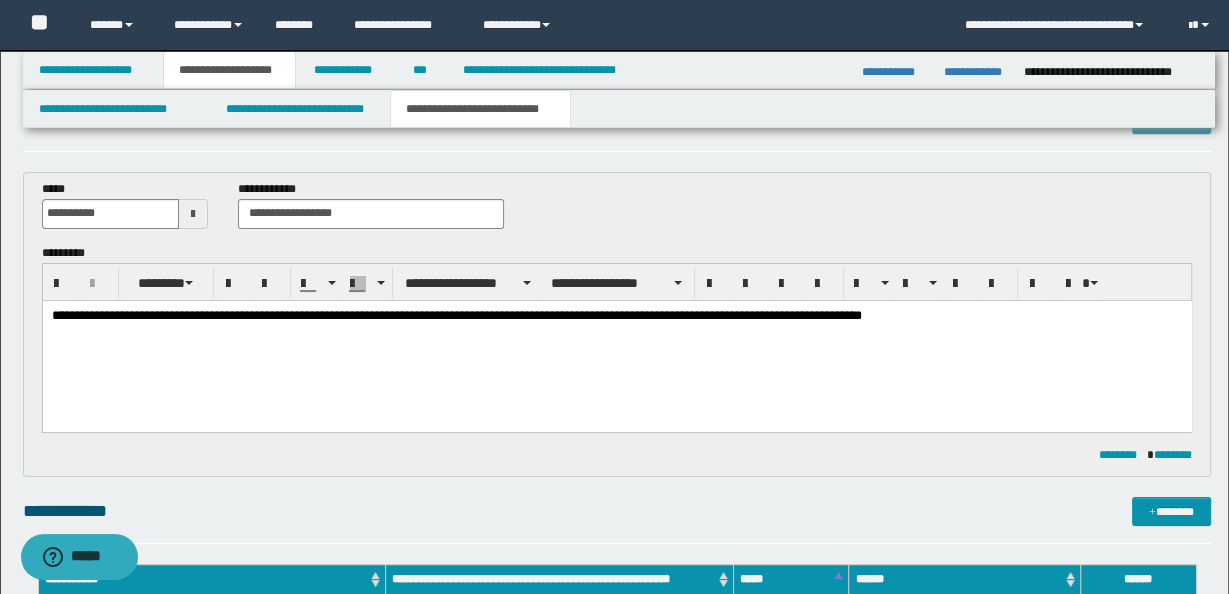 scroll, scrollTop: 48, scrollLeft: 0, axis: vertical 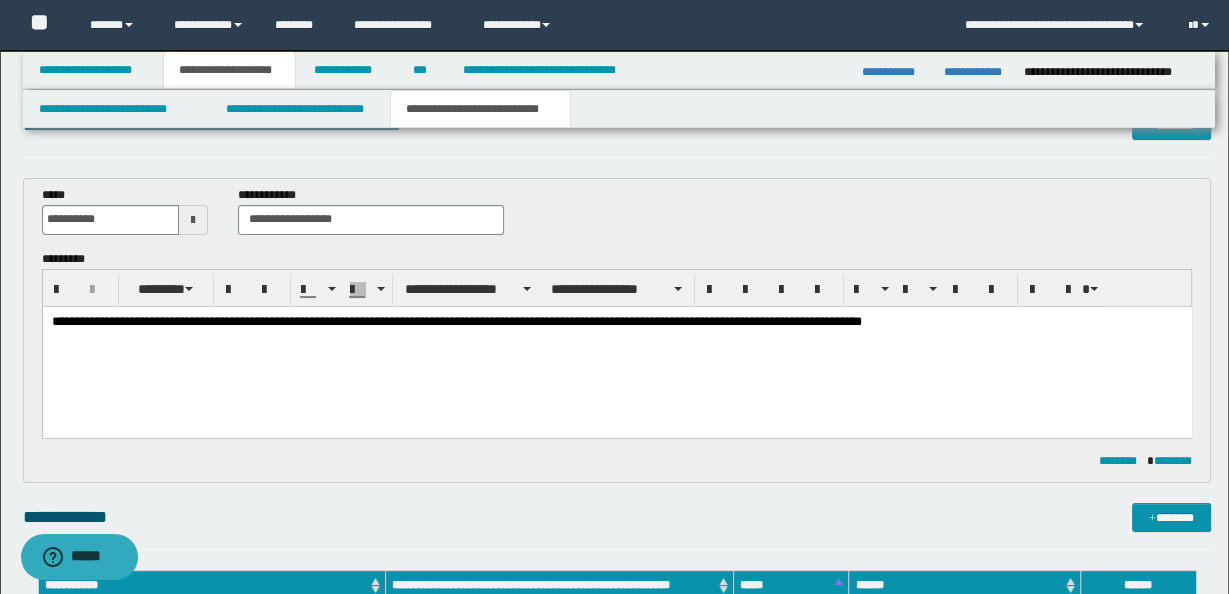 click on "**********" at bounding box center (616, 321) 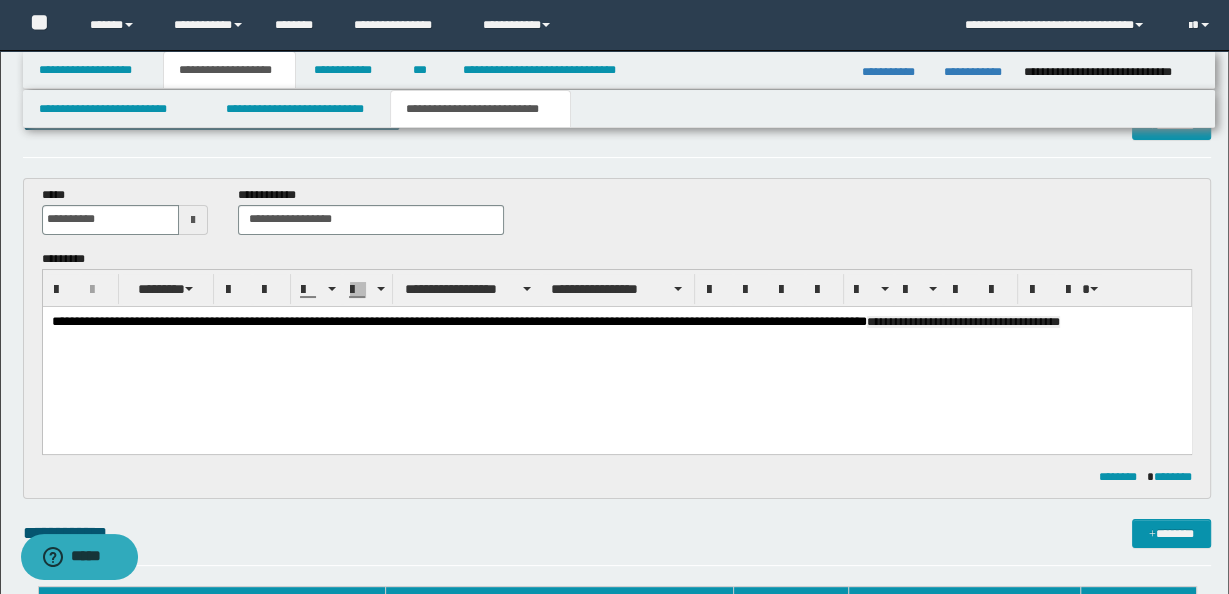 click on "**********" at bounding box center (616, 329) 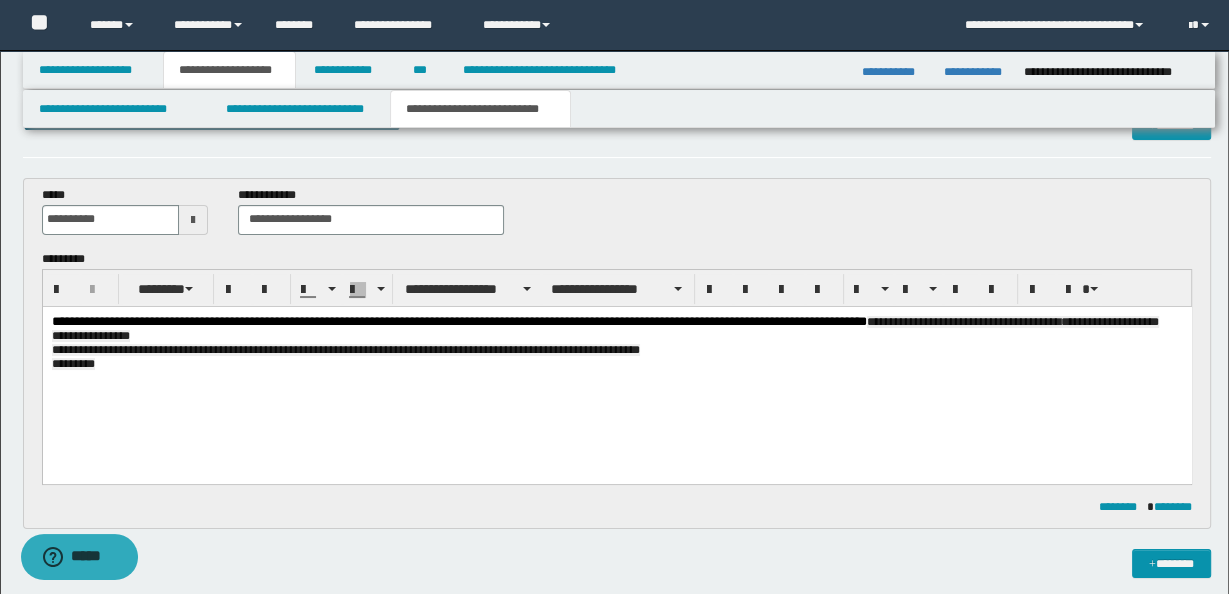 click on "**********" at bounding box center [616, 369] 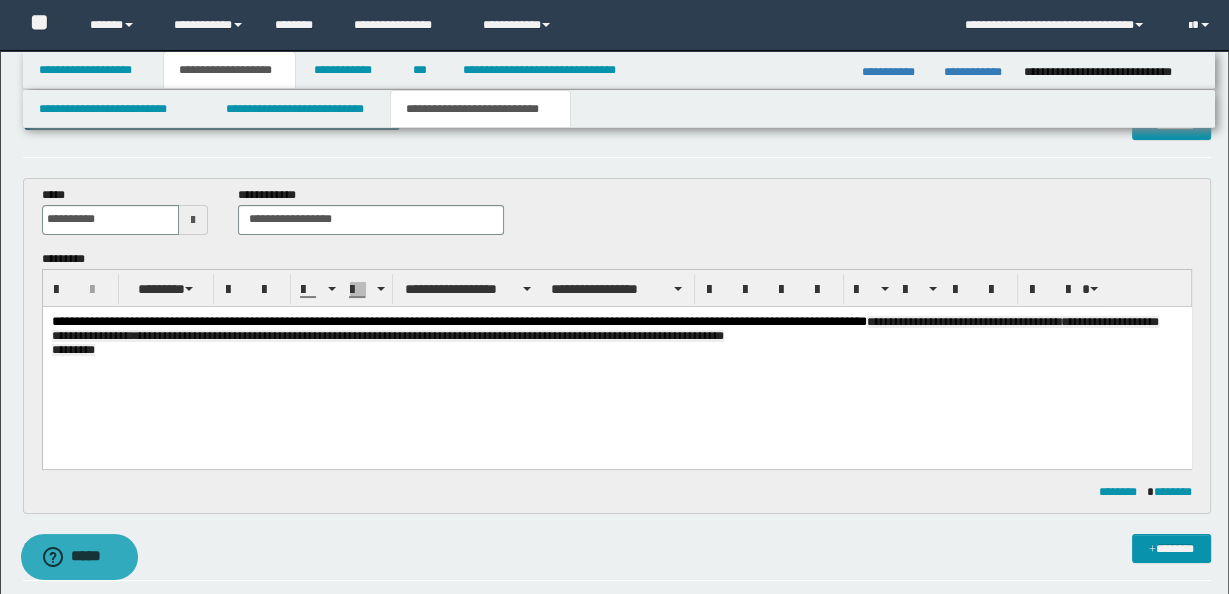 click on "**********" at bounding box center [604, 335] 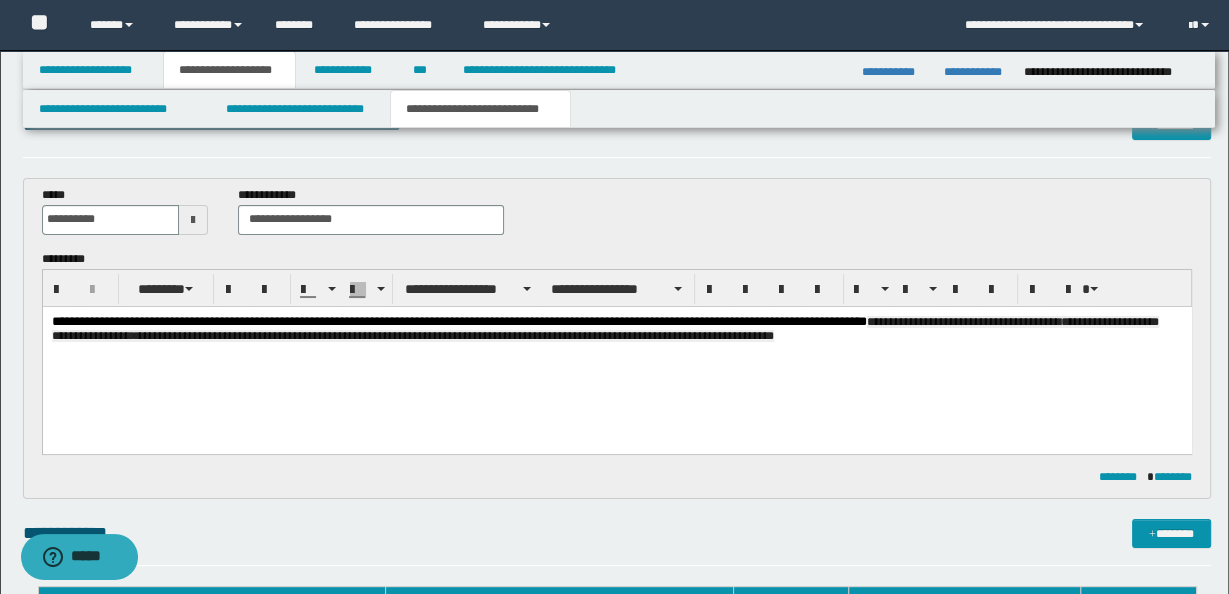 click on "**********" at bounding box center (616, 329) 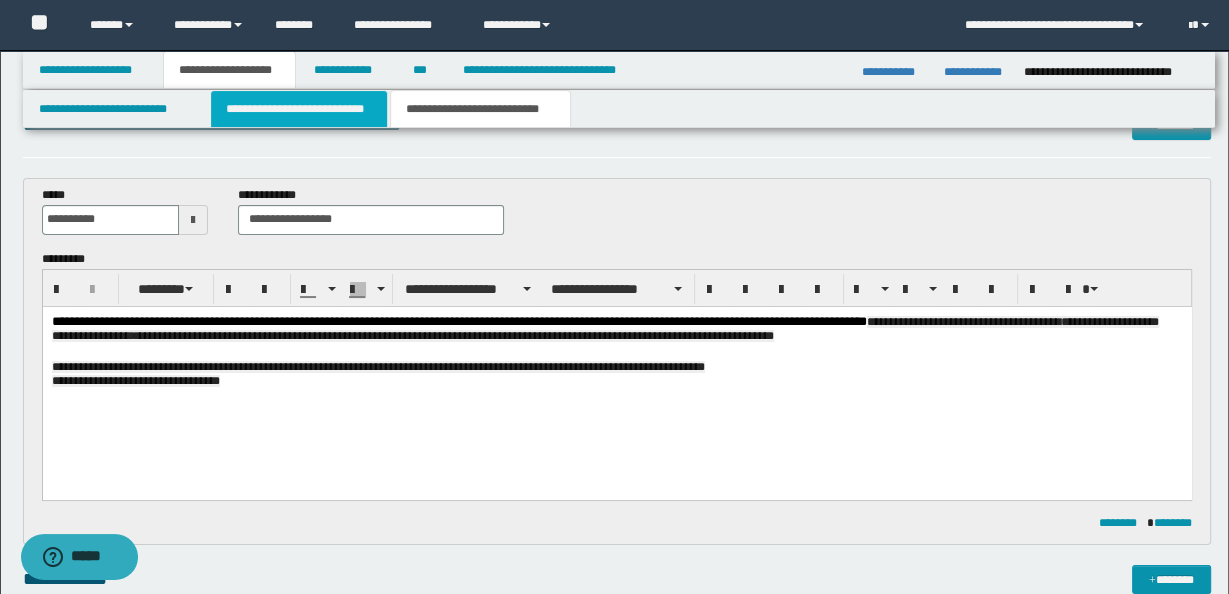 click on "**********" at bounding box center [299, 109] 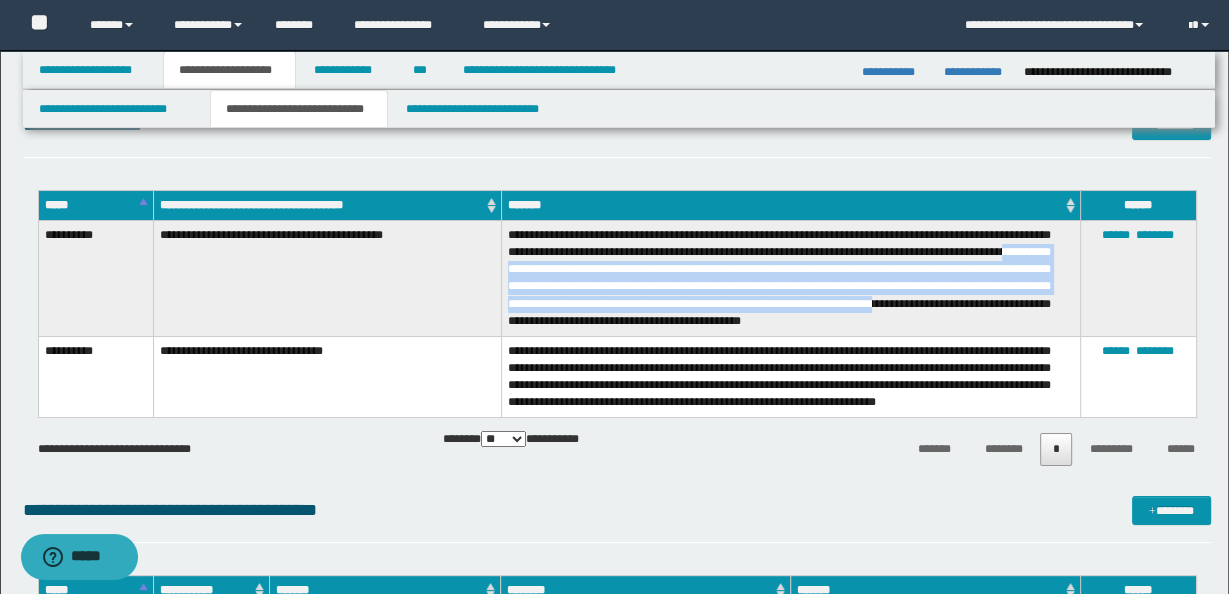 drag, startPoint x: 554, startPoint y: 266, endPoint x: 523, endPoint y: 324, distance: 65.76473 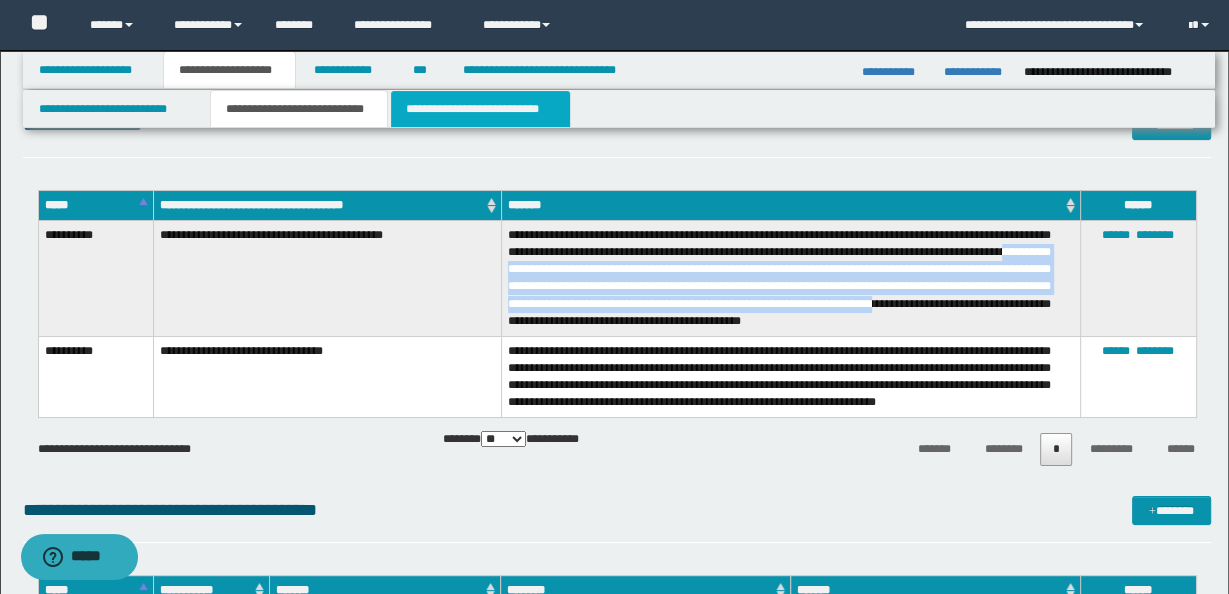 click on "**********" at bounding box center [480, 109] 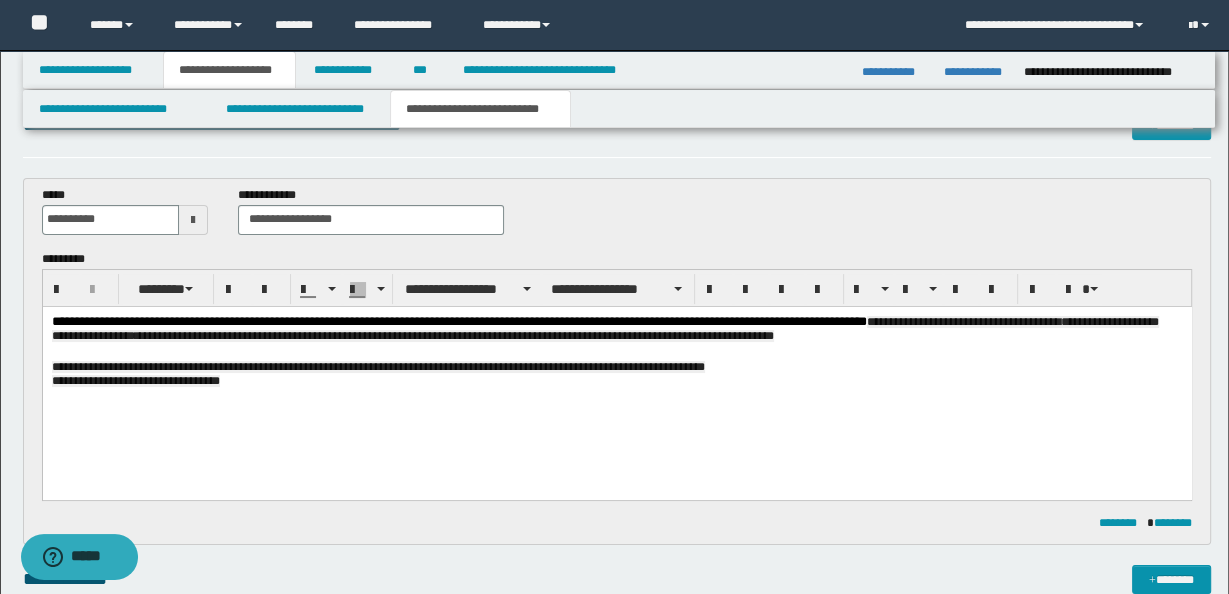 click on "**********" at bounding box center (616, 375) 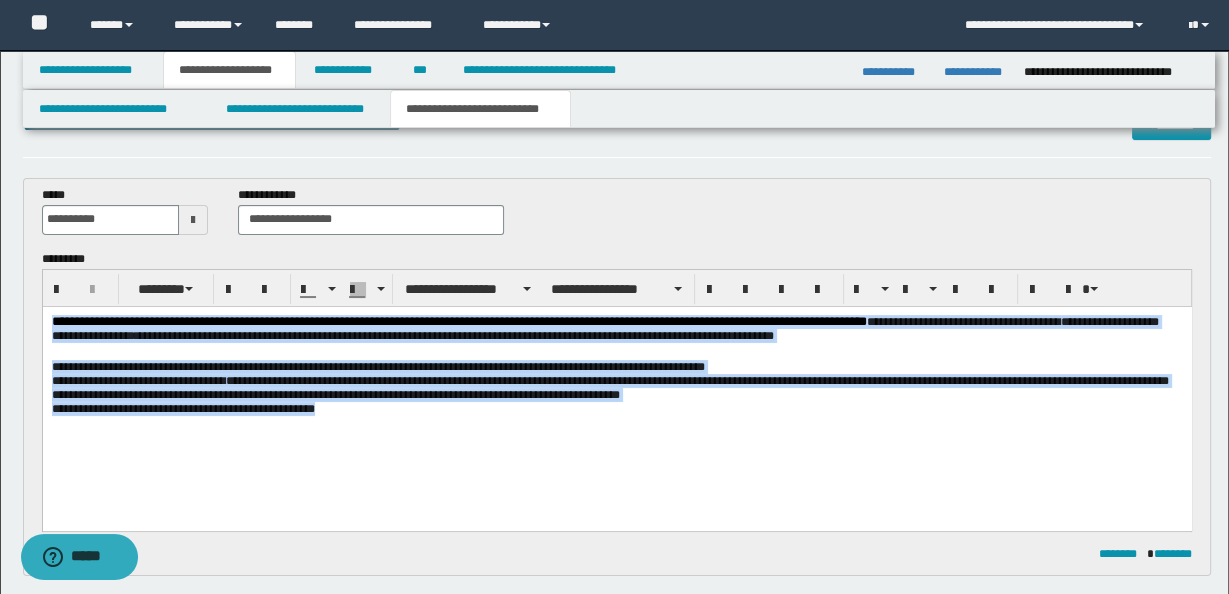 drag, startPoint x: 53, startPoint y: 319, endPoint x: 420, endPoint y: 422, distance: 381.17975 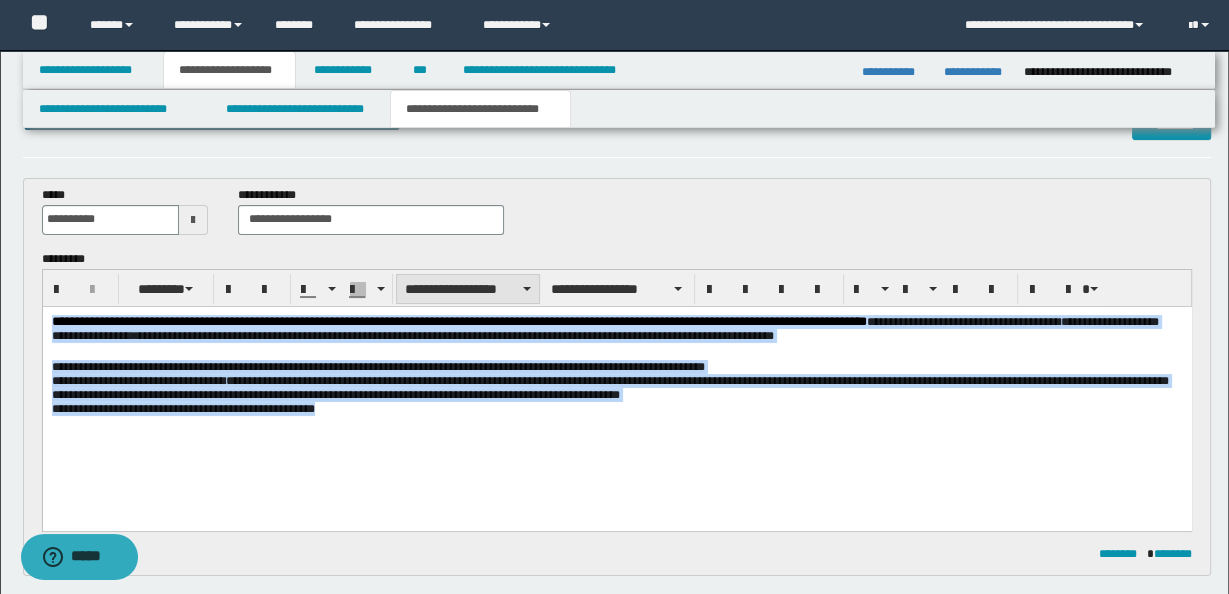 click on "**********" at bounding box center [468, 289] 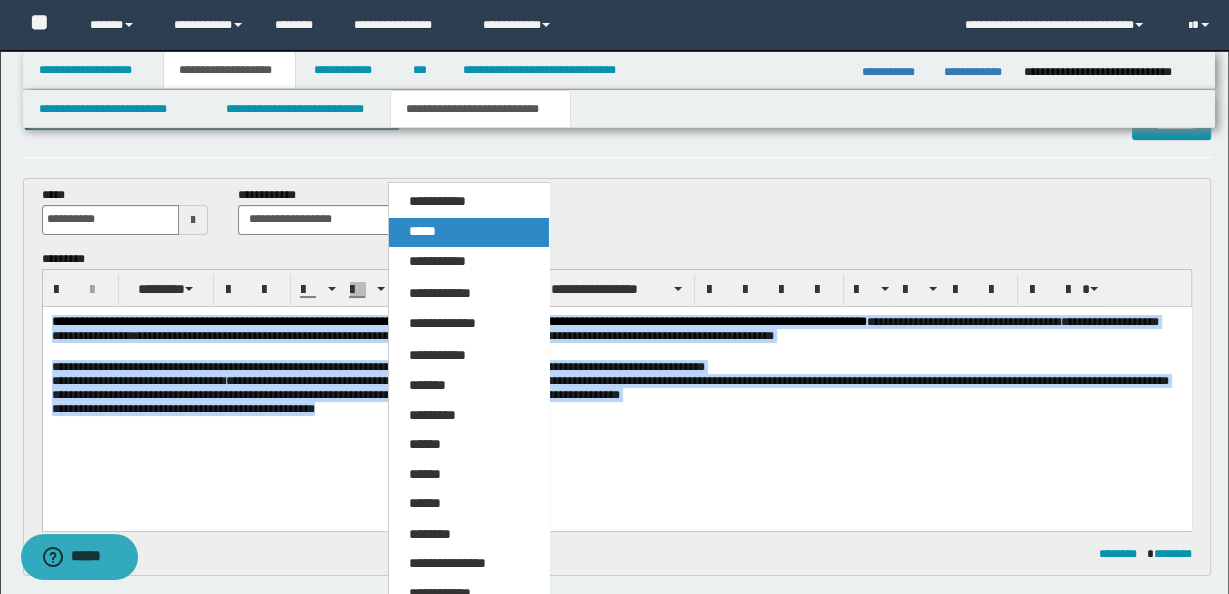 click on "*****" at bounding box center (468, 232) 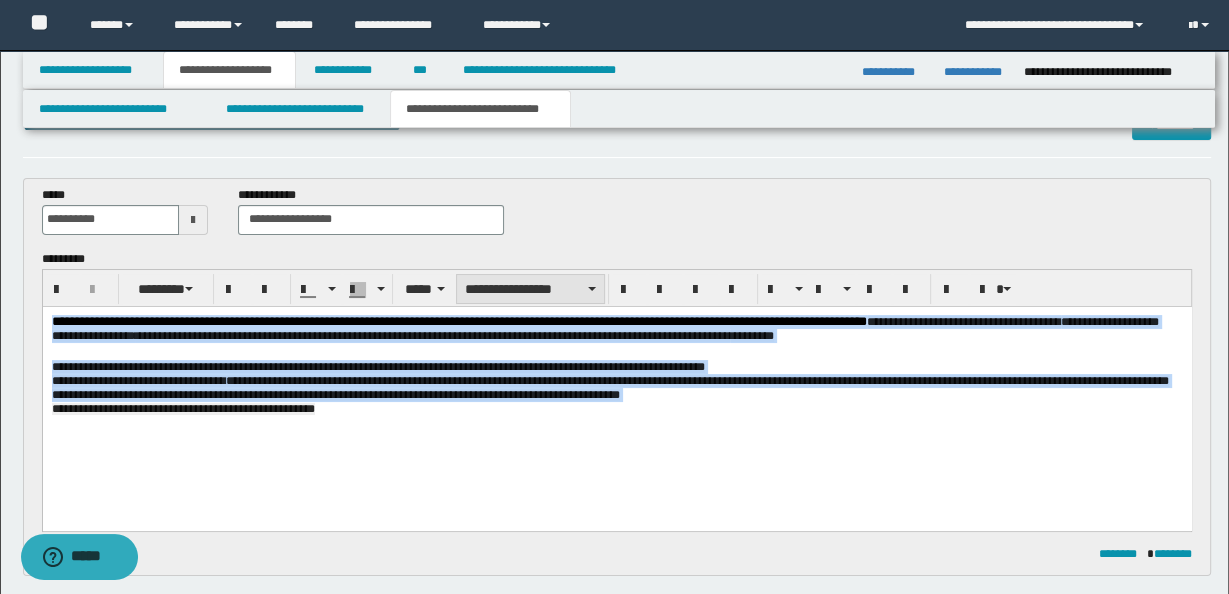 click at bounding box center (592, 289) 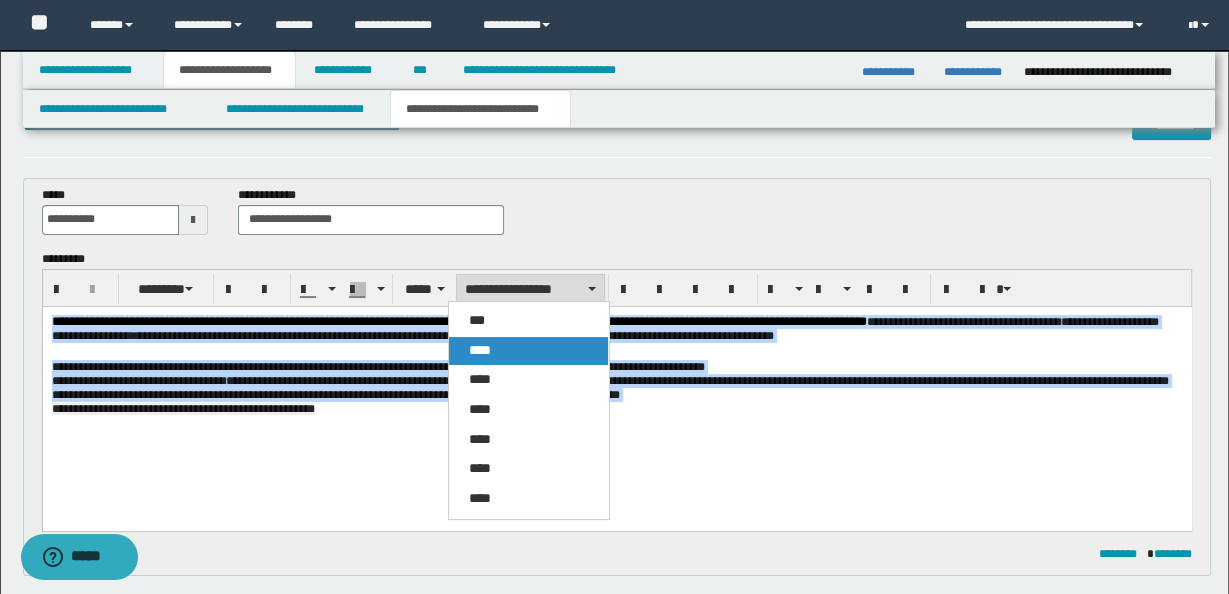 click on "****" at bounding box center [528, 351] 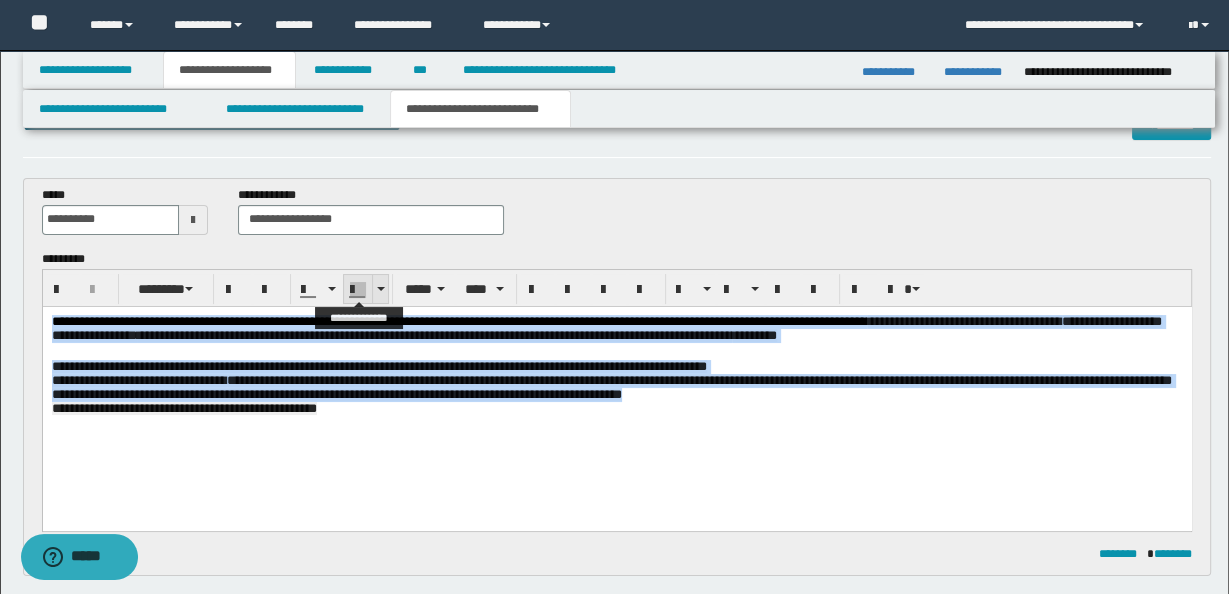 click at bounding box center [380, 289] 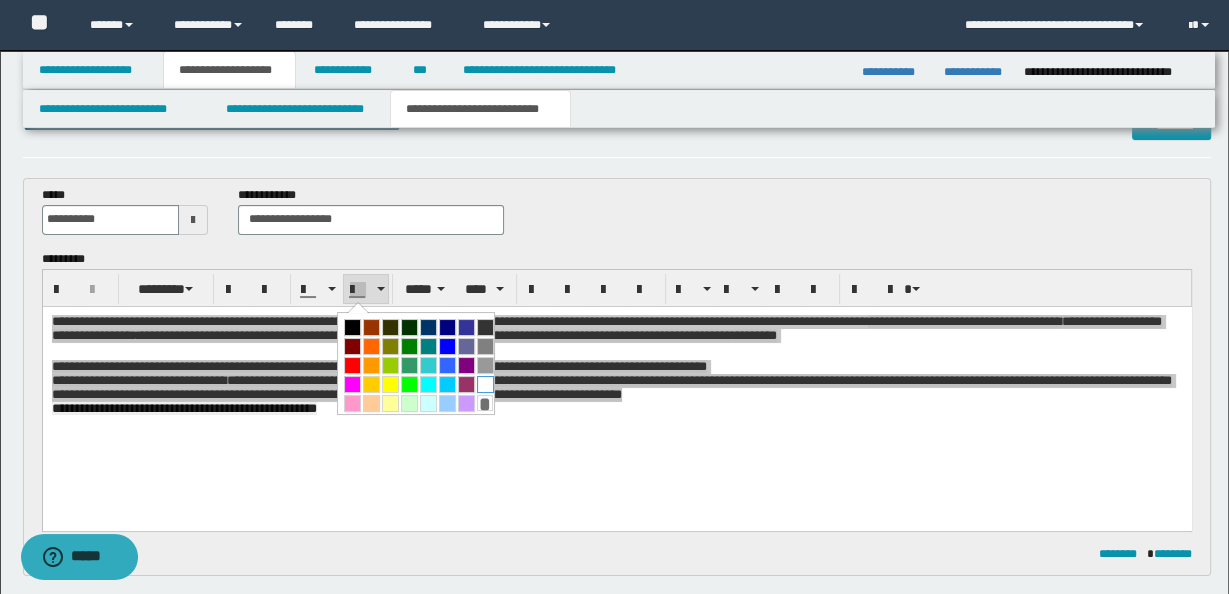 click at bounding box center [485, 384] 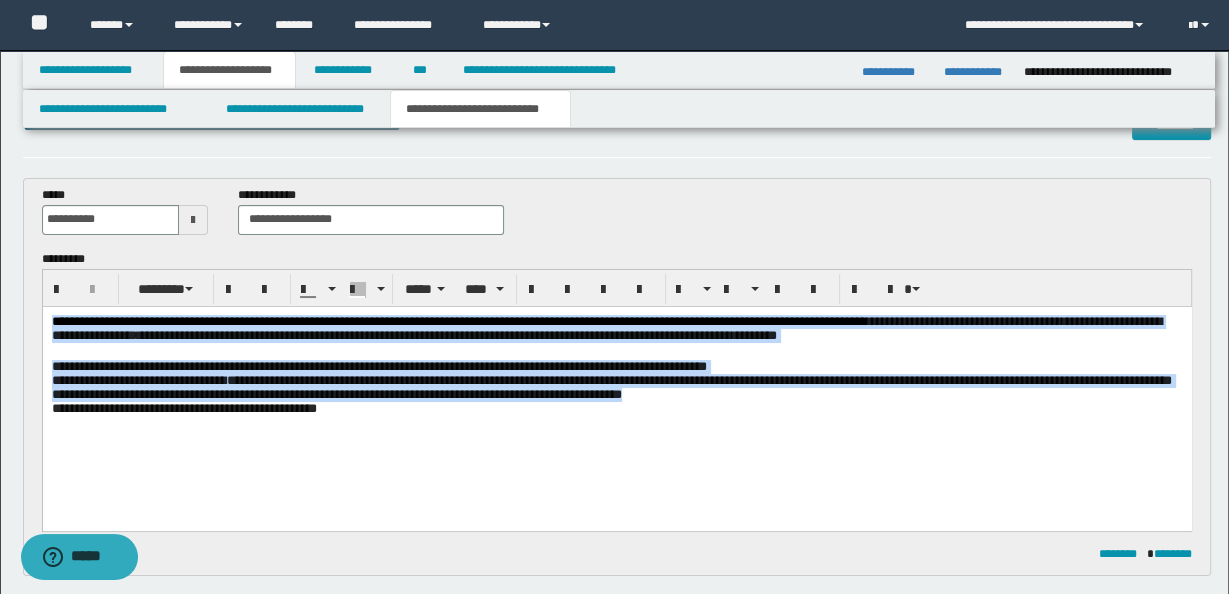 click on "**********" at bounding box center (616, 389) 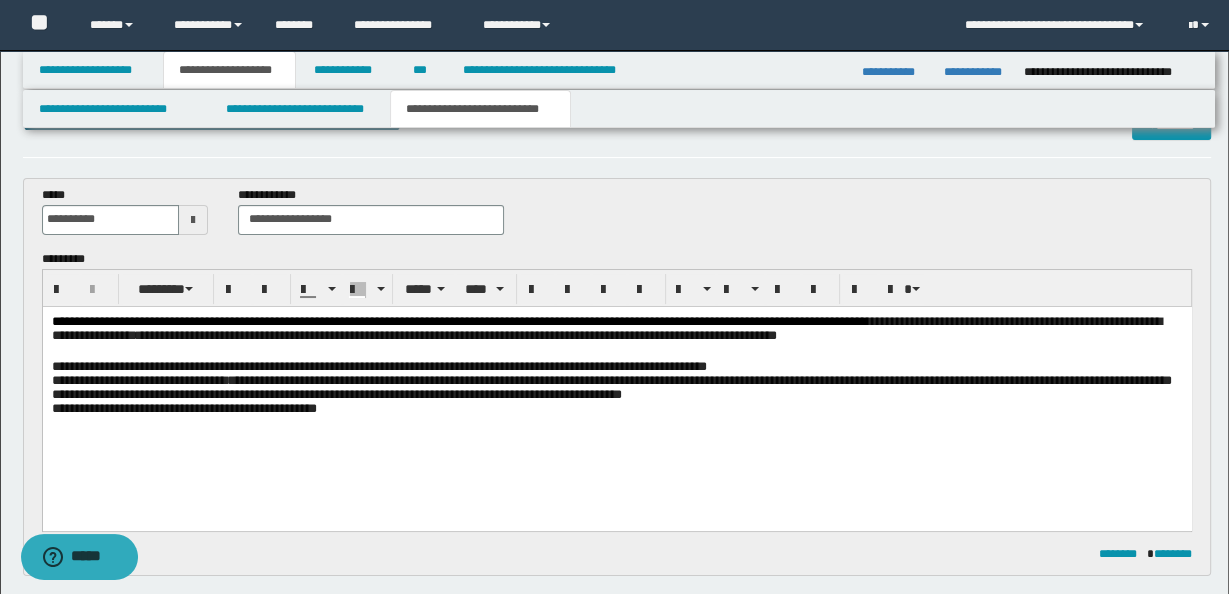 click on "**********" at bounding box center (616, 389) 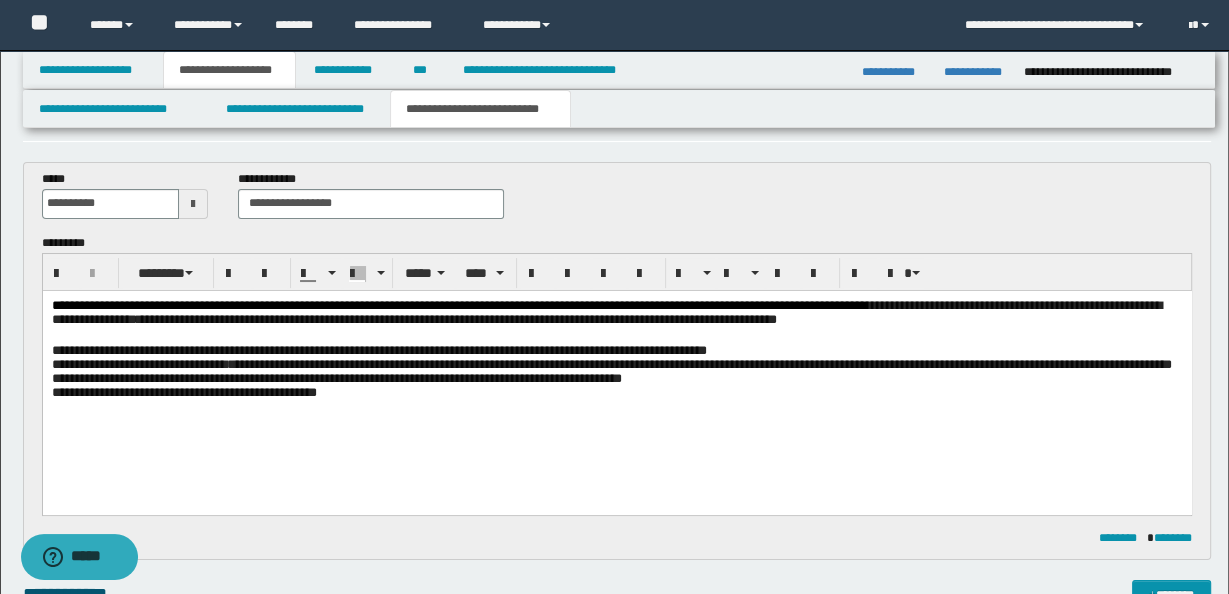 scroll, scrollTop: 72, scrollLeft: 0, axis: vertical 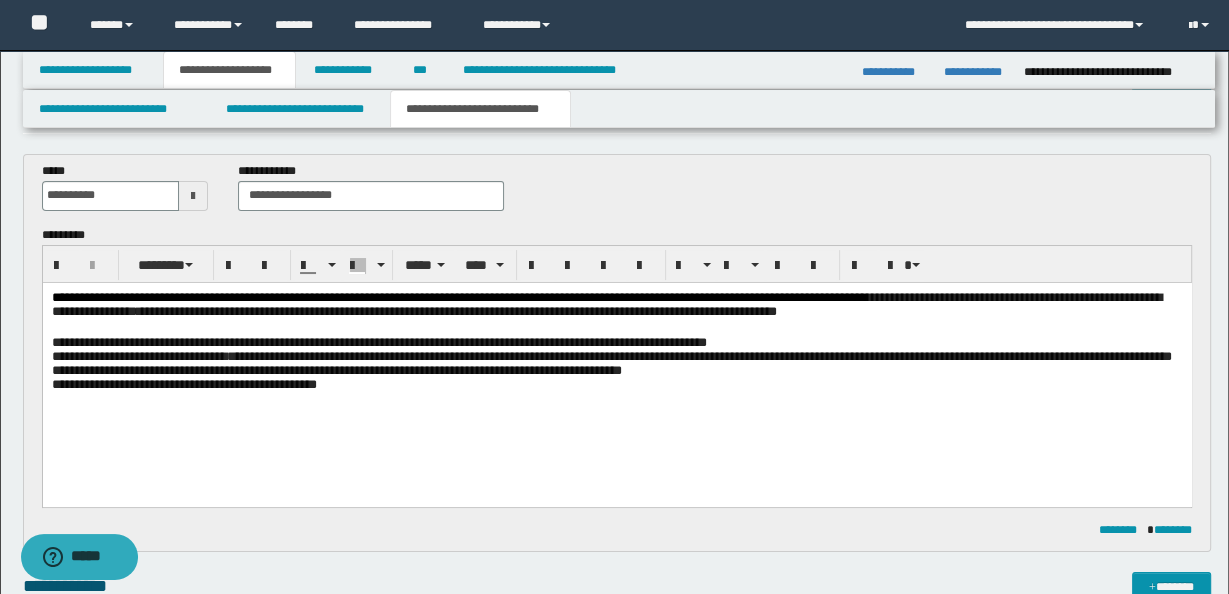 click on "**********" at bounding box center (616, 365) 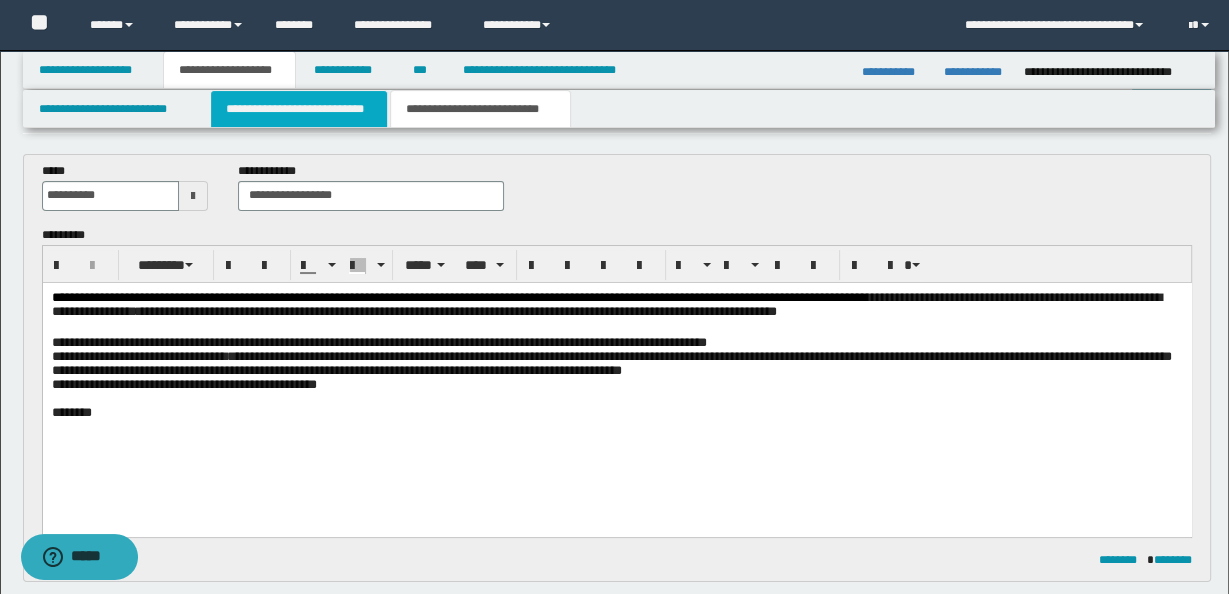click on "**********" at bounding box center (299, 109) 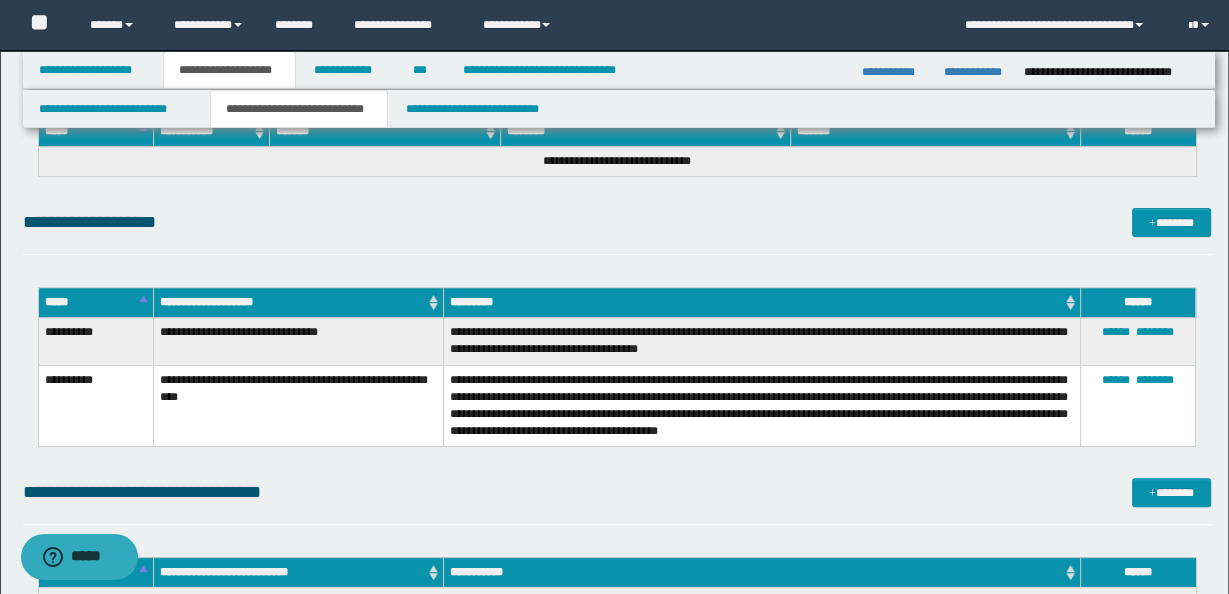 scroll, scrollTop: 899, scrollLeft: 0, axis: vertical 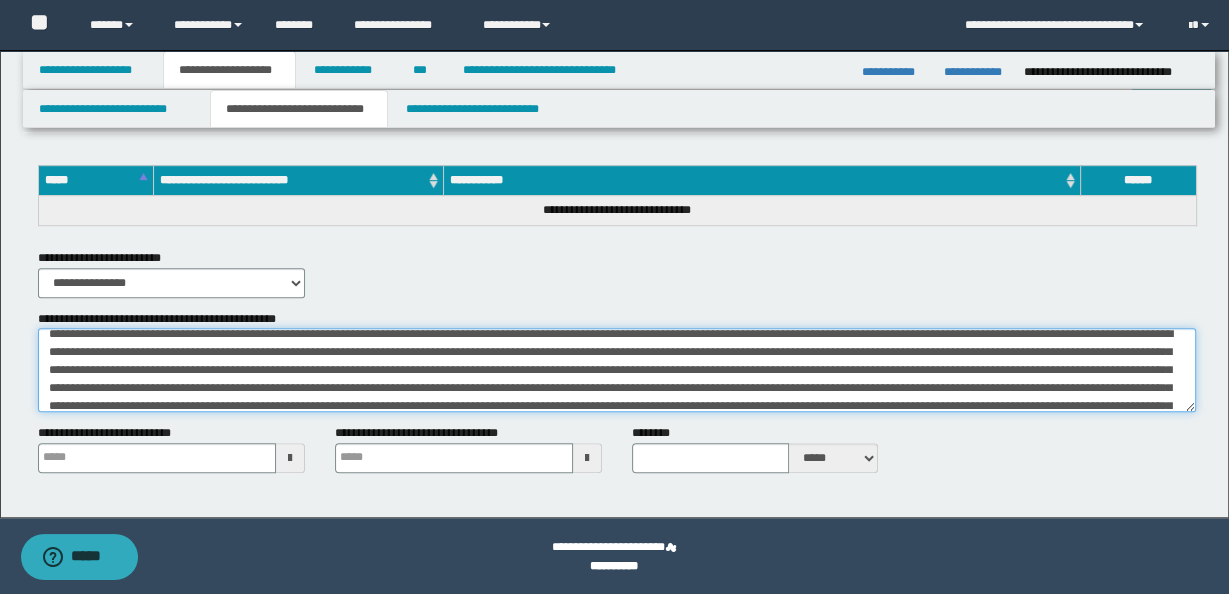 drag, startPoint x: 495, startPoint y: 354, endPoint x: 550, endPoint y: 381, distance: 61.269894 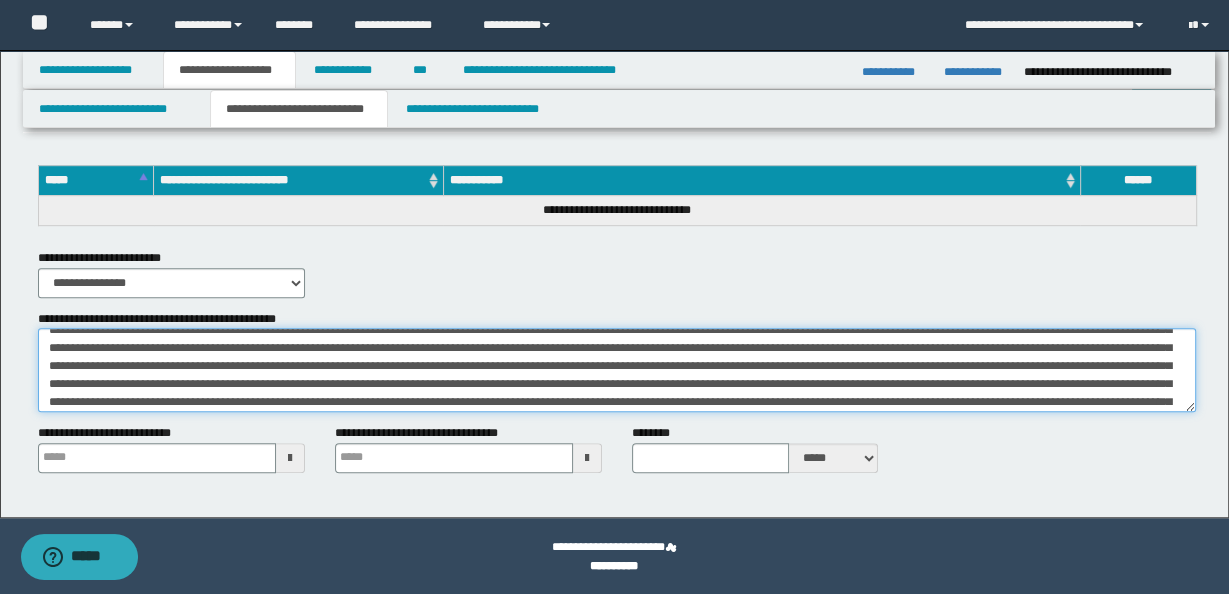 scroll, scrollTop: 65, scrollLeft: 0, axis: vertical 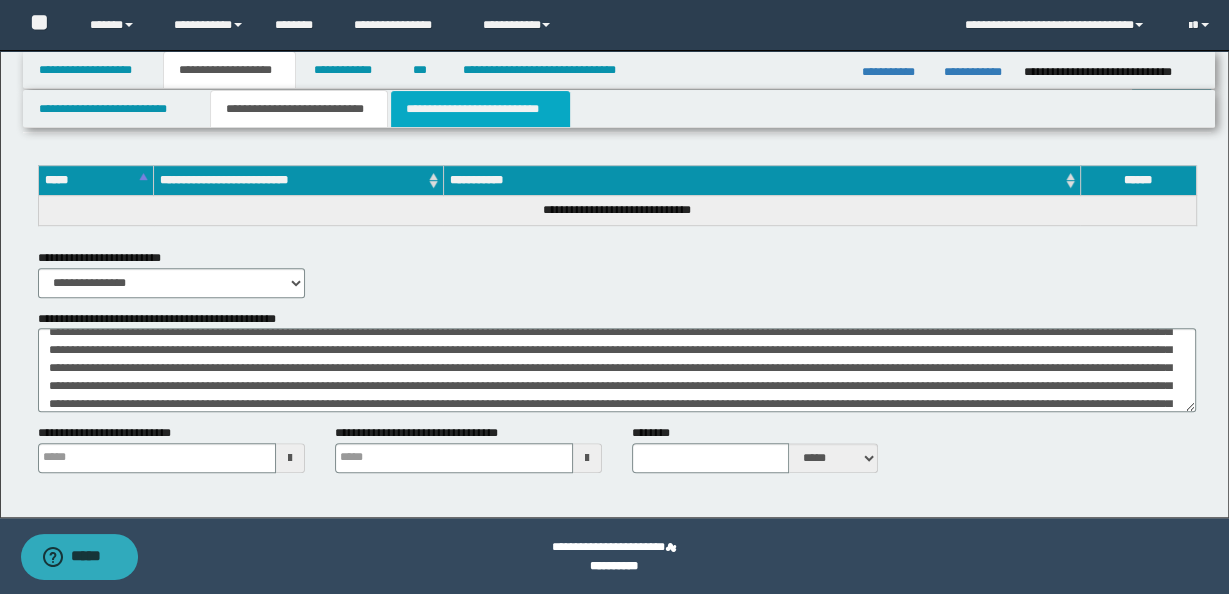 click on "**********" at bounding box center (480, 109) 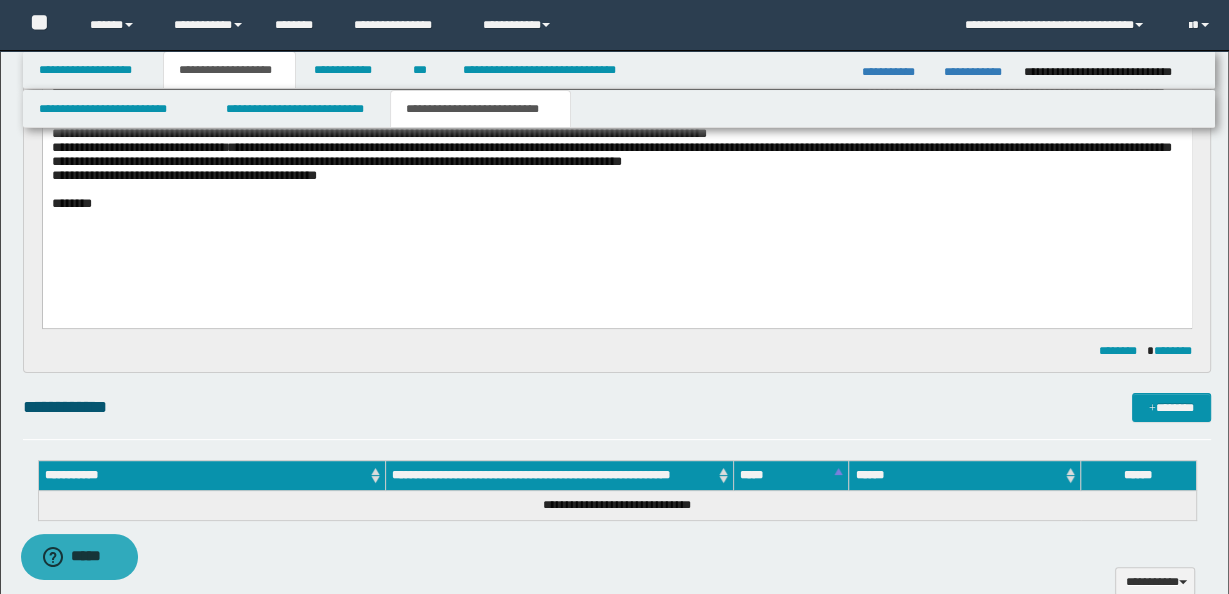 scroll, scrollTop: 257, scrollLeft: 0, axis: vertical 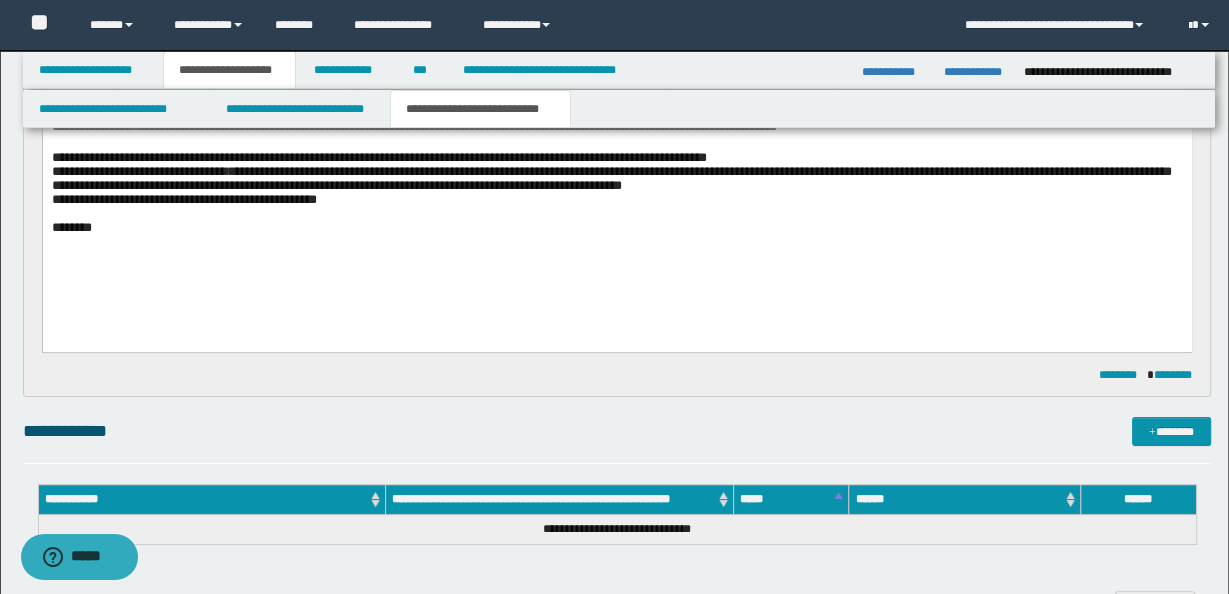 click on "********" at bounding box center [616, 227] 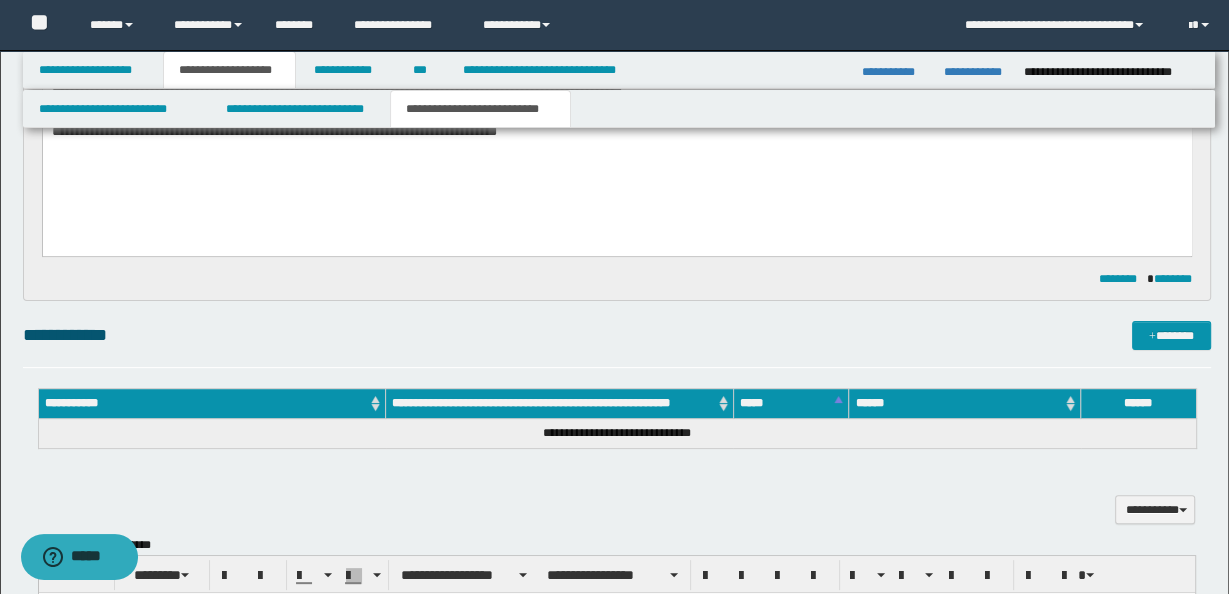 scroll, scrollTop: 355, scrollLeft: 0, axis: vertical 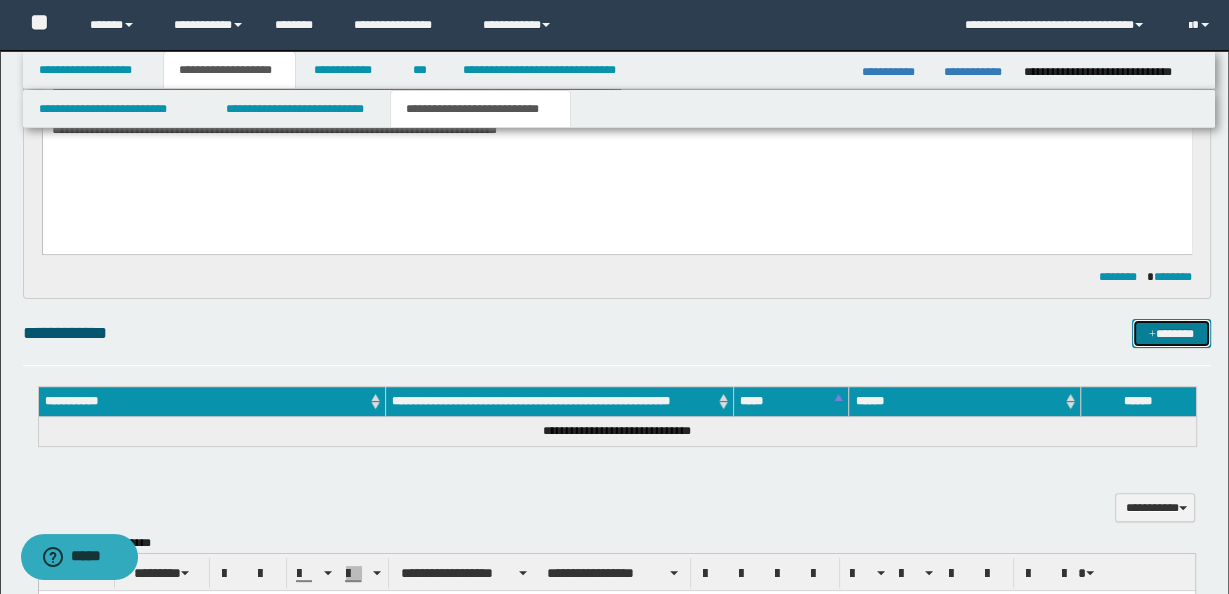 click on "*******" at bounding box center (1171, 333) 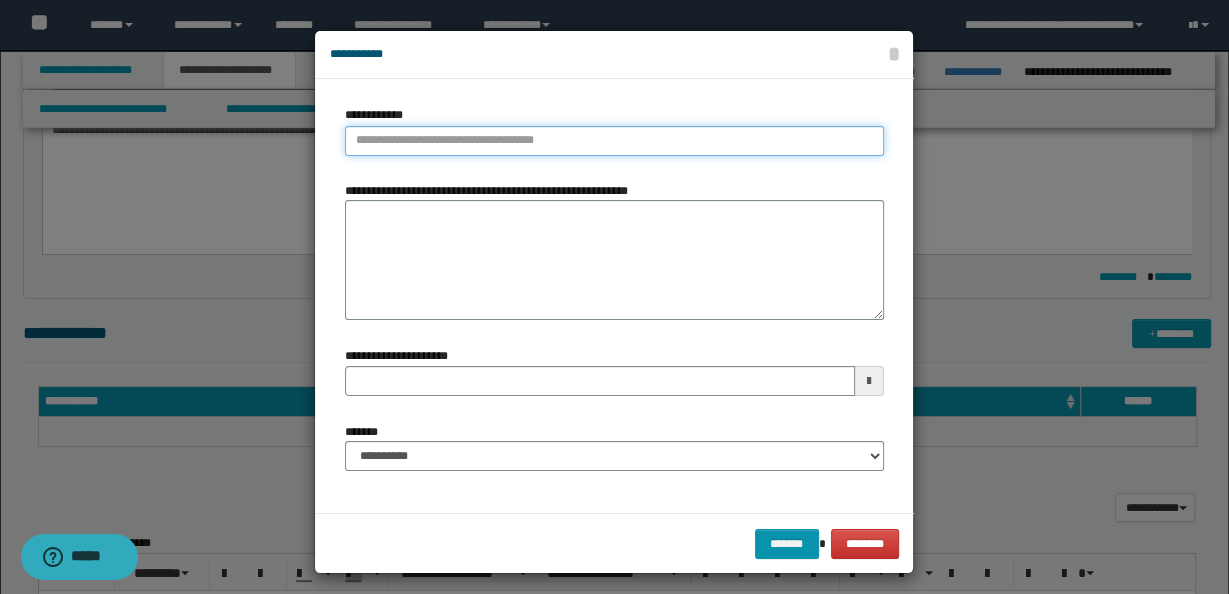 click on "**********" at bounding box center (614, 141) 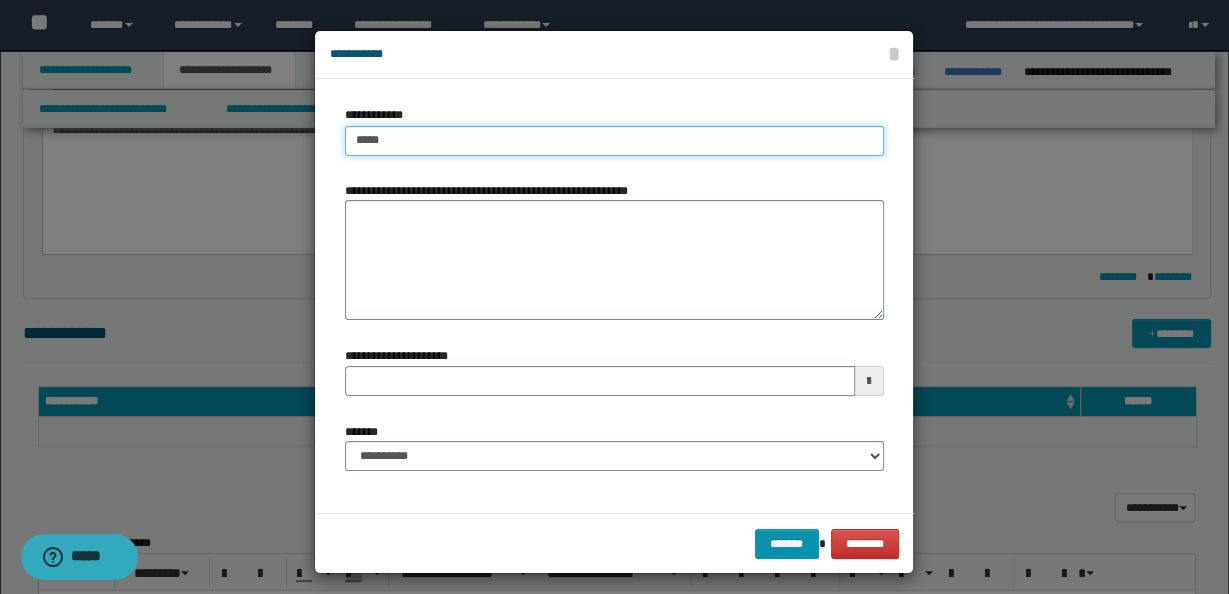 type on "*****" 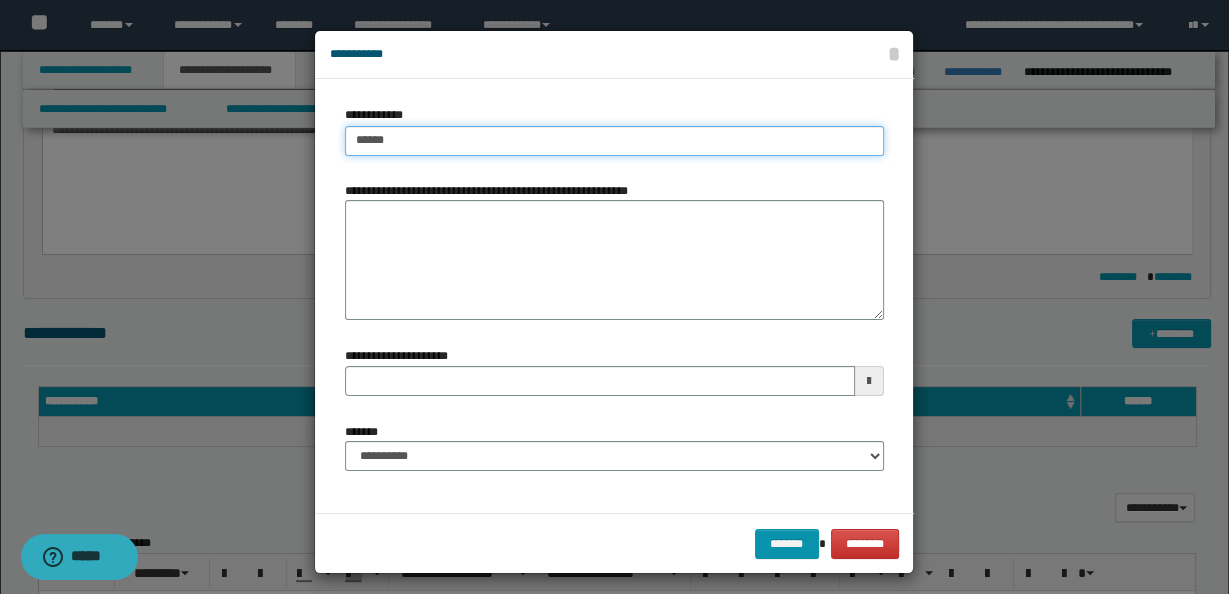 type on "*****" 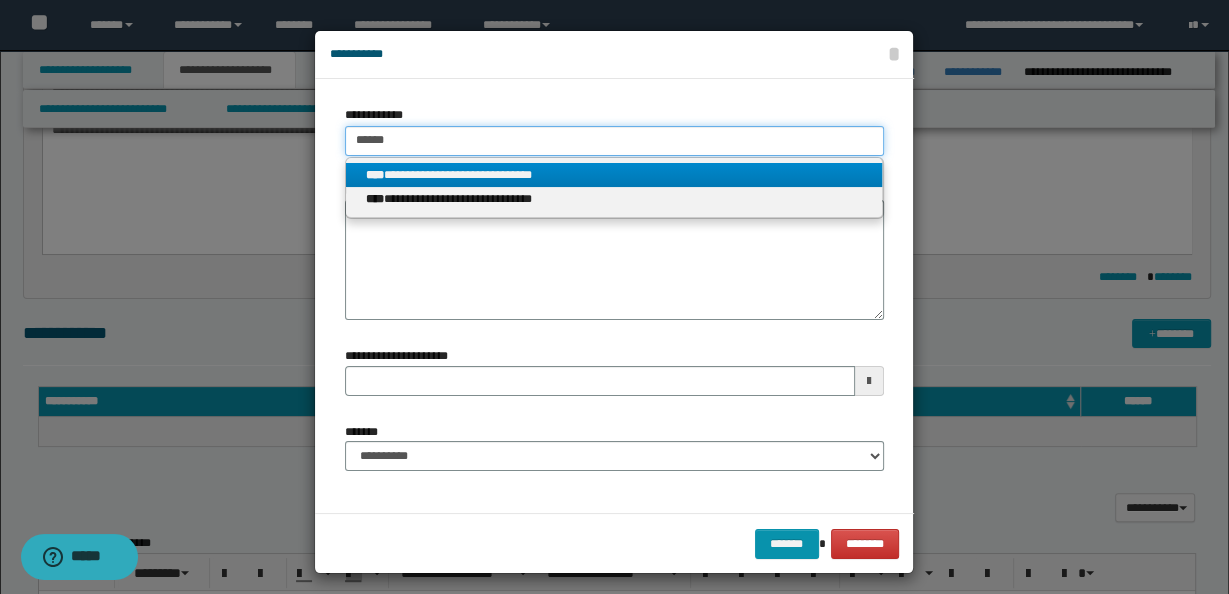 type on "*****" 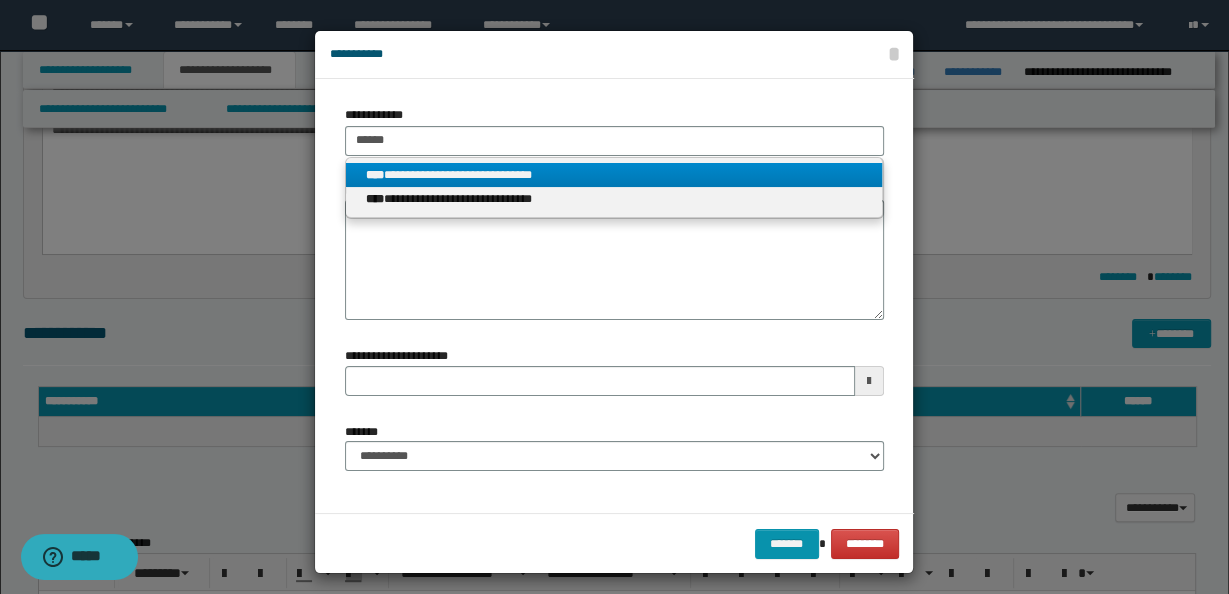 click on "**********" at bounding box center (614, 175) 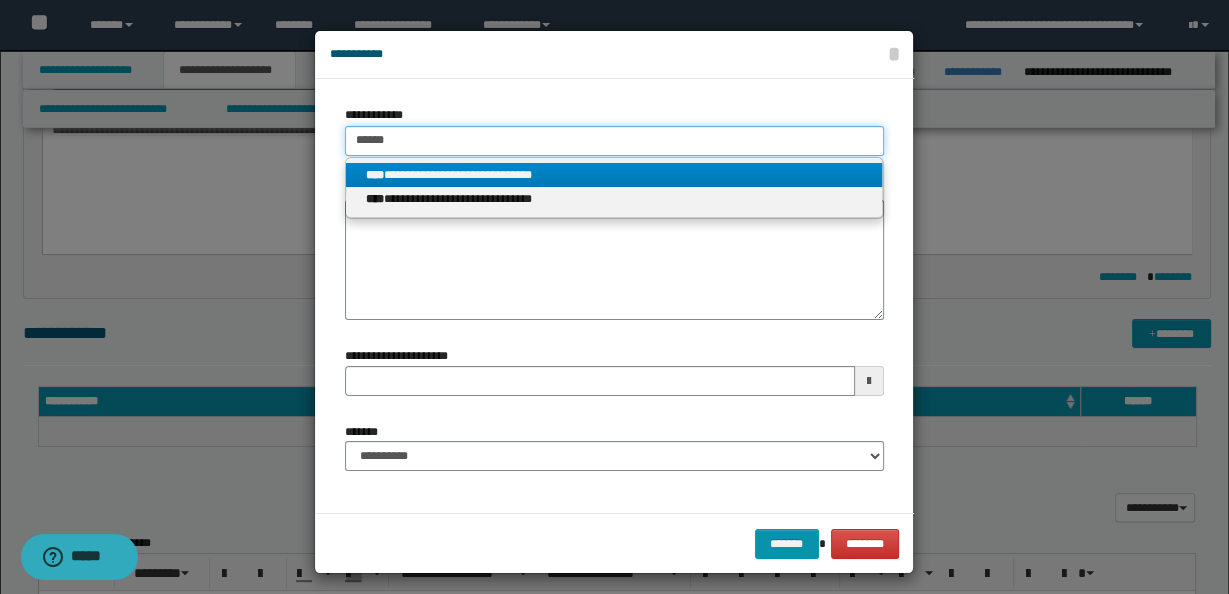 type 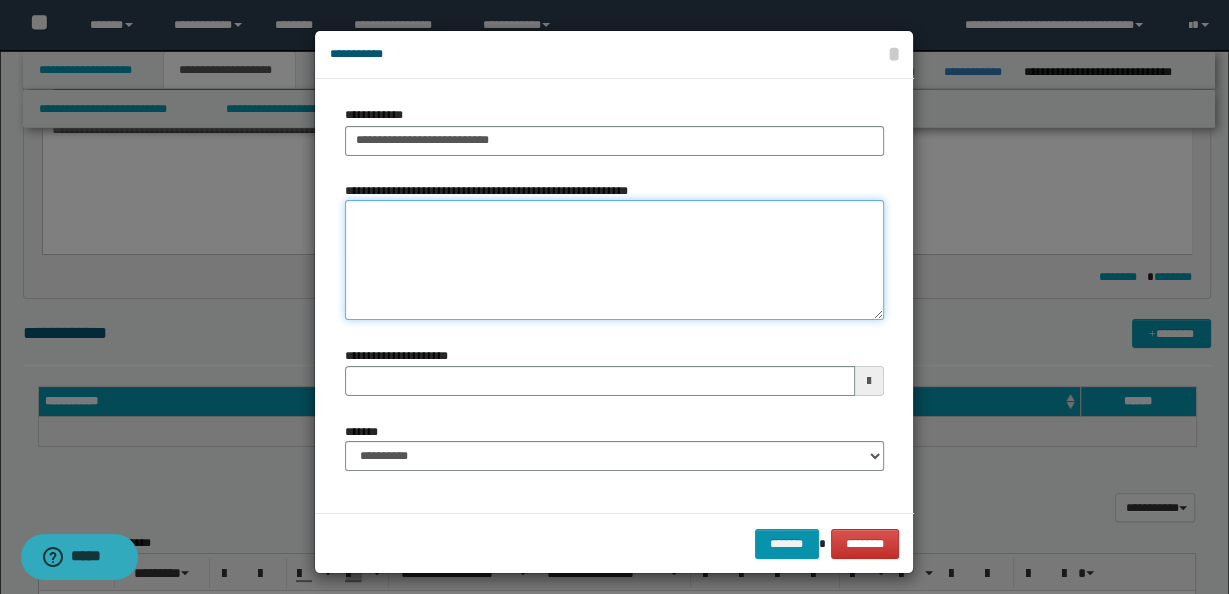 click on "**********" at bounding box center [614, 260] 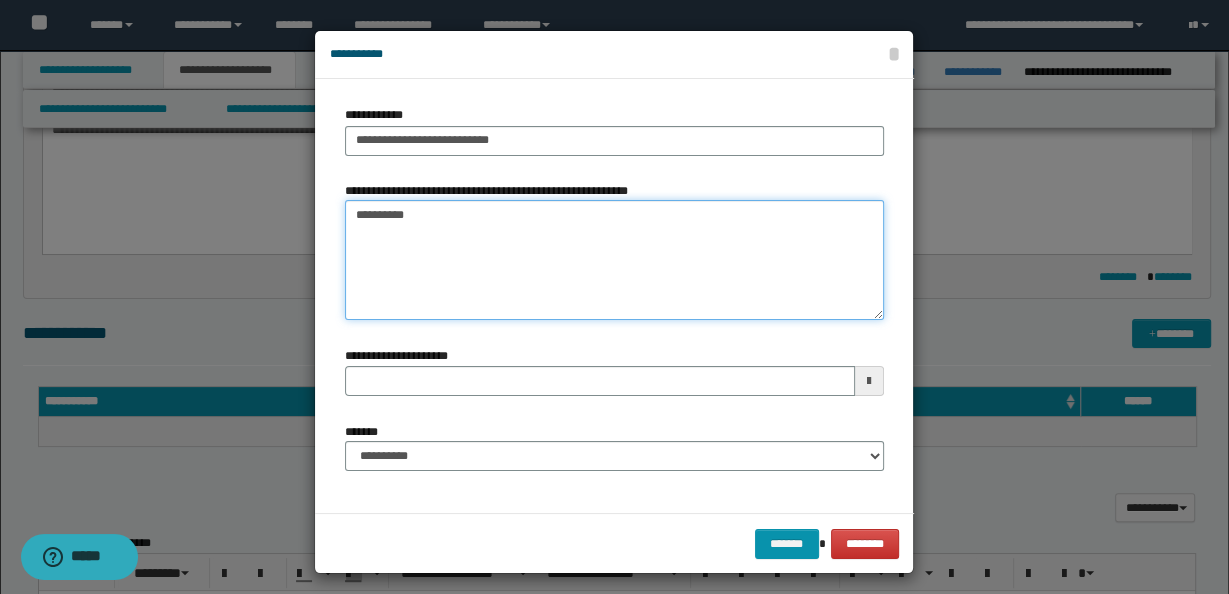 click on "*********" at bounding box center (614, 260) 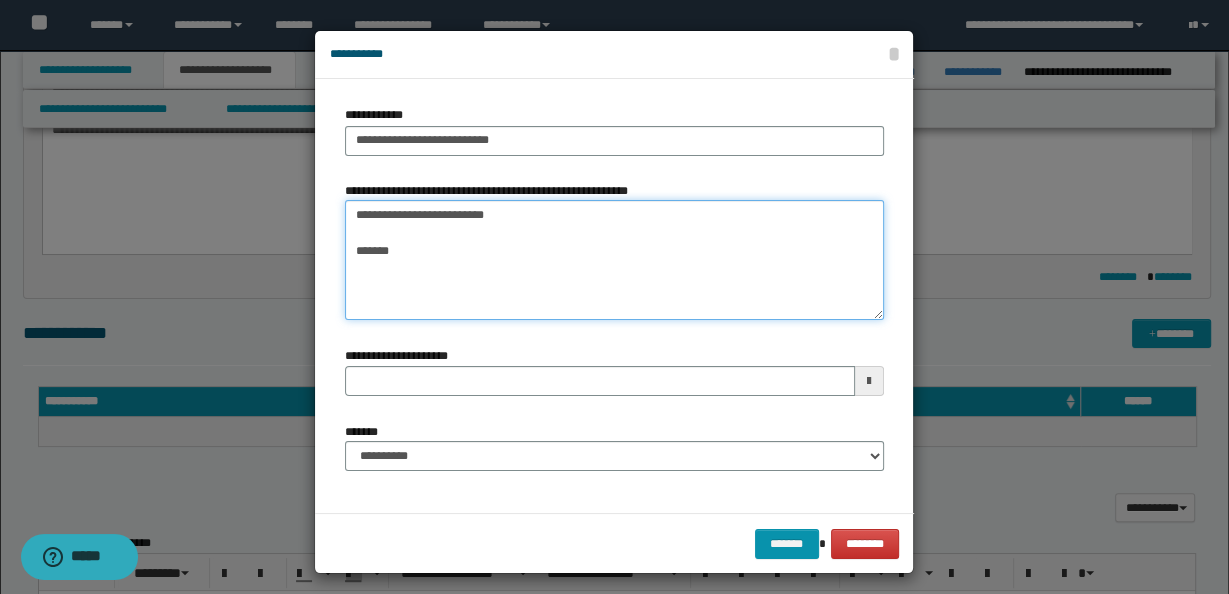 click on "**********" at bounding box center [614, 260] 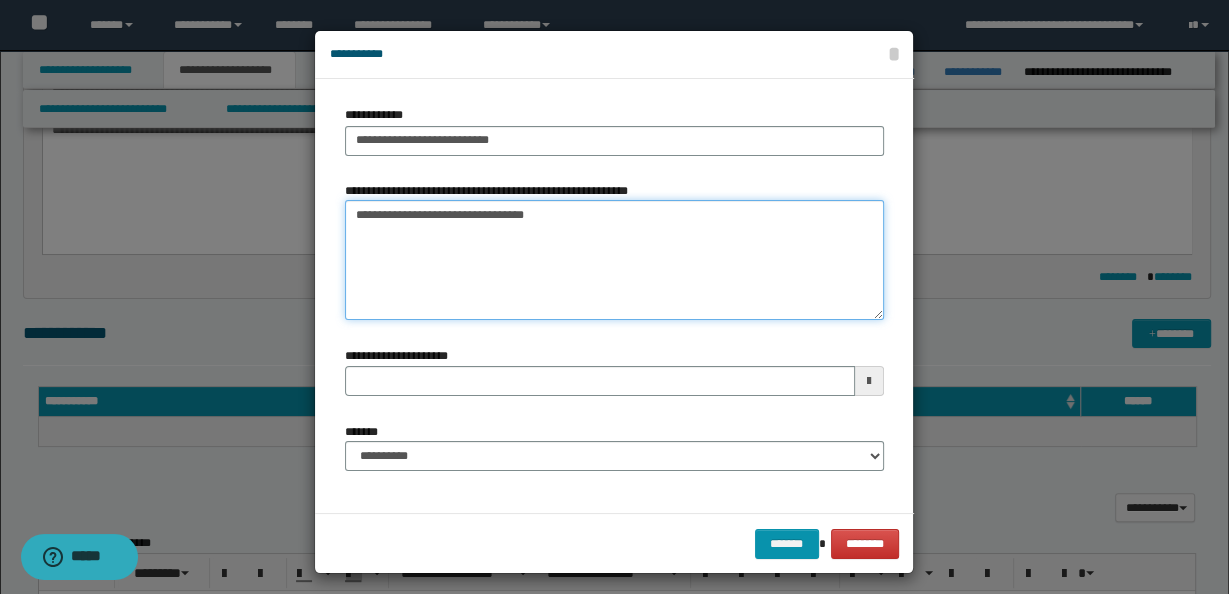 click on "**********" at bounding box center [614, 260] 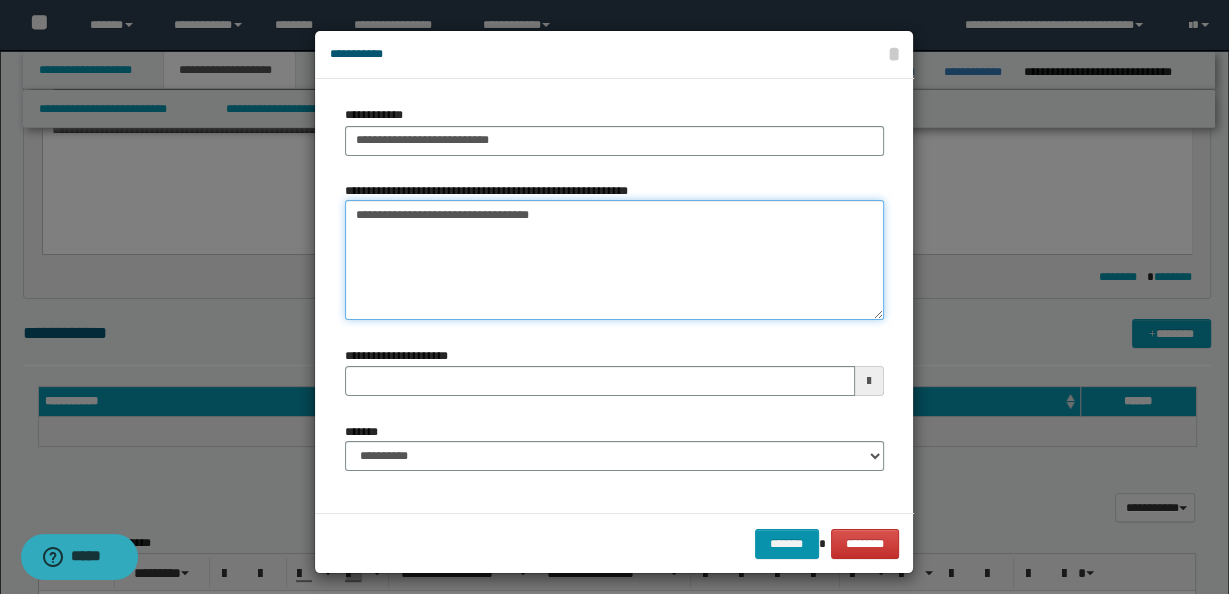 type 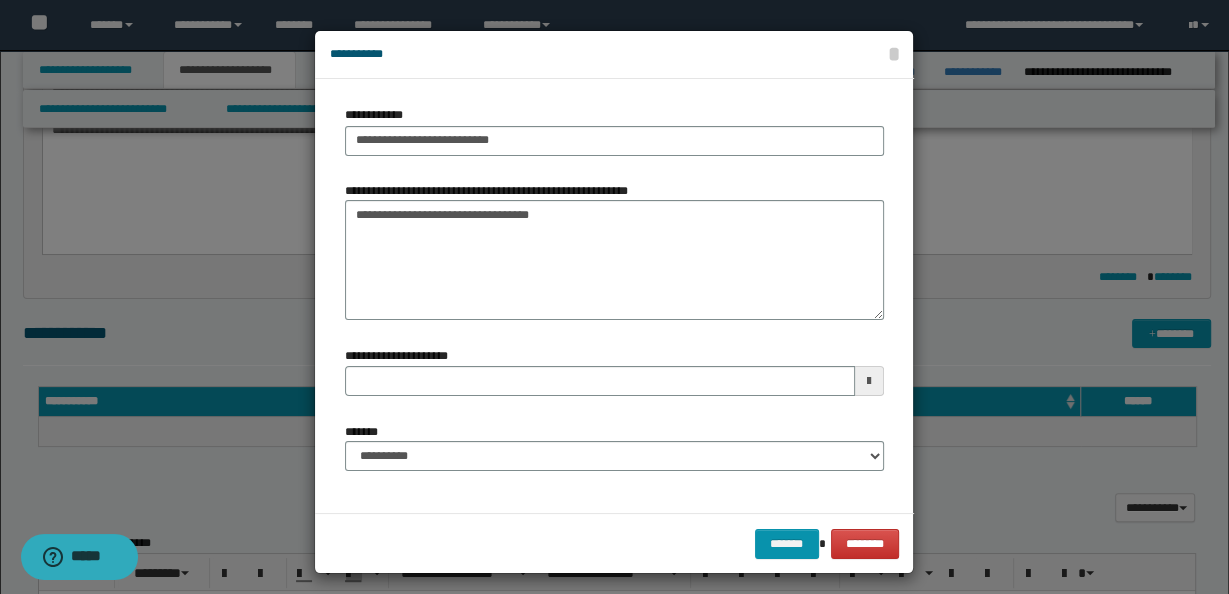 click at bounding box center [869, 381] 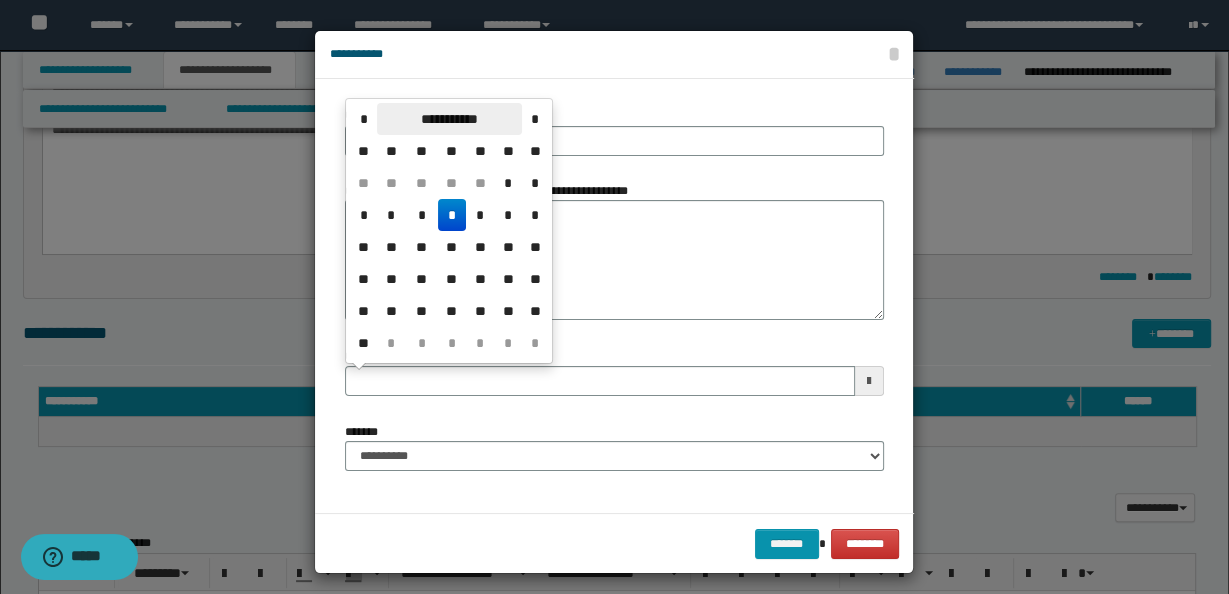 click on "**********" at bounding box center [449, 119] 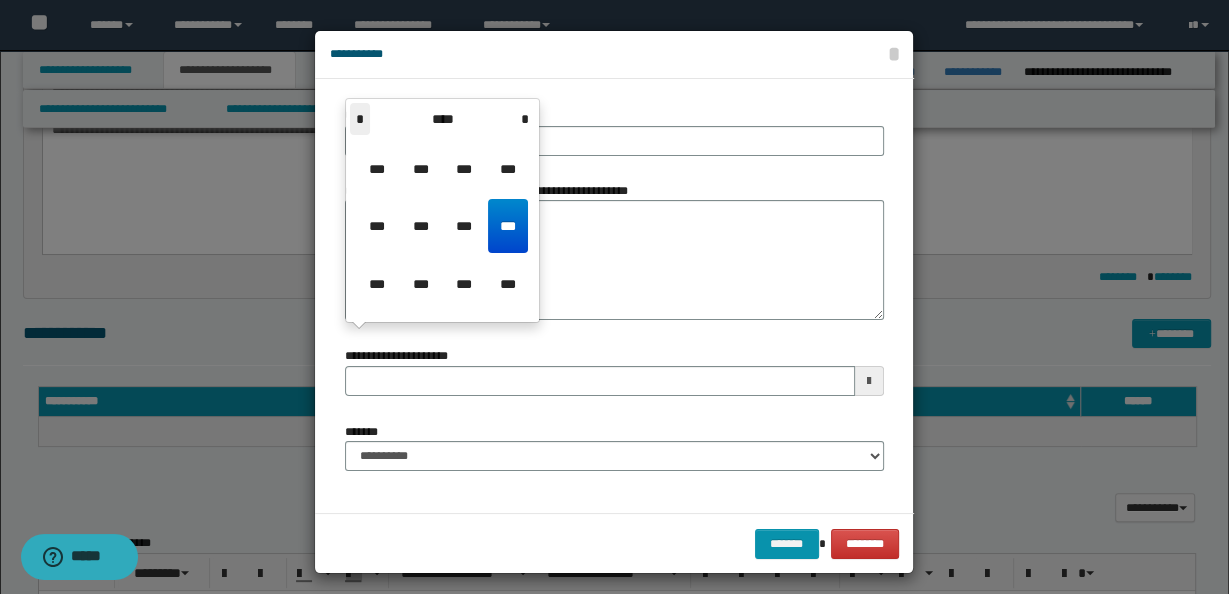 click on "*" at bounding box center [360, 119] 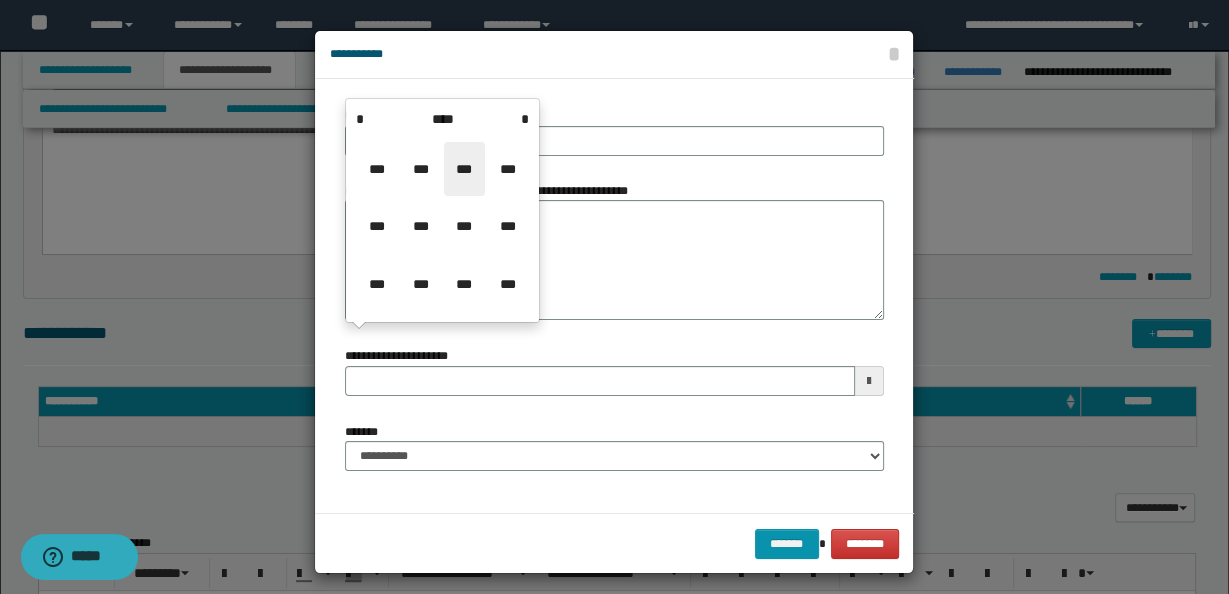 click on "***" at bounding box center (464, 169) 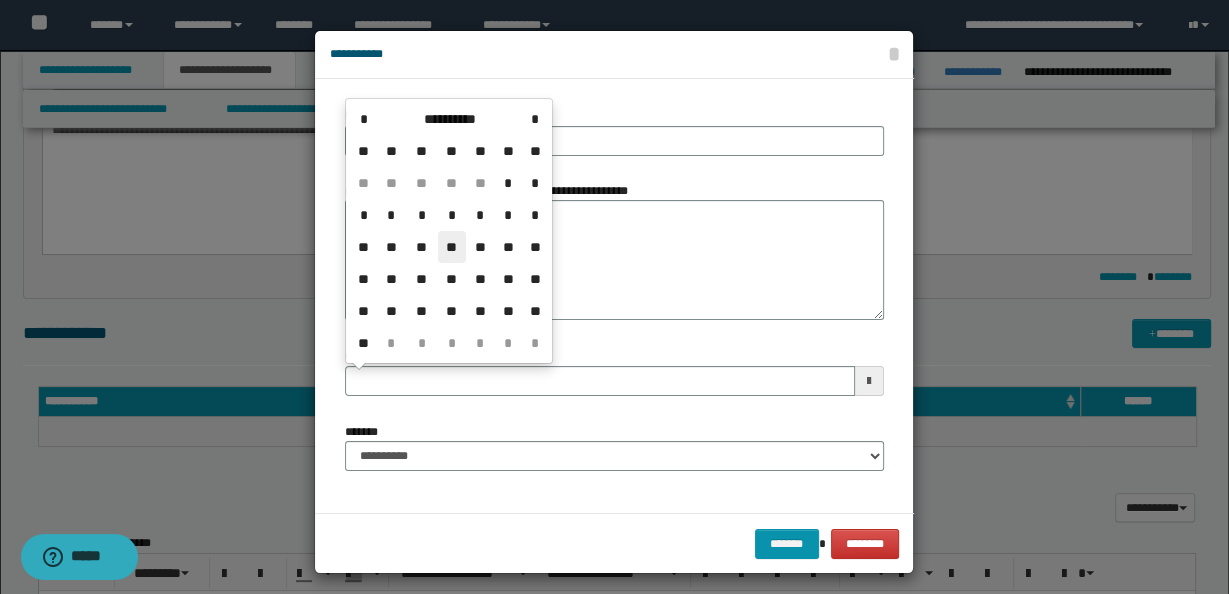 click on "**" at bounding box center (452, 247) 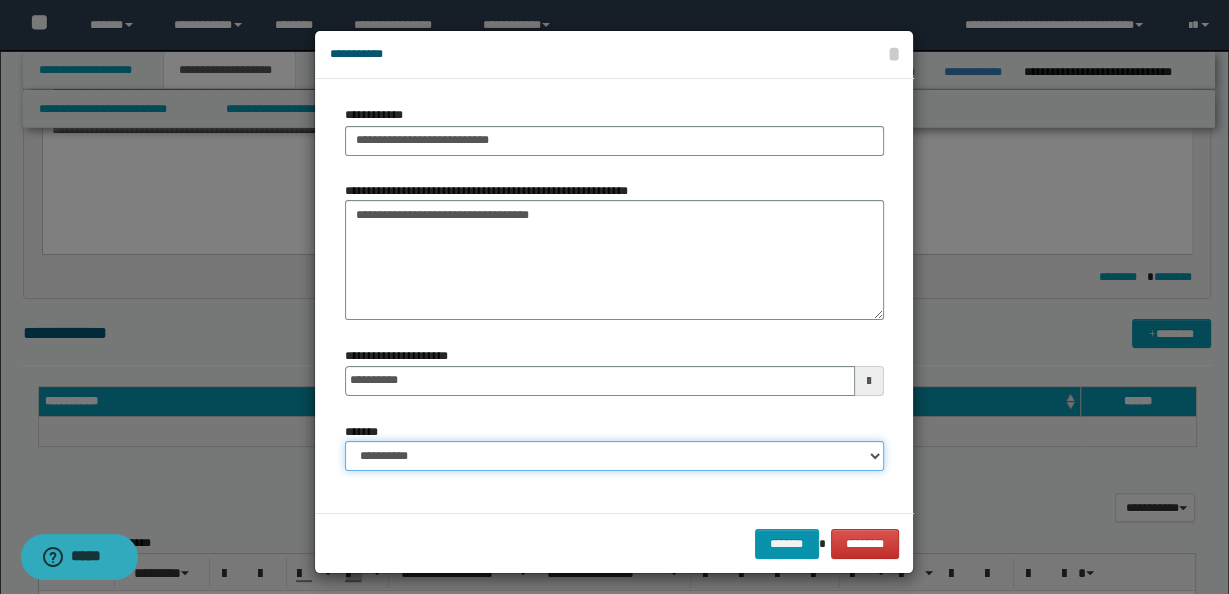 click on "**********" at bounding box center (614, 456) 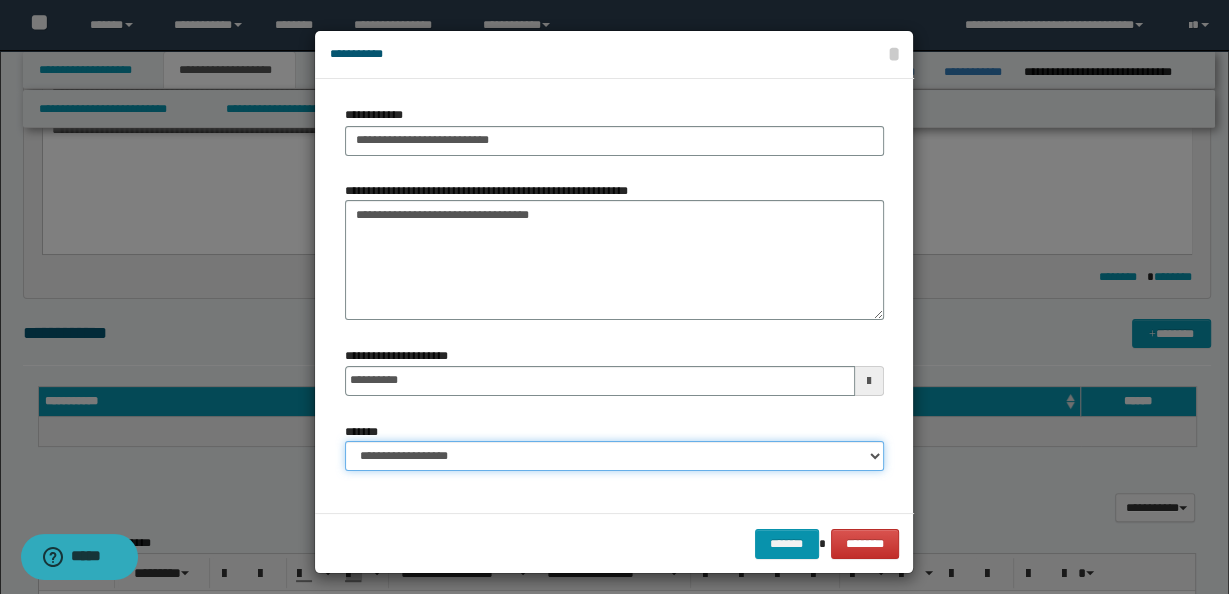 click on "**********" at bounding box center [614, 456] 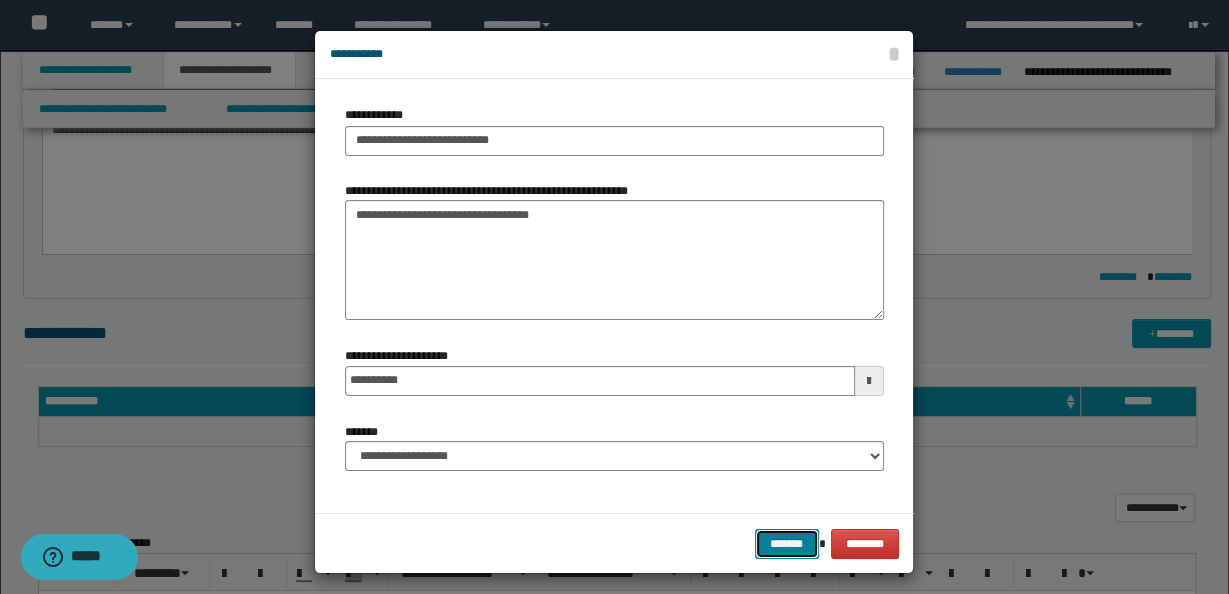 click on "*******" at bounding box center (787, 543) 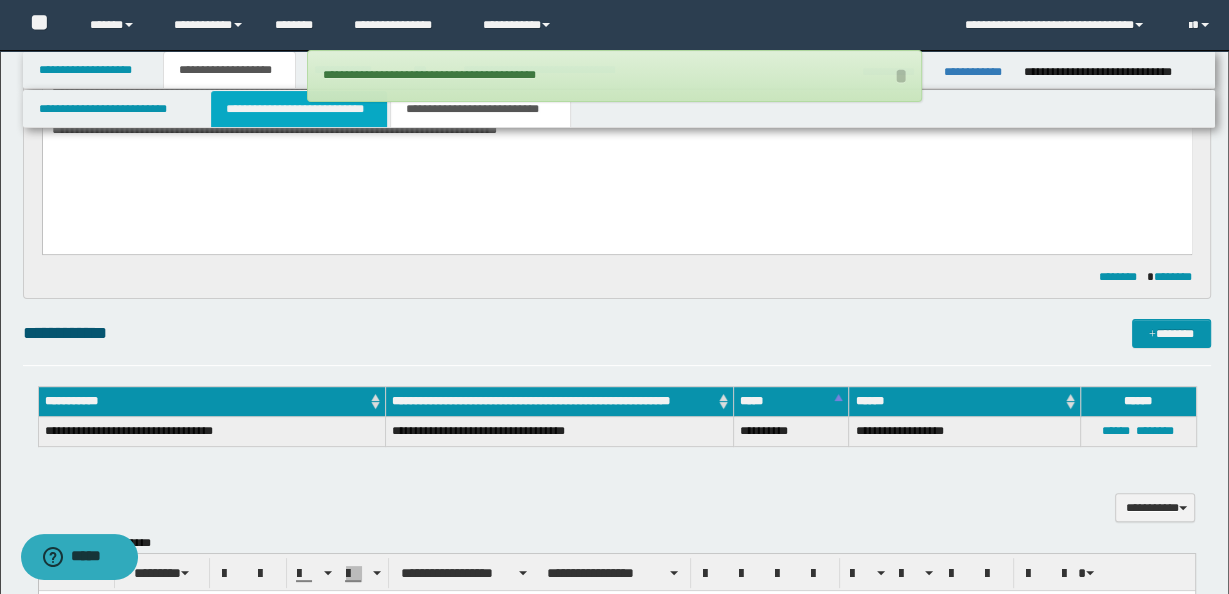 click on "**********" at bounding box center [299, 109] 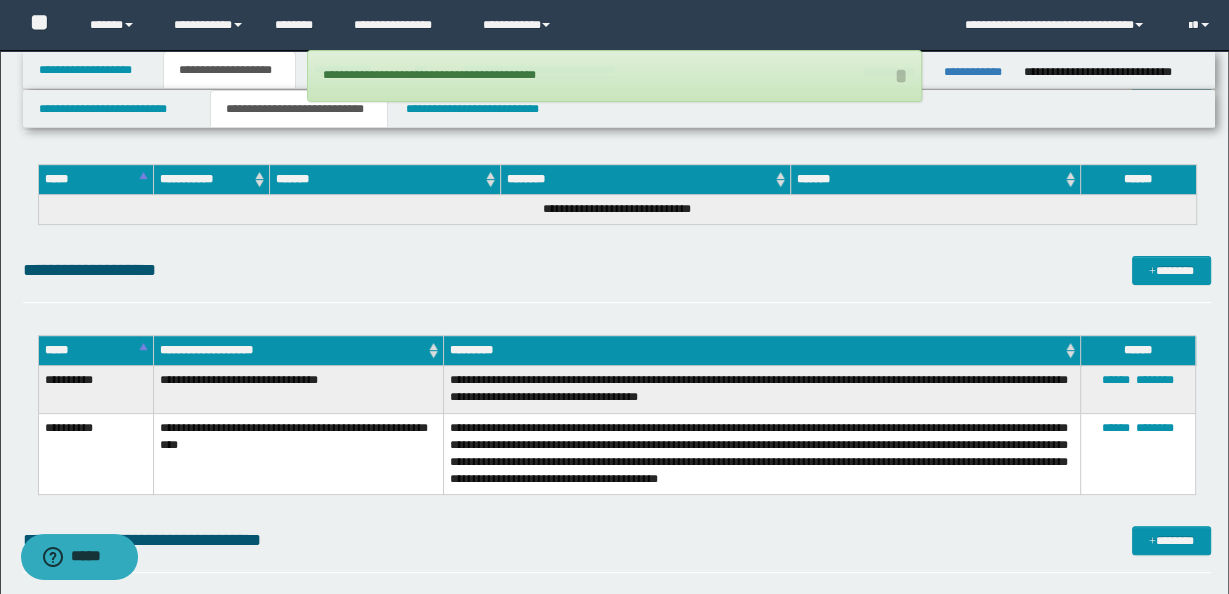 scroll, scrollTop: 461, scrollLeft: 0, axis: vertical 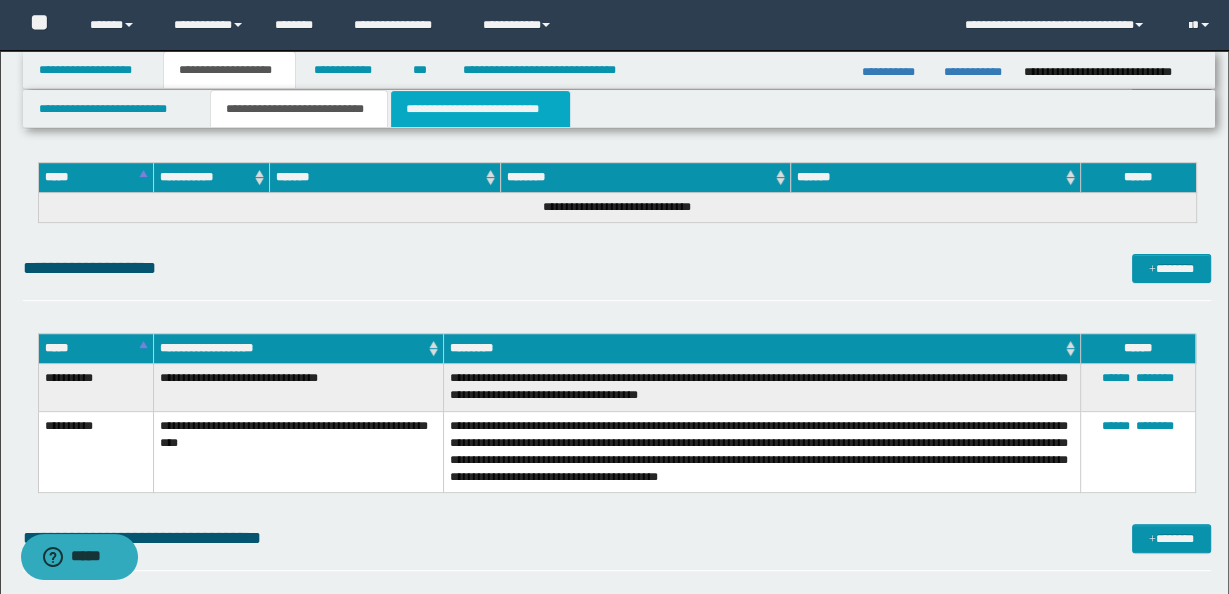 click on "**********" at bounding box center [480, 109] 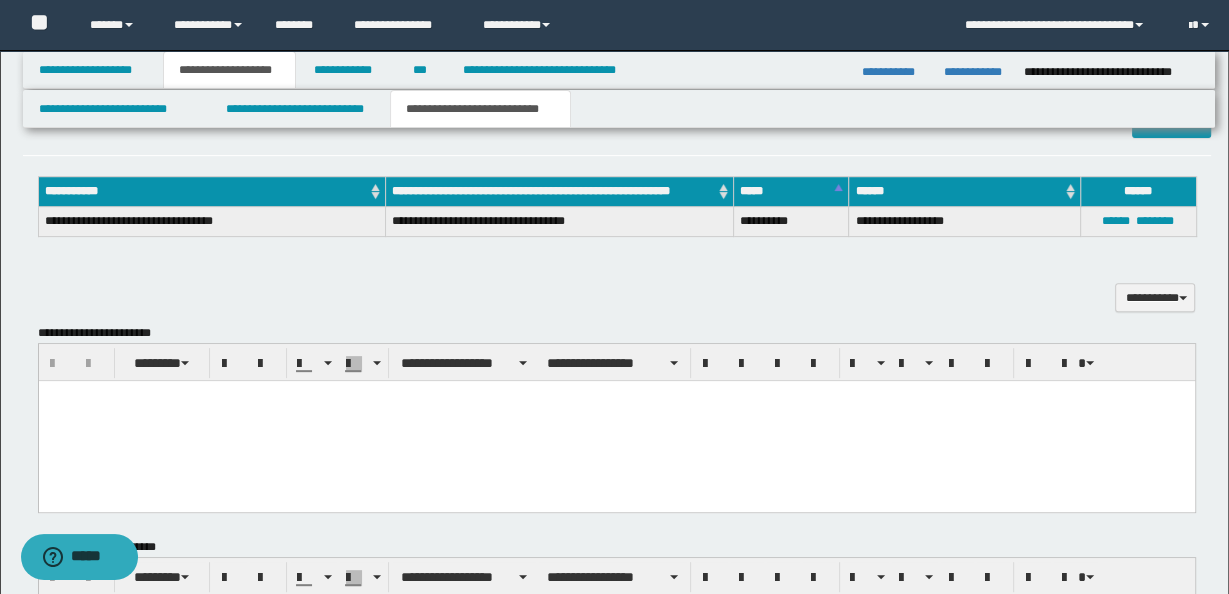 scroll, scrollTop: 583, scrollLeft: 0, axis: vertical 